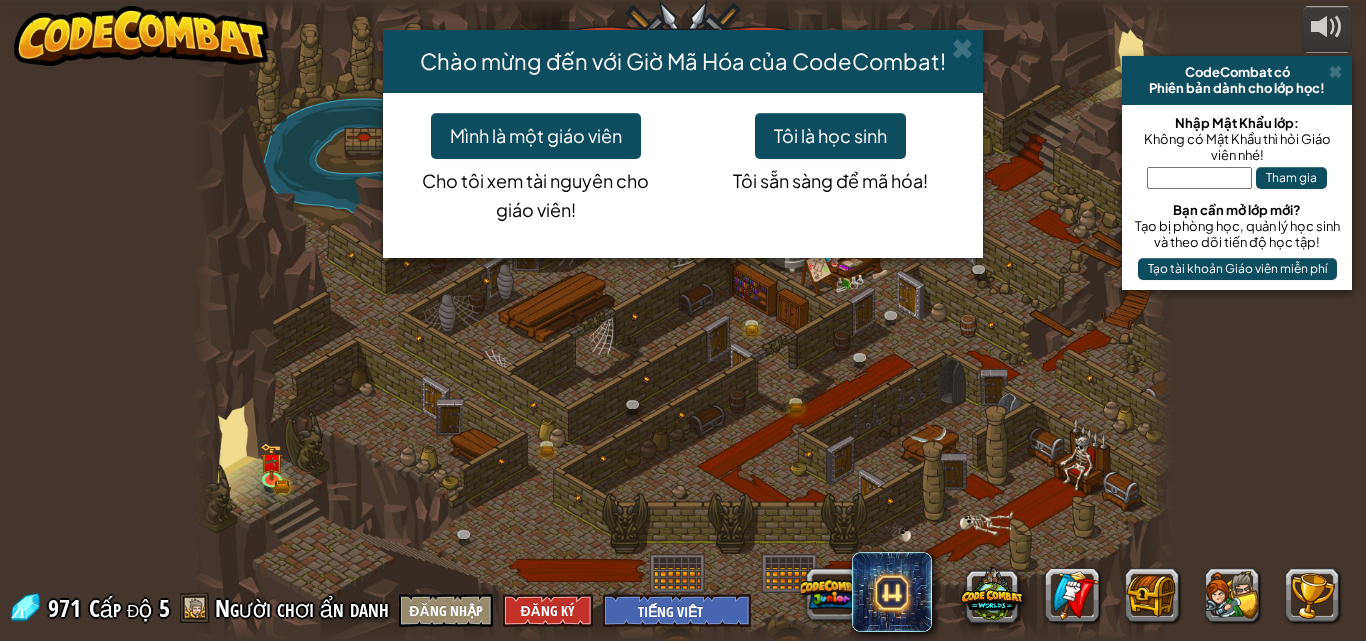 select on "vi" 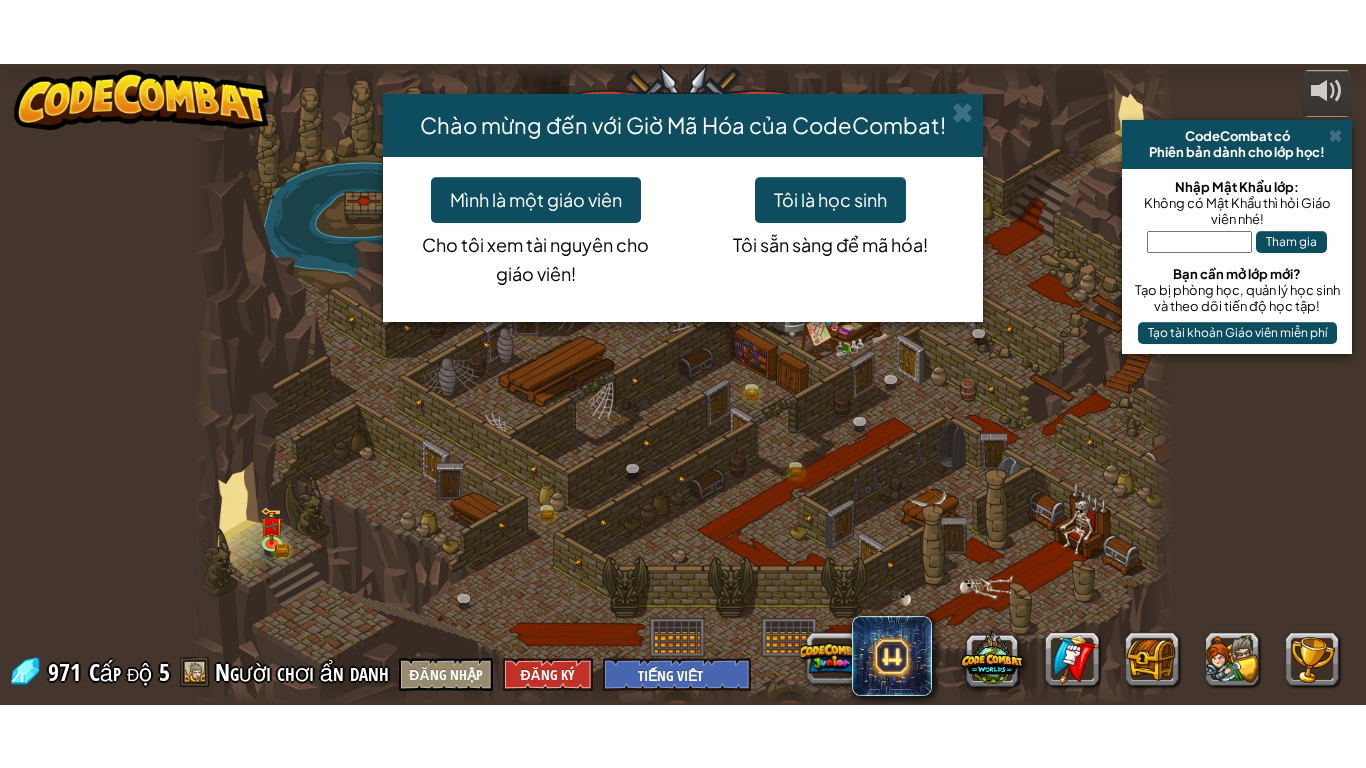 scroll, scrollTop: 0, scrollLeft: 0, axis: both 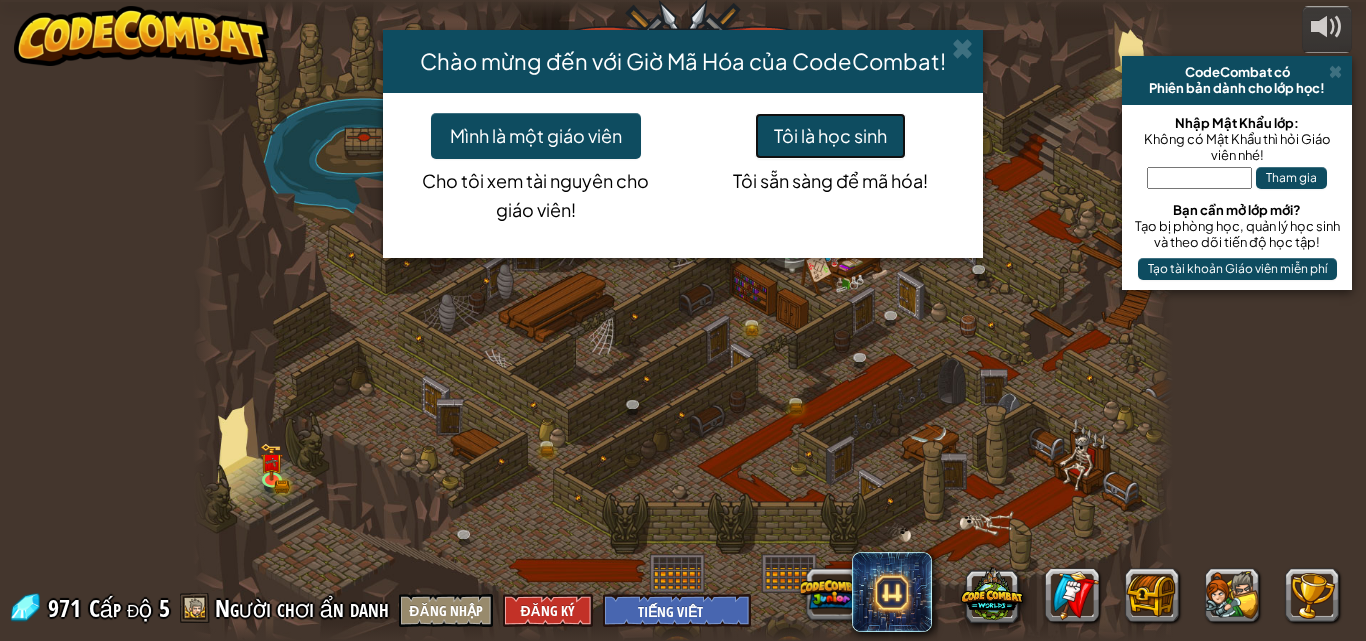 click on "Tôi là học sinh" at bounding box center (830, 136) 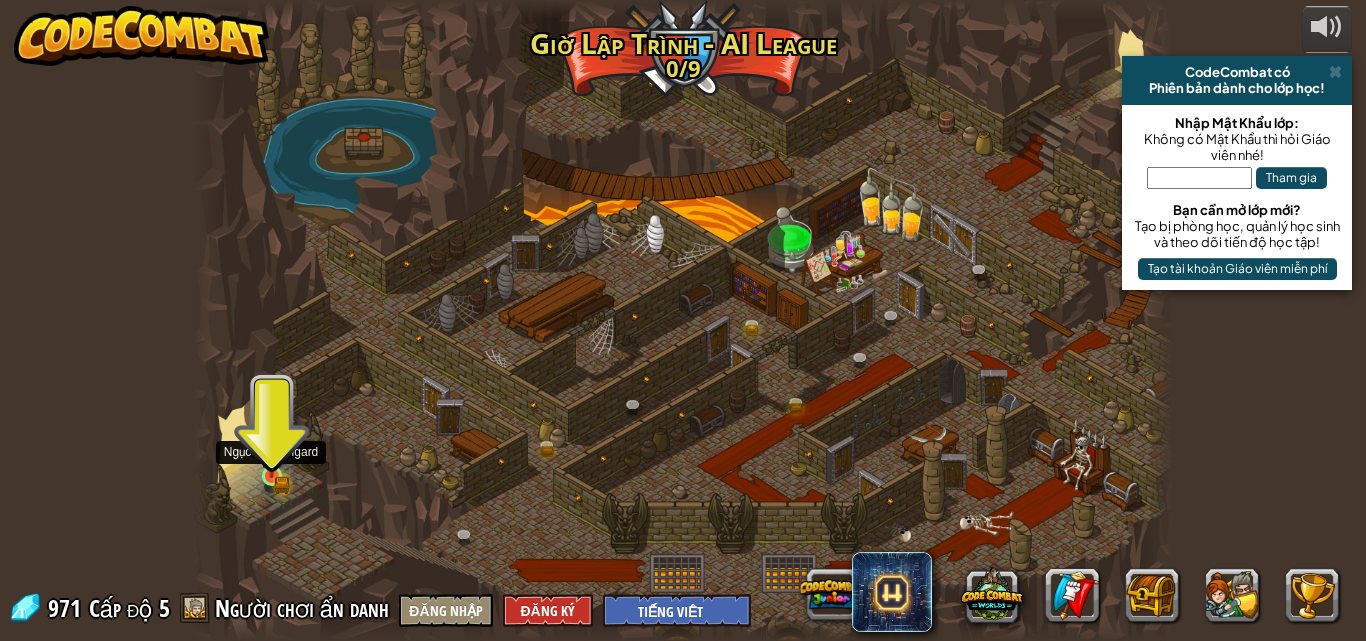 click at bounding box center (271, 452) 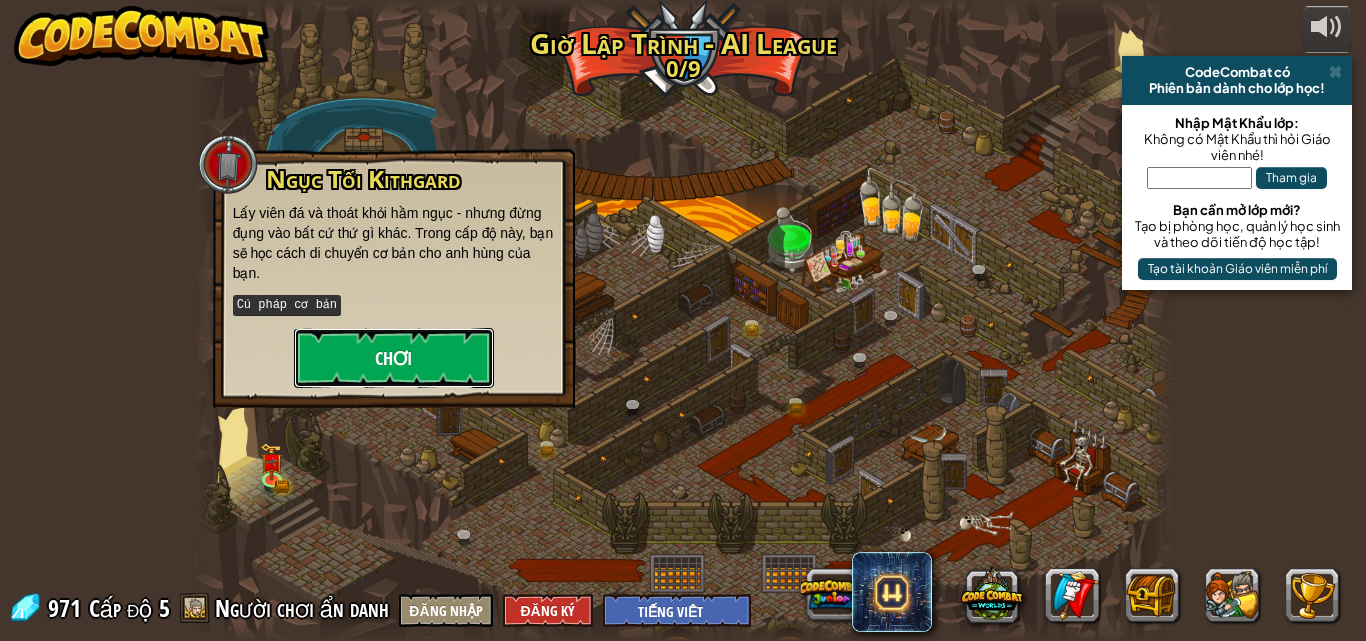 click on "Chơi" at bounding box center [394, 358] 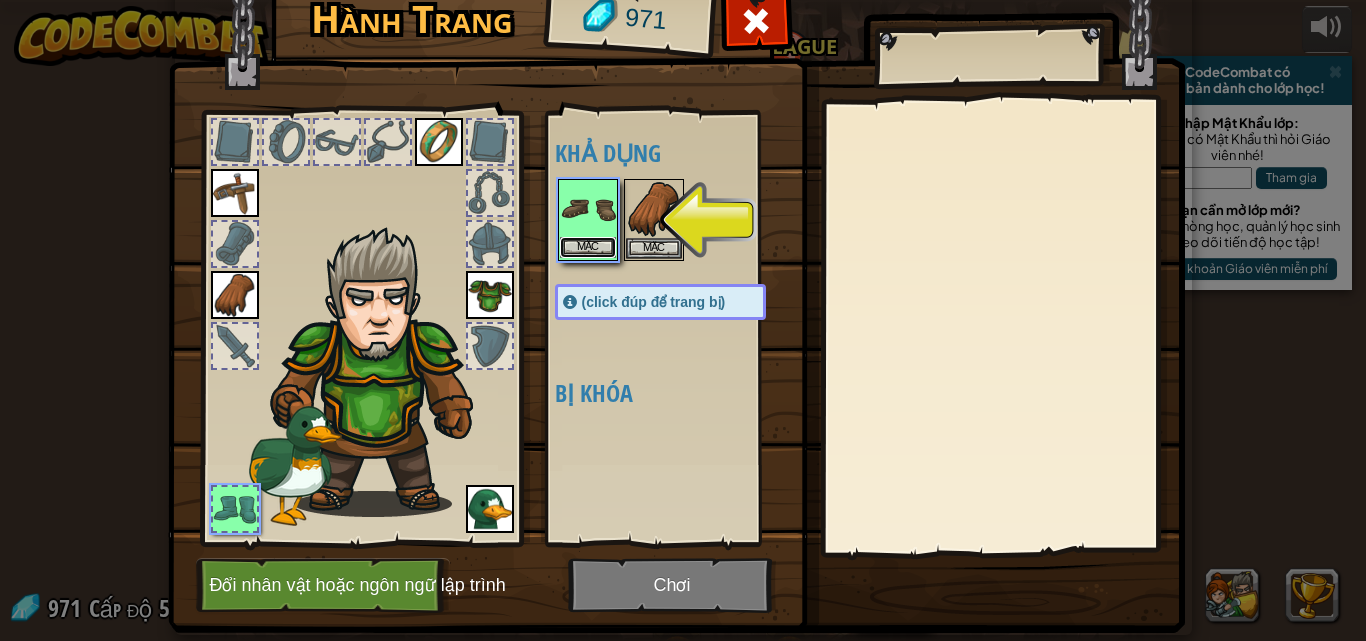 drag, startPoint x: 575, startPoint y: 246, endPoint x: 594, endPoint y: 240, distance: 19.924858 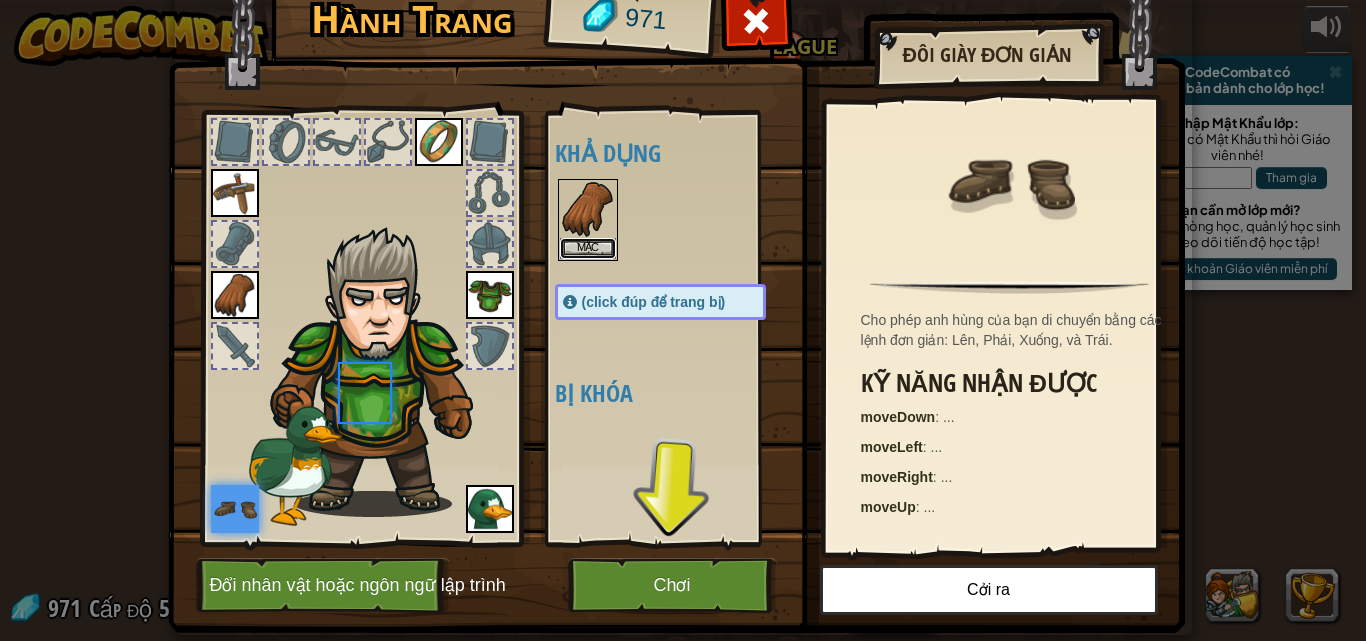 click on "Mặc" at bounding box center [588, 248] 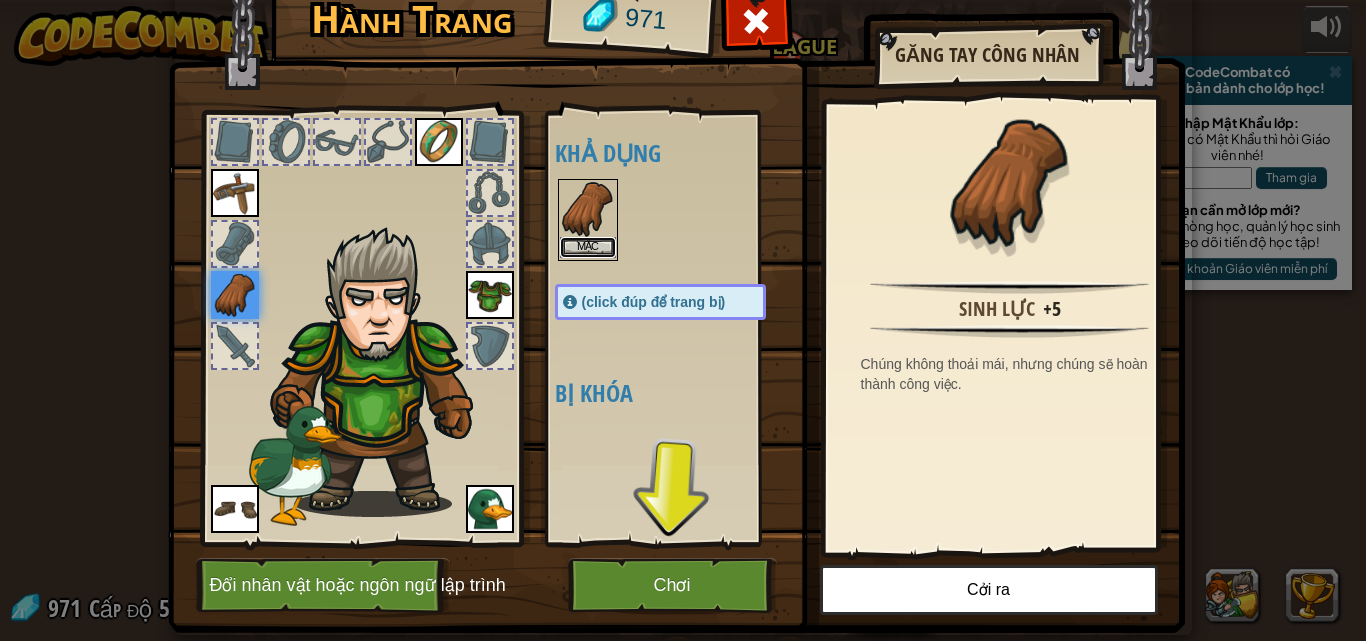 click on "Mặc" at bounding box center [588, 247] 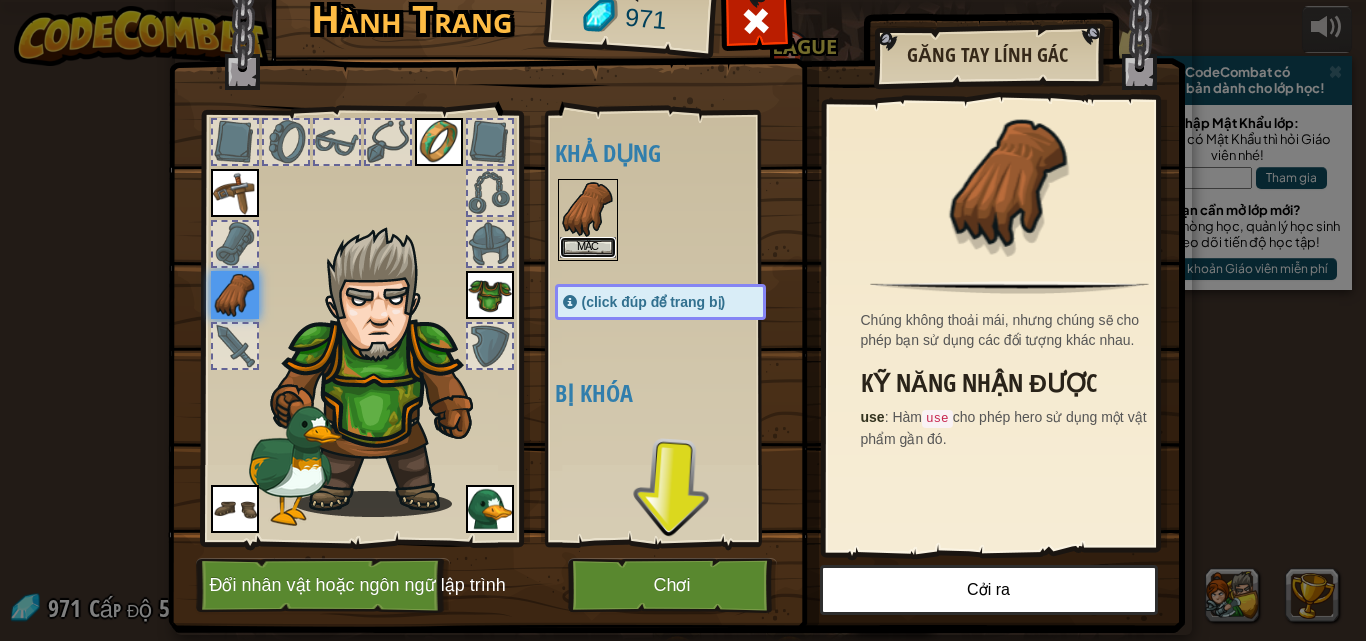 click on "Mặc" at bounding box center [588, 247] 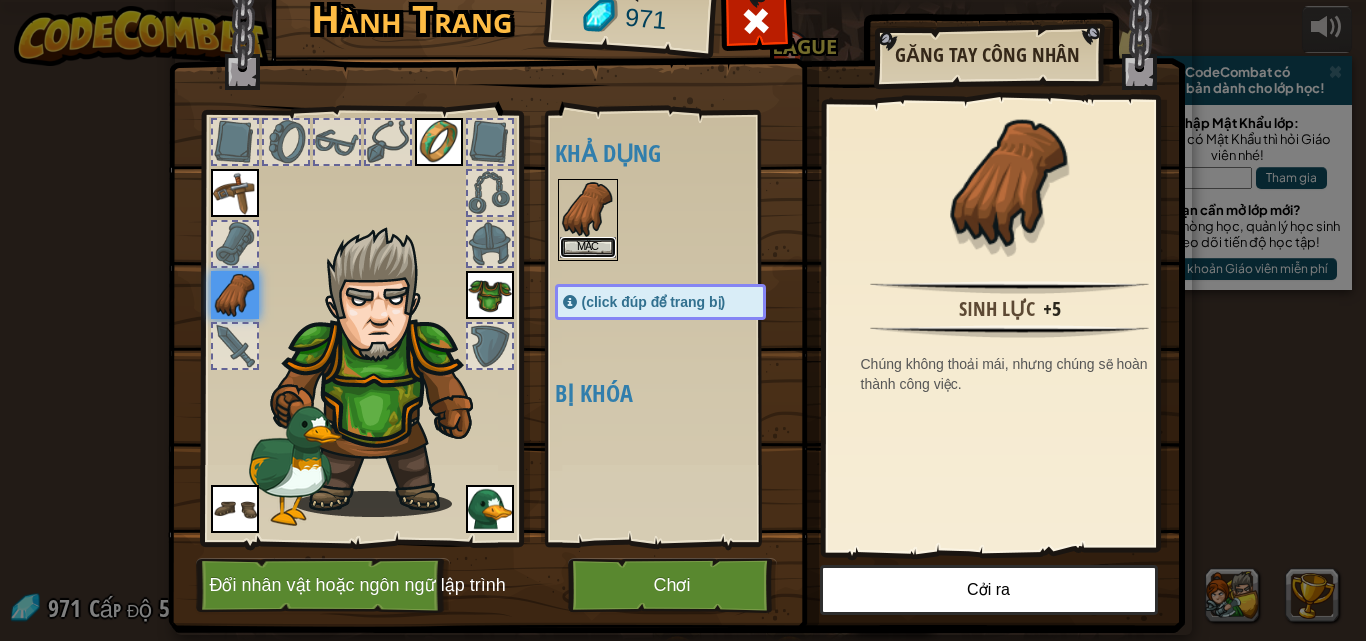 click on "Mặc" at bounding box center [588, 247] 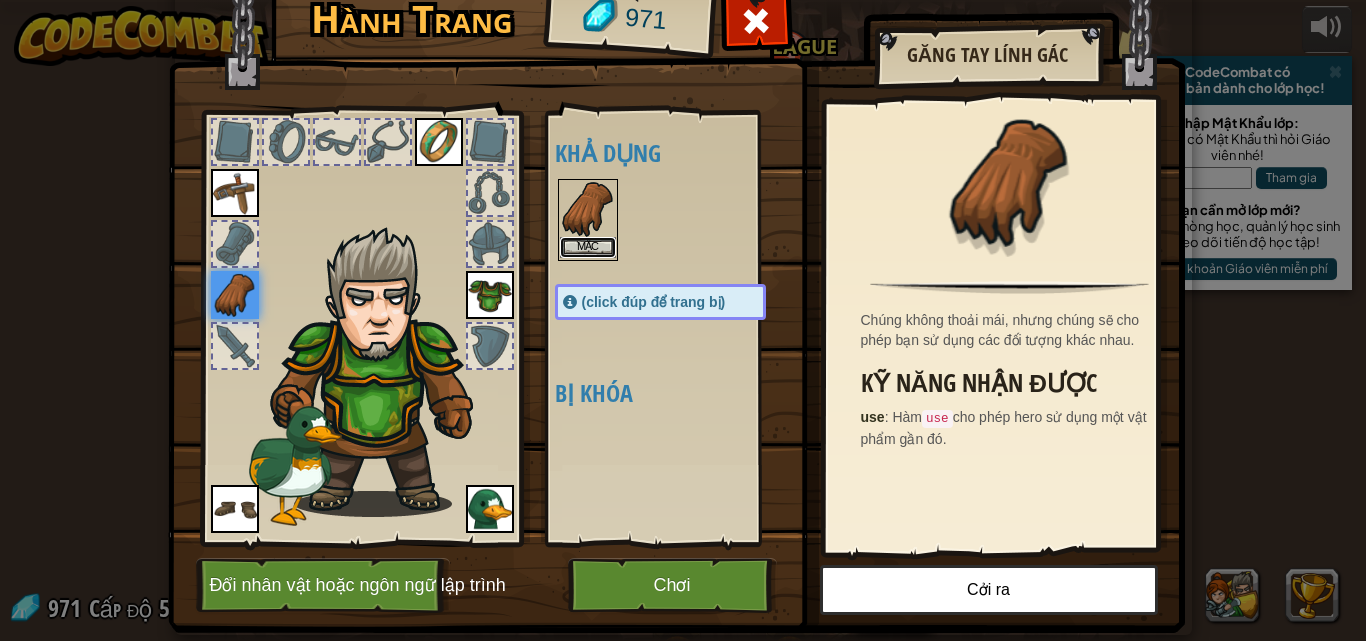 click on "Mặc" at bounding box center (588, 247) 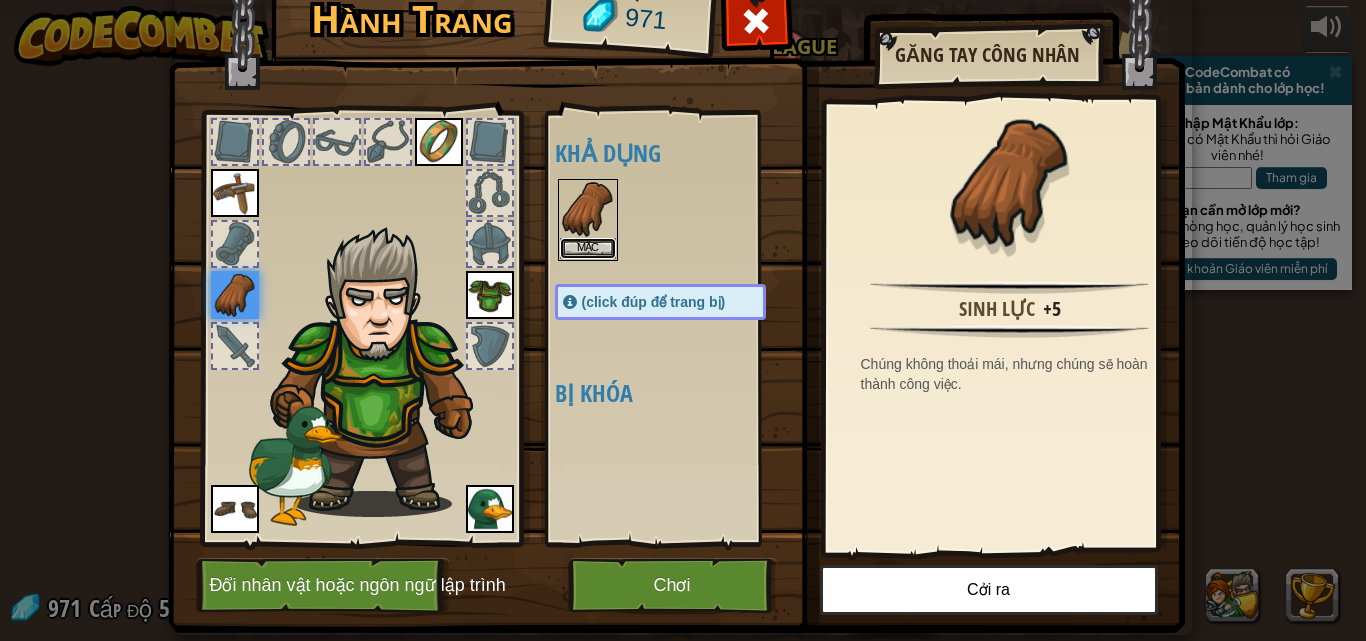 click on "Mặc" at bounding box center [588, 248] 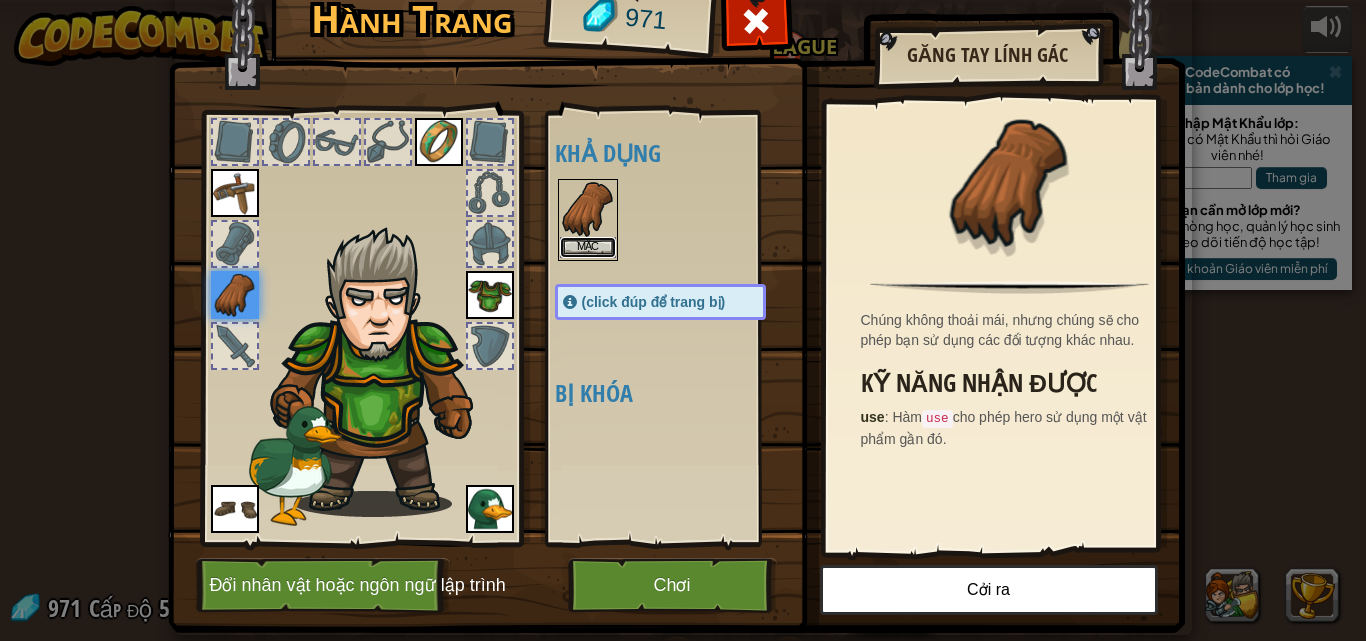 click on "Mặc" at bounding box center [588, 247] 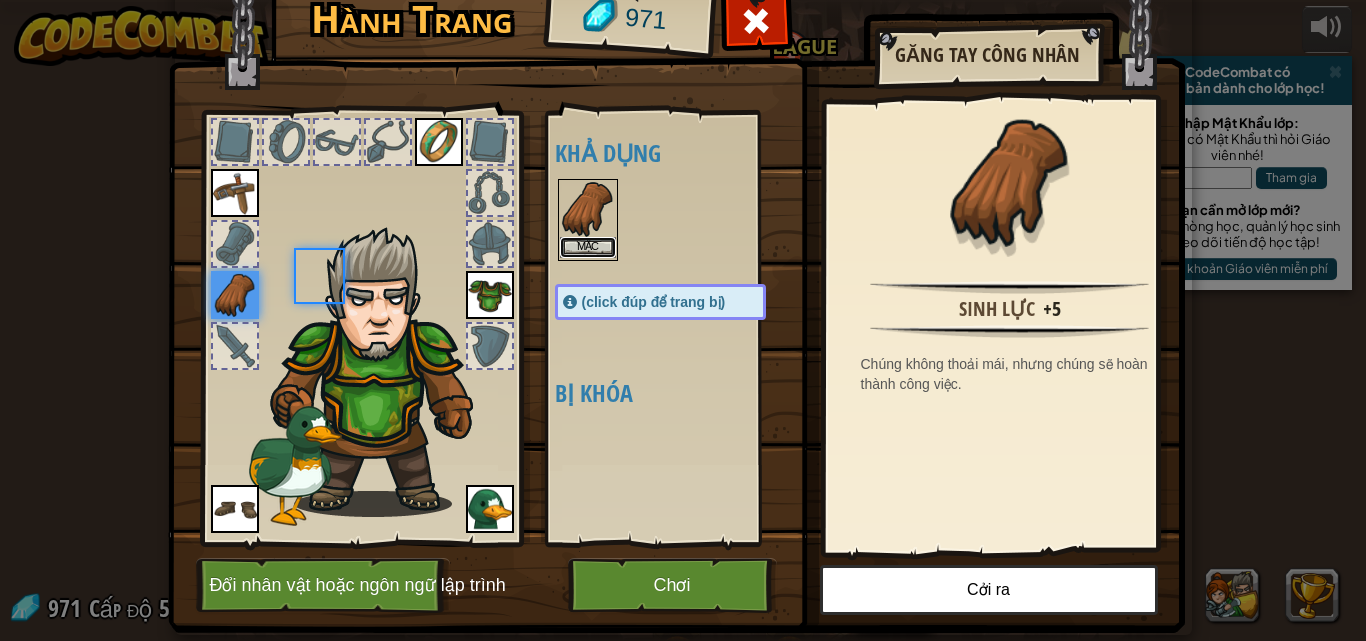 click on "Mặc" at bounding box center (588, 247) 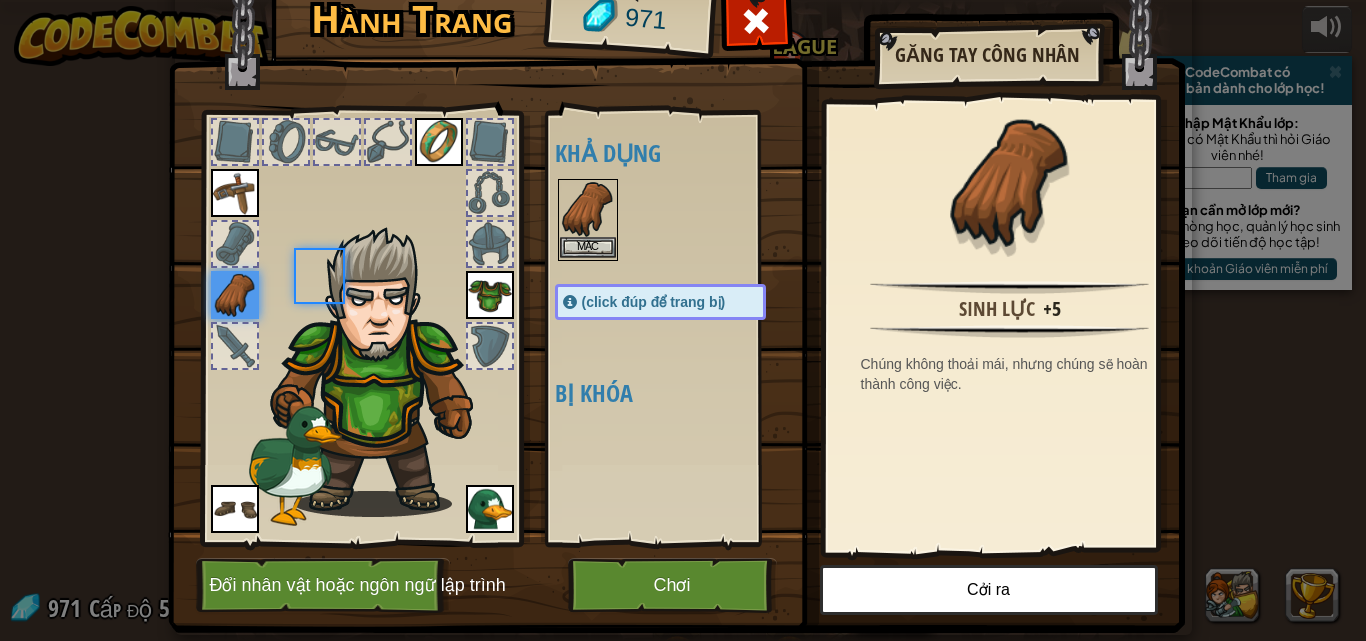 click on "powered by CodeCombat có Phiên bản dành cho lớp học! Nhập Mật Khẩu lớp: Không có Mật Khẩu thì hỏi Giáo viên nhé! Tham gia Bạn cần mở lớp mới? Tạo bị phòng học, quản lý học sinh và theo dõi tiến độ học tập! Tạo tài khoản Giáo viên miễn phí Cuộc vây hãm bão tố (Bị khóa)
Sâu trong Dãy núi Cloudrip... hai thế lực đã xuất hiện! Những tháp phép thuật đứng vững bảo vệ các lối đi giữa chúng. Triệu hồi đơn vị, tung phép và giành chiến thắng!
Xuống Xa Hơn (Bị khóa) Sử dụng vòng lặp để tìm đường hiệu quả hơn.
Tham số Cú pháp cơ bản Vòng lặp While Khả năng thuận lợi (Bị khóa) Hai con yêu tinh đang ngăn cản lối ra của em khỏi hầm ngục.
Tham số Cú pháp cơ bản Chuỗi Haunted Kithmaze (Bị khóa) Một mê cung được xây dựng để đánh lạc hướng khách du lịch.
Cú pháp cơ bản Vòng lặp While" at bounding box center (683, 11) 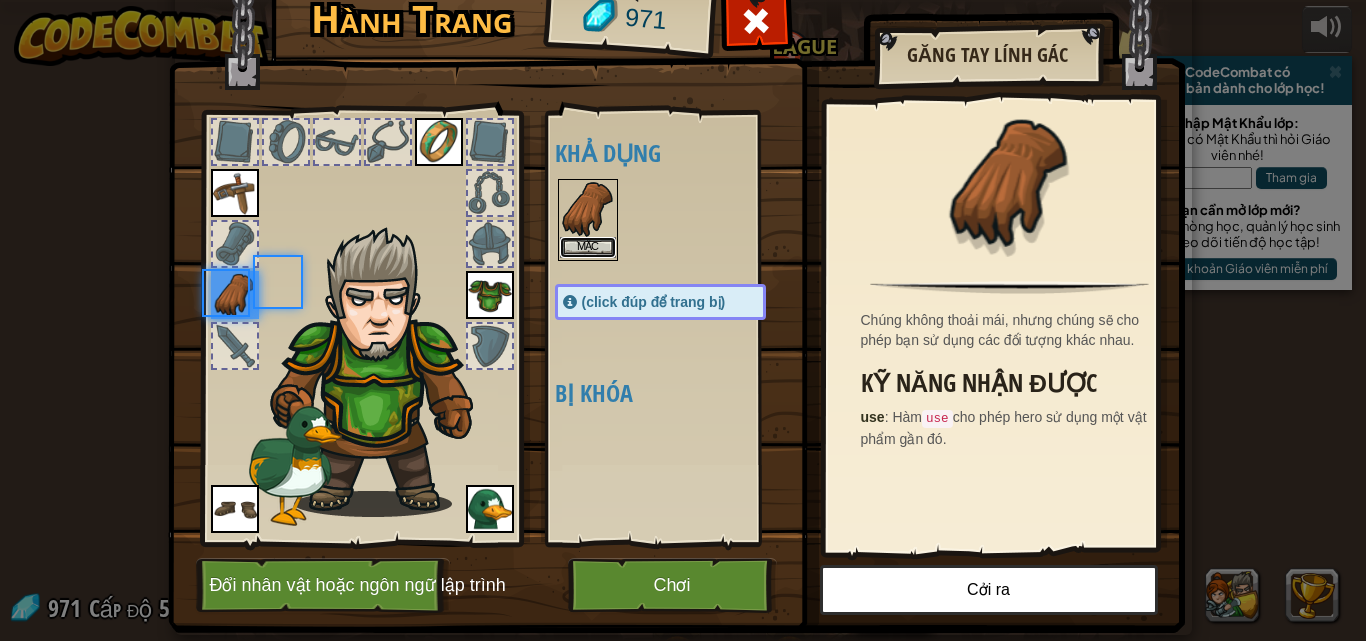 click on "Mặc" at bounding box center (588, 247) 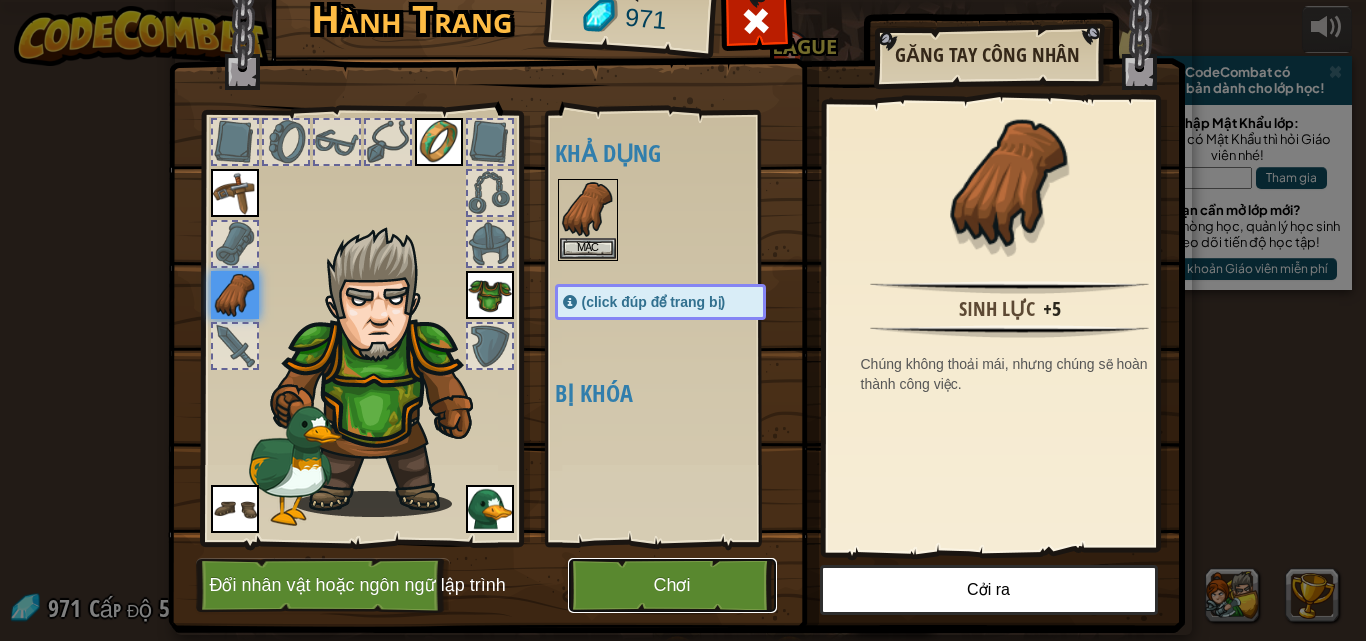click on "Chơi" at bounding box center (672, 585) 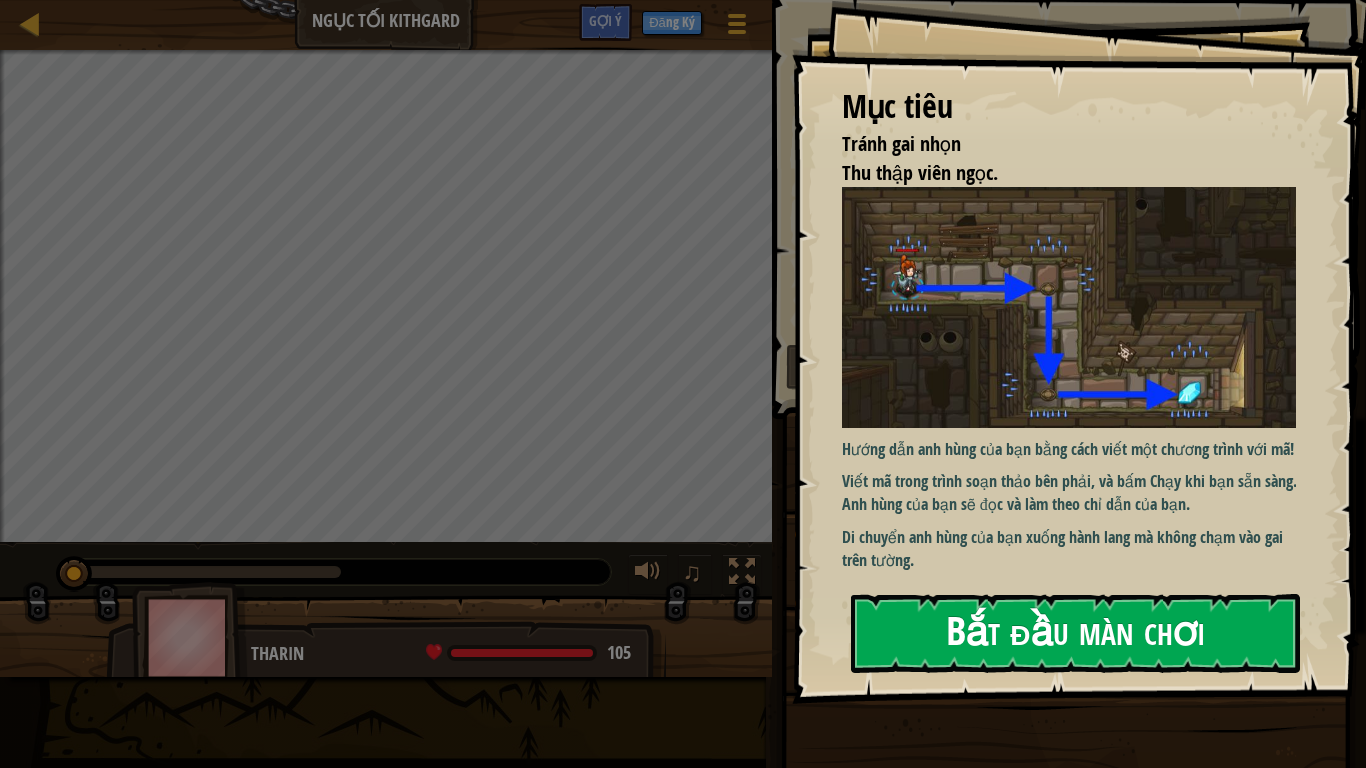 click on "Bắt đầu màn chơi" at bounding box center [1075, 633] 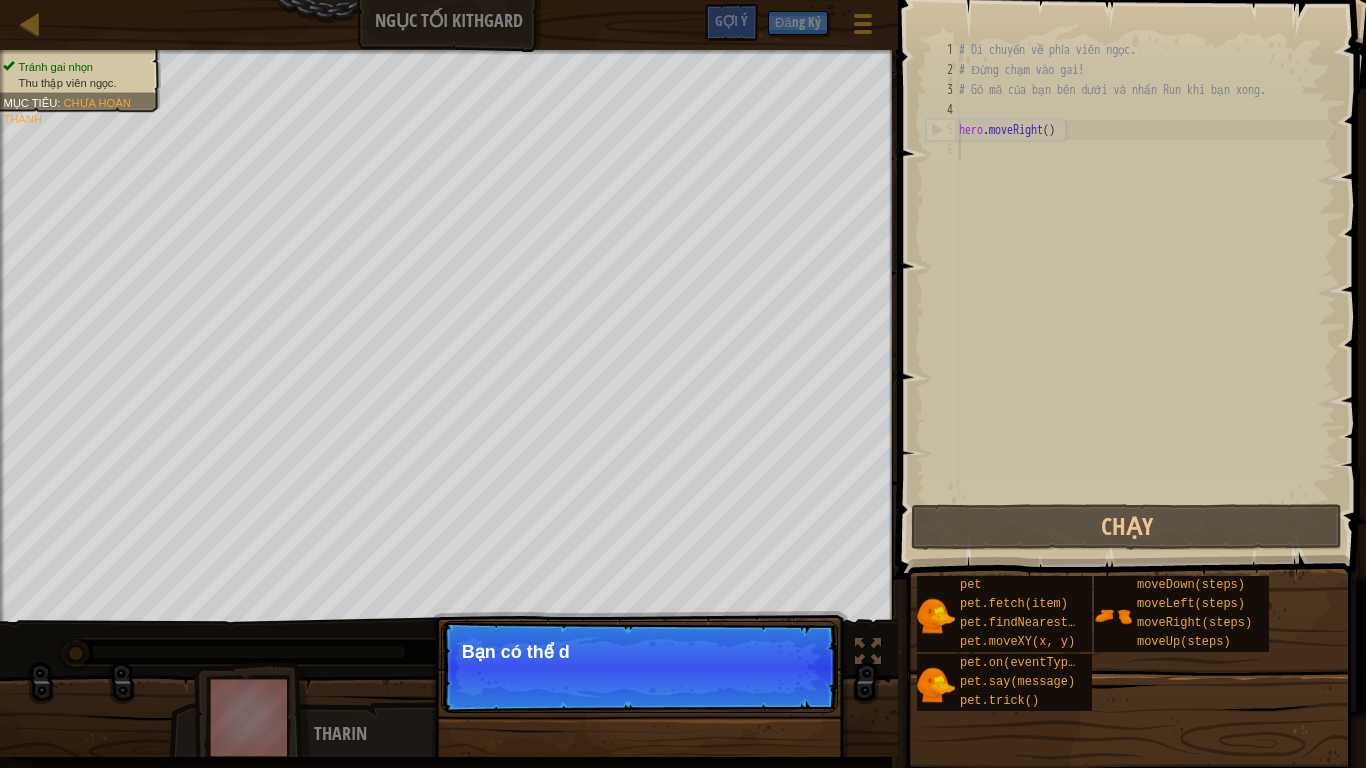 click on "Tiếp tục  Bạn có thể d" at bounding box center (639, 667) 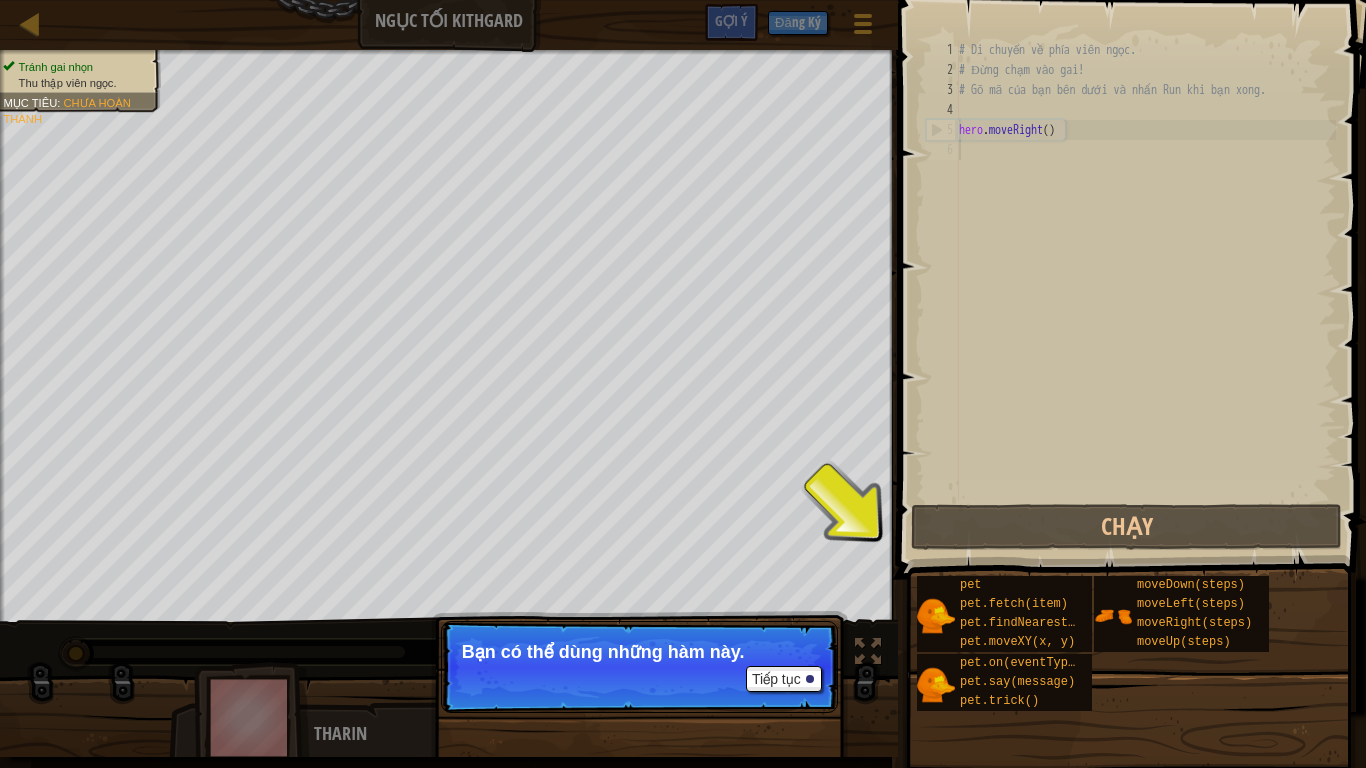 scroll, scrollTop: 9, scrollLeft: 0, axis: vertical 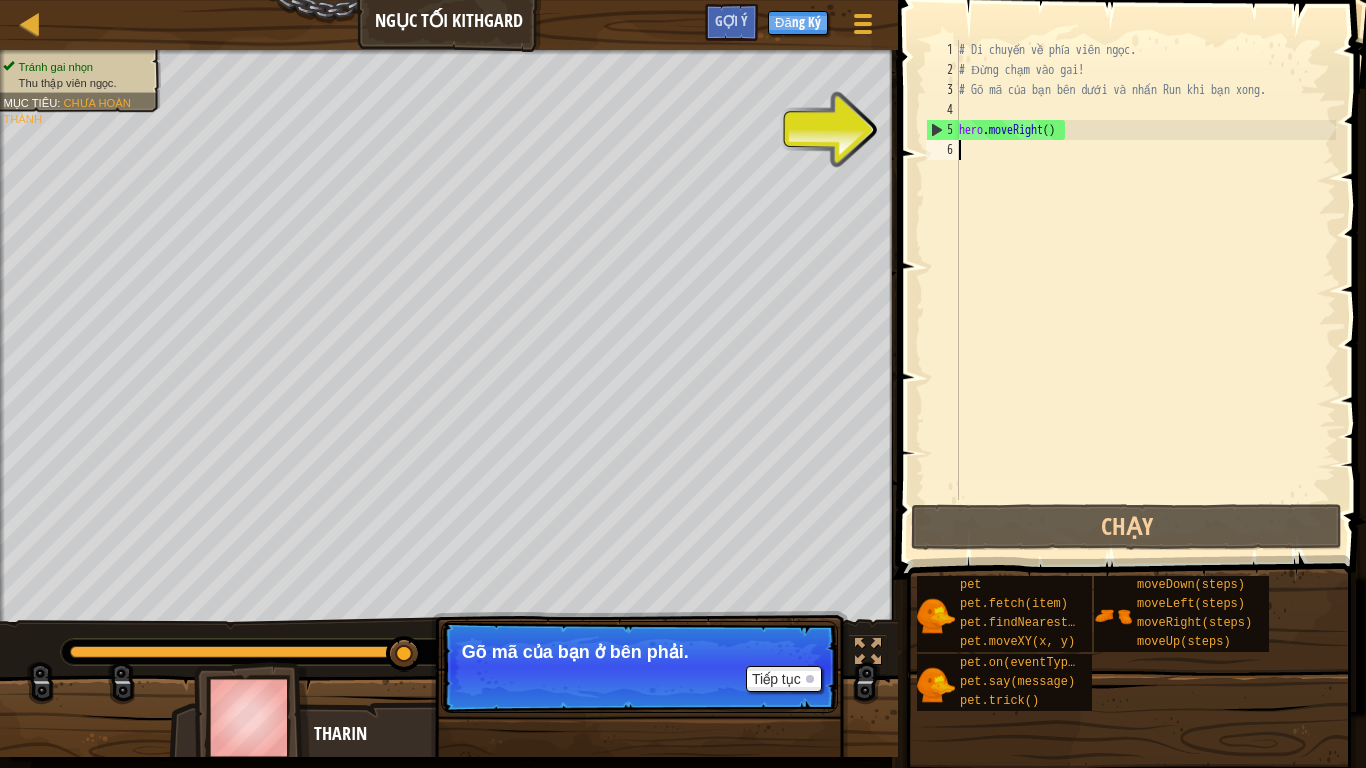 click on "# Di chuyển về phía viên ngọc. # Đừng chạm vào gai! # Gõ mã của bạn bên dưới và nhấn Run khi bạn xong. hero . moveRight ( )" at bounding box center (1145, 290) 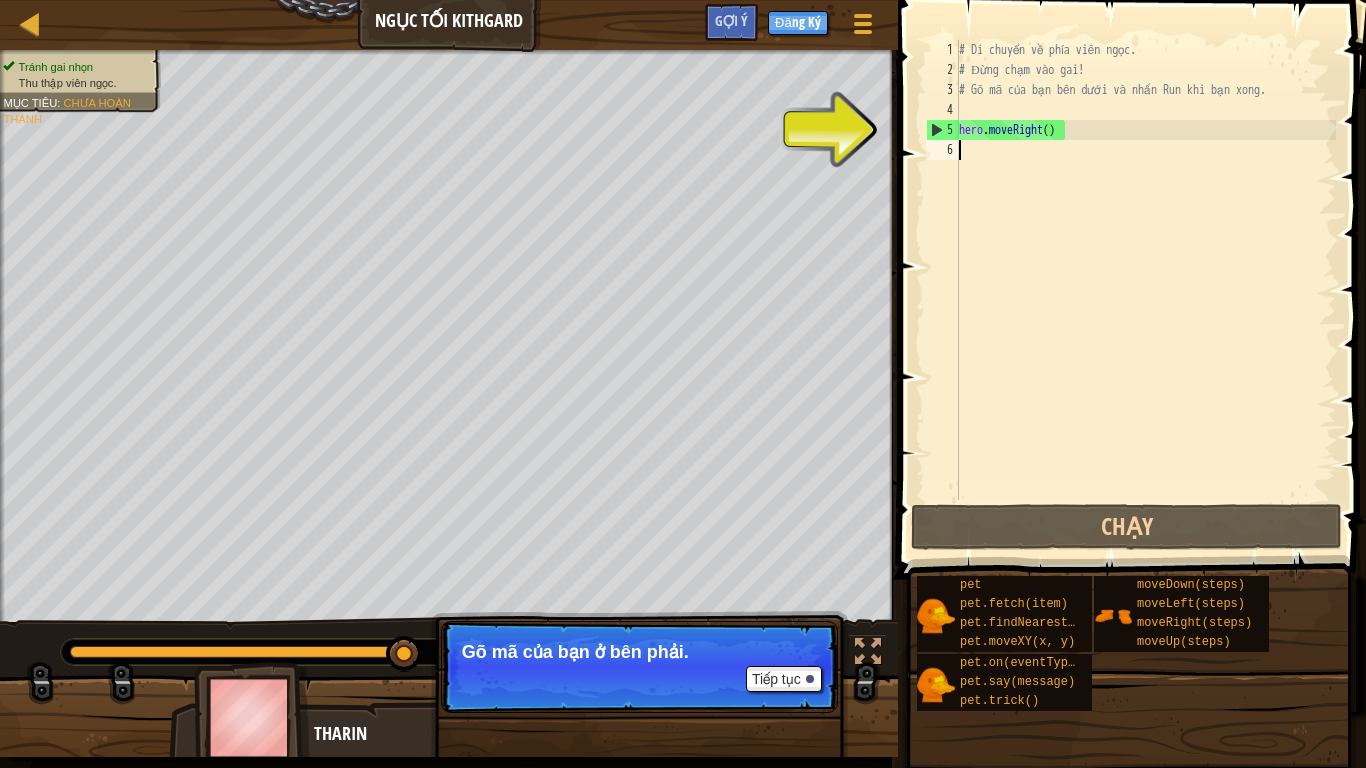 type on "h" 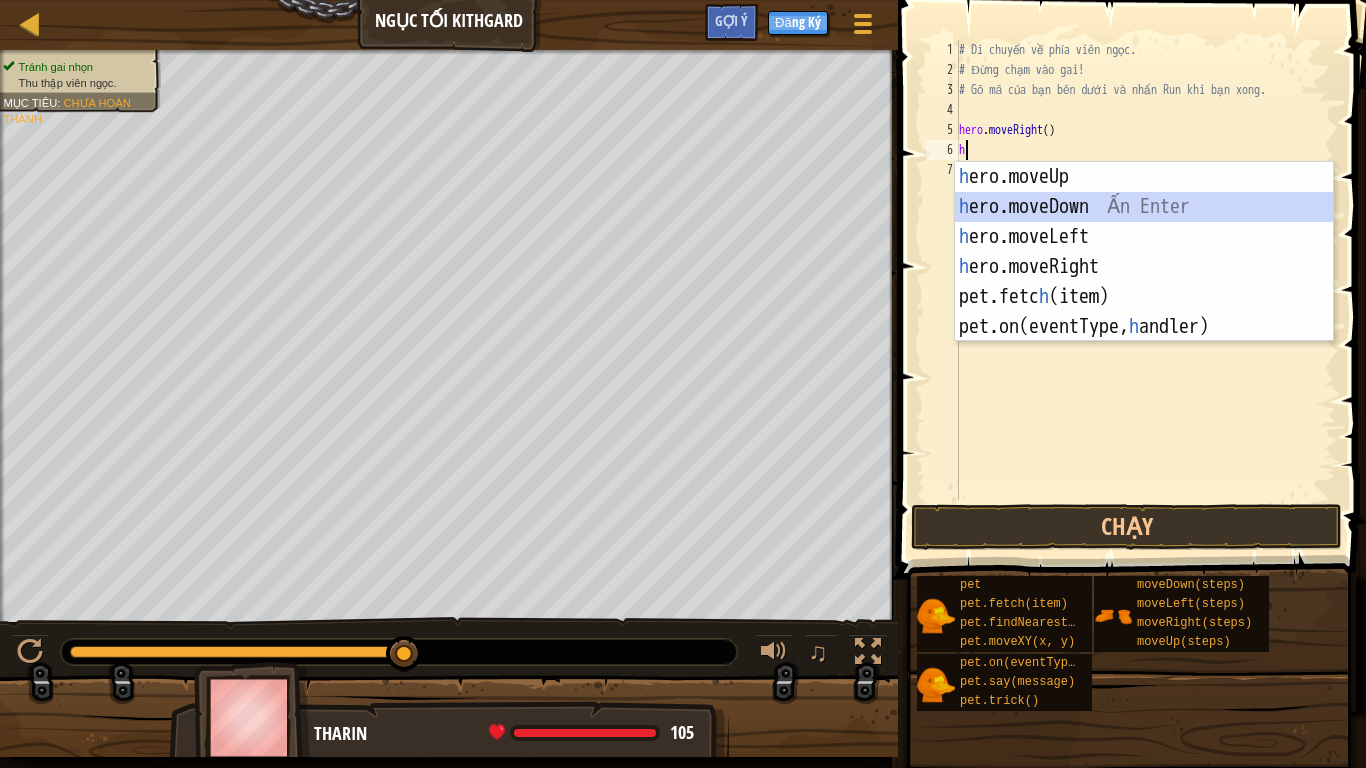 click on "h ero.moveUp Ấn Enter h ero.moveDown Ấn Enter h ero.moveLeft Ấn Enter h ero.moveRight Ấn Enter pet.fetc h (item) Ấn Enter pet.on(eventType,  h andler) Ấn Enter" at bounding box center (1144, 282) 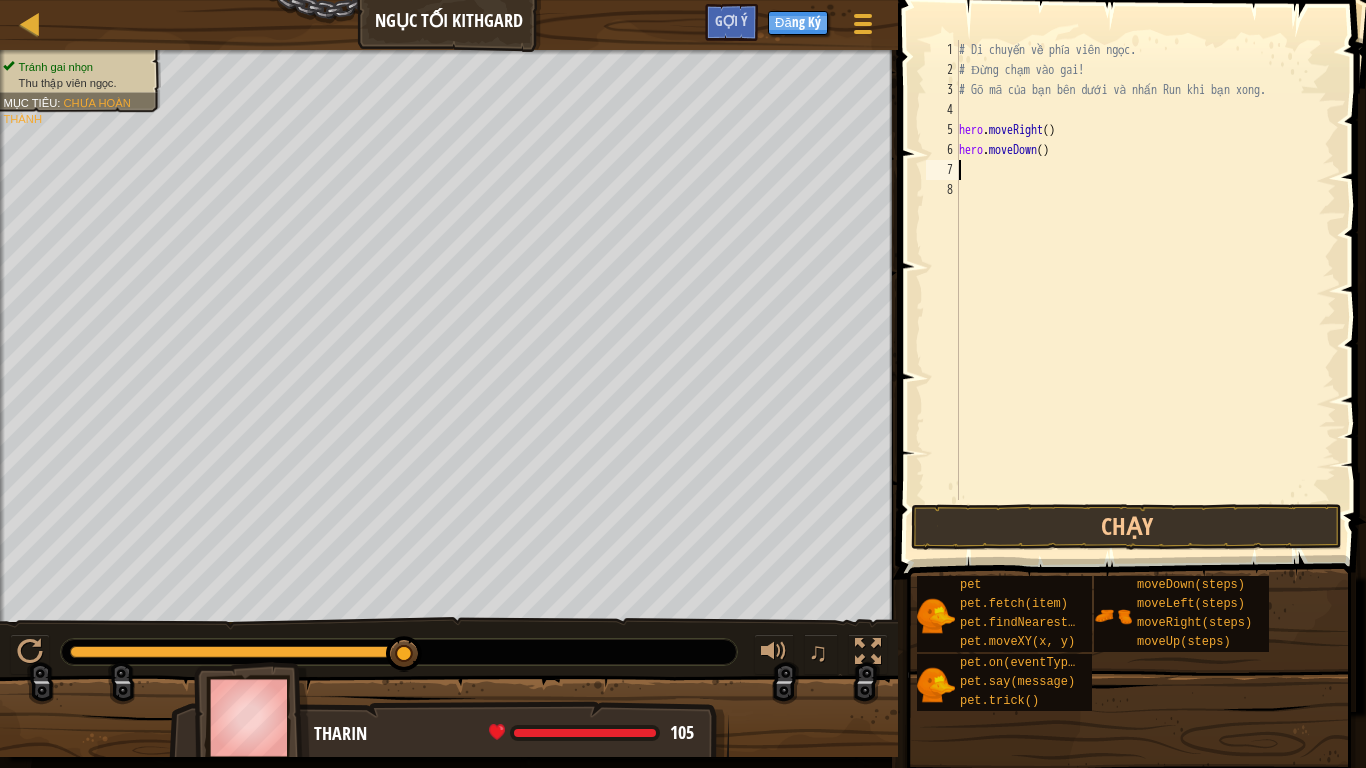 type on "h" 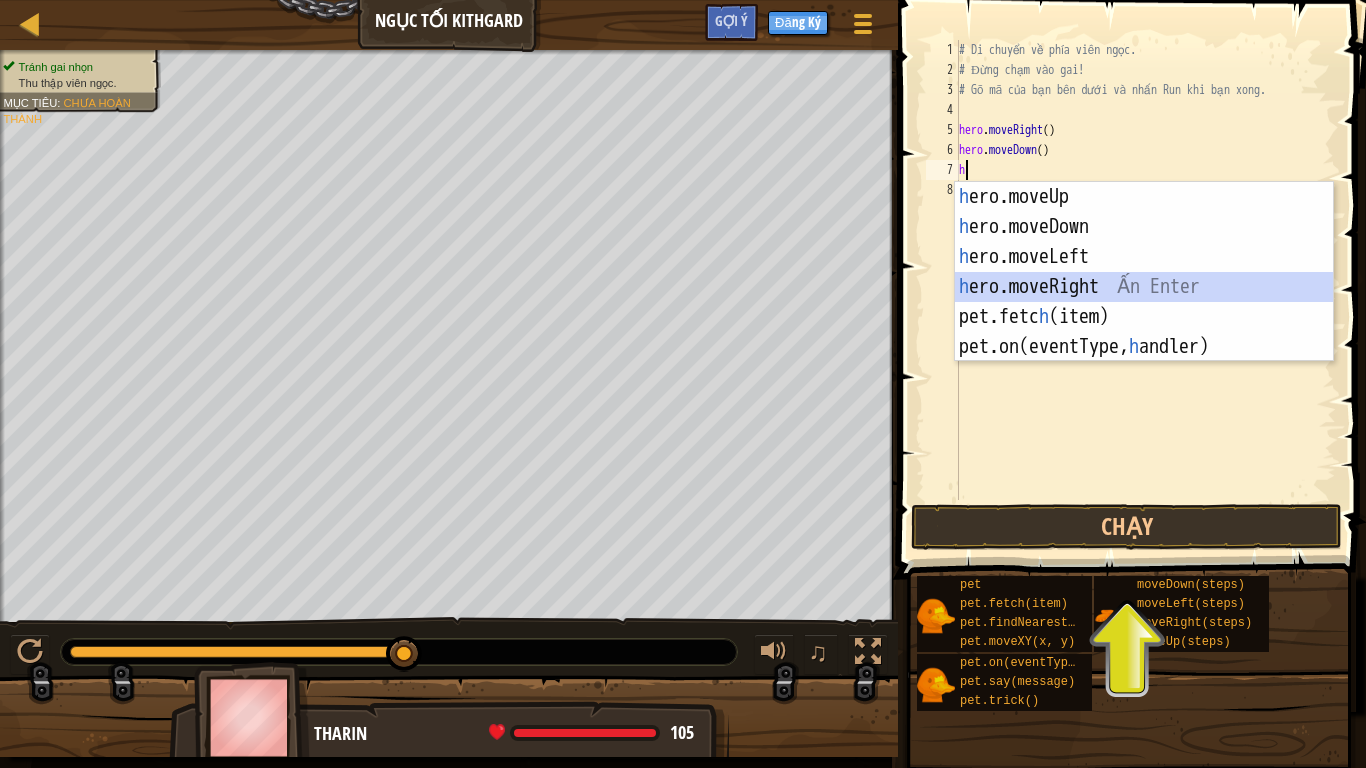 click on "h ero.moveUp Ấn Enter h ero.moveDown Ấn Enter h ero.moveLeft Ấn Enter h ero.moveRight Ấn Enter pet.fetc h (item) Ấn Enter pet.on(eventType,  h andler) Ấn Enter" at bounding box center [1144, 302] 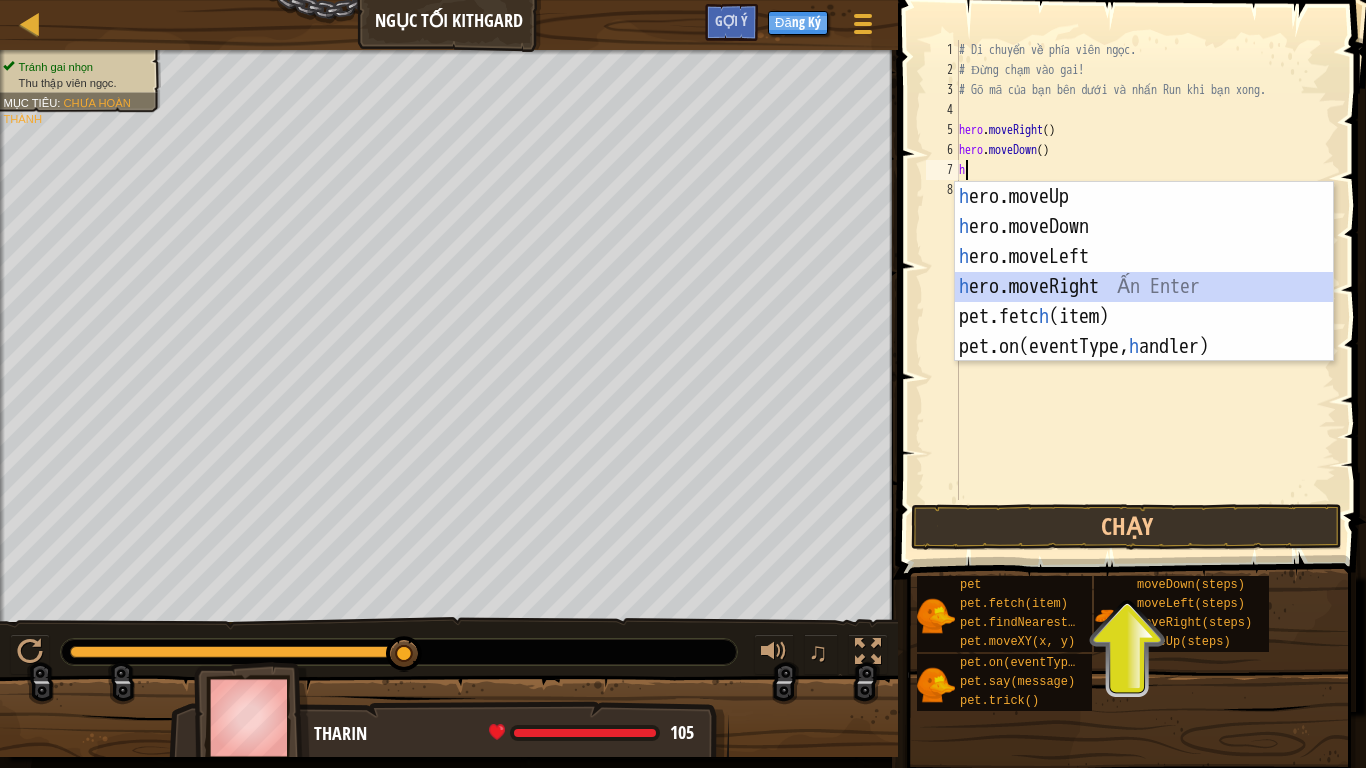 type 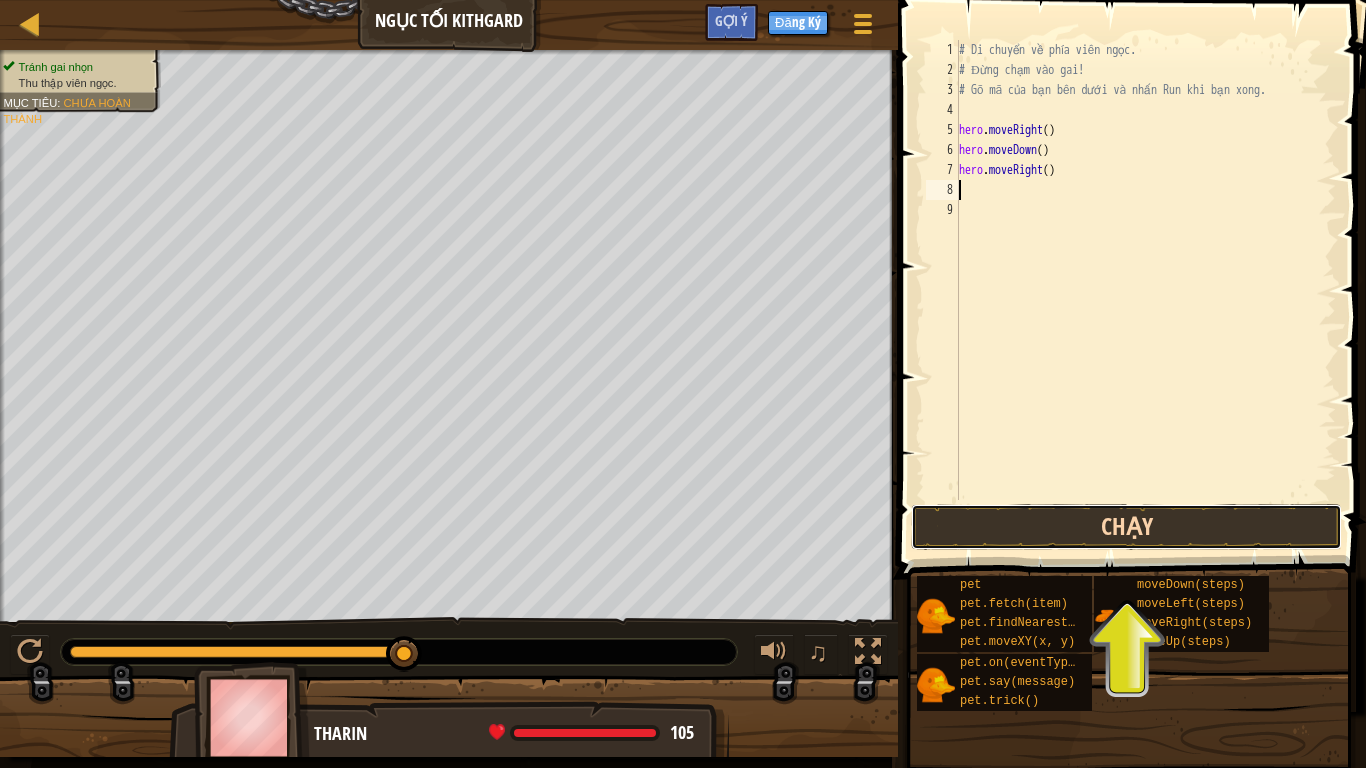 click on "Chạy" at bounding box center [1126, 527] 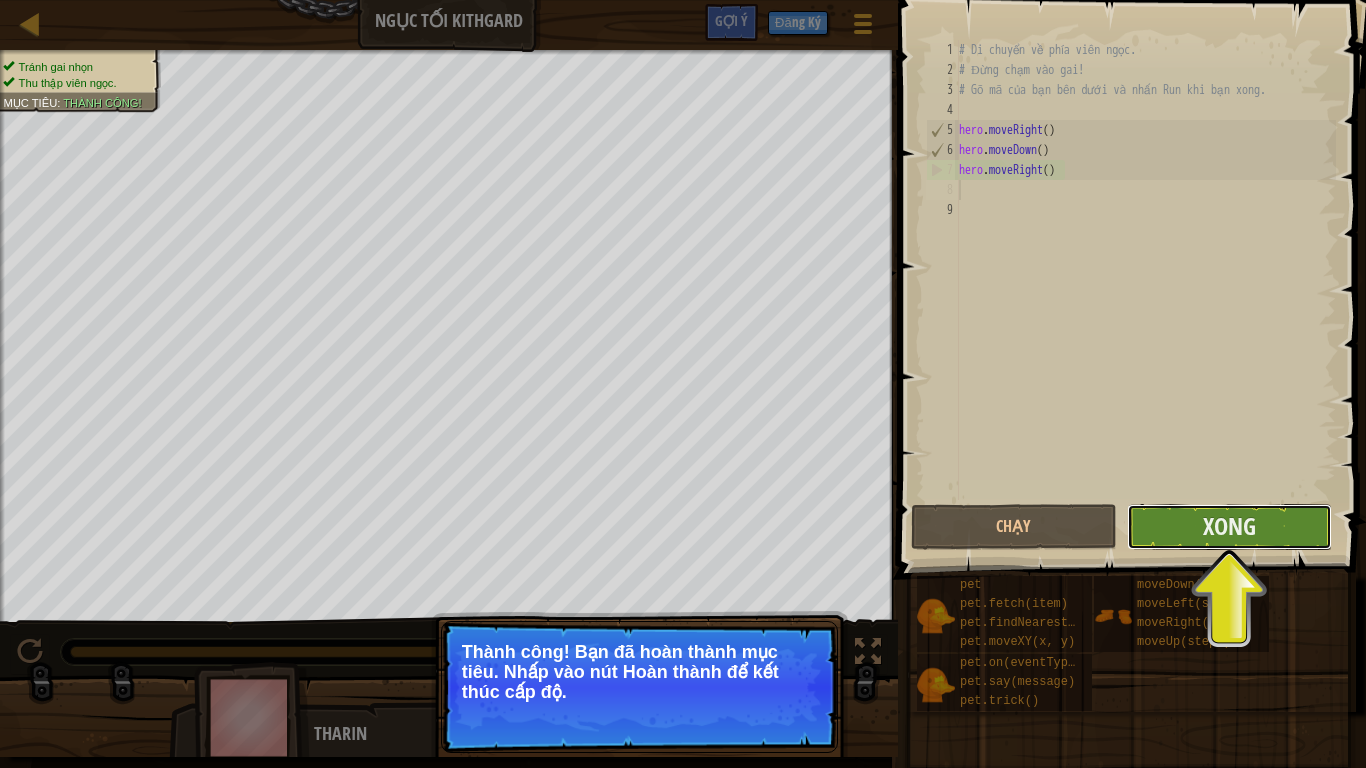 click on "Xong" at bounding box center (1229, 527) 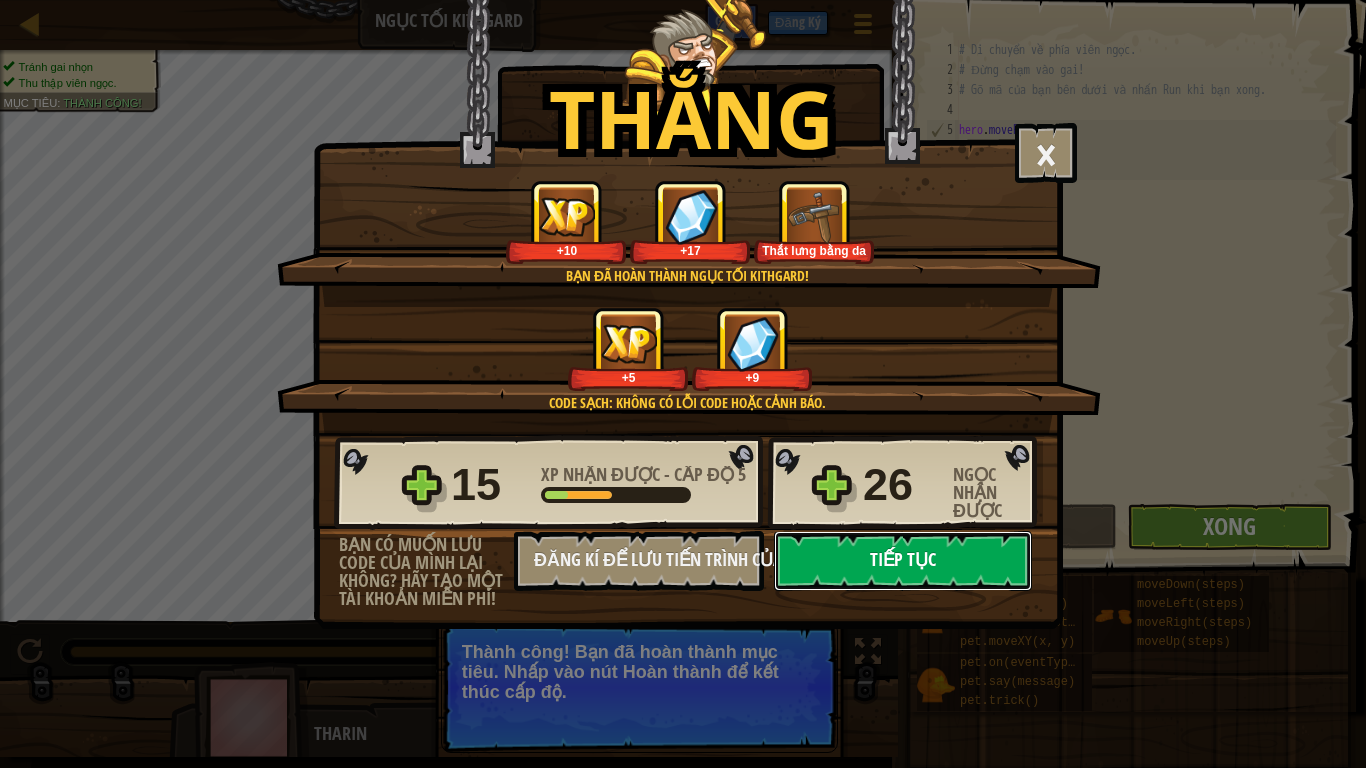 click on "Tiếp tục" at bounding box center [903, 561] 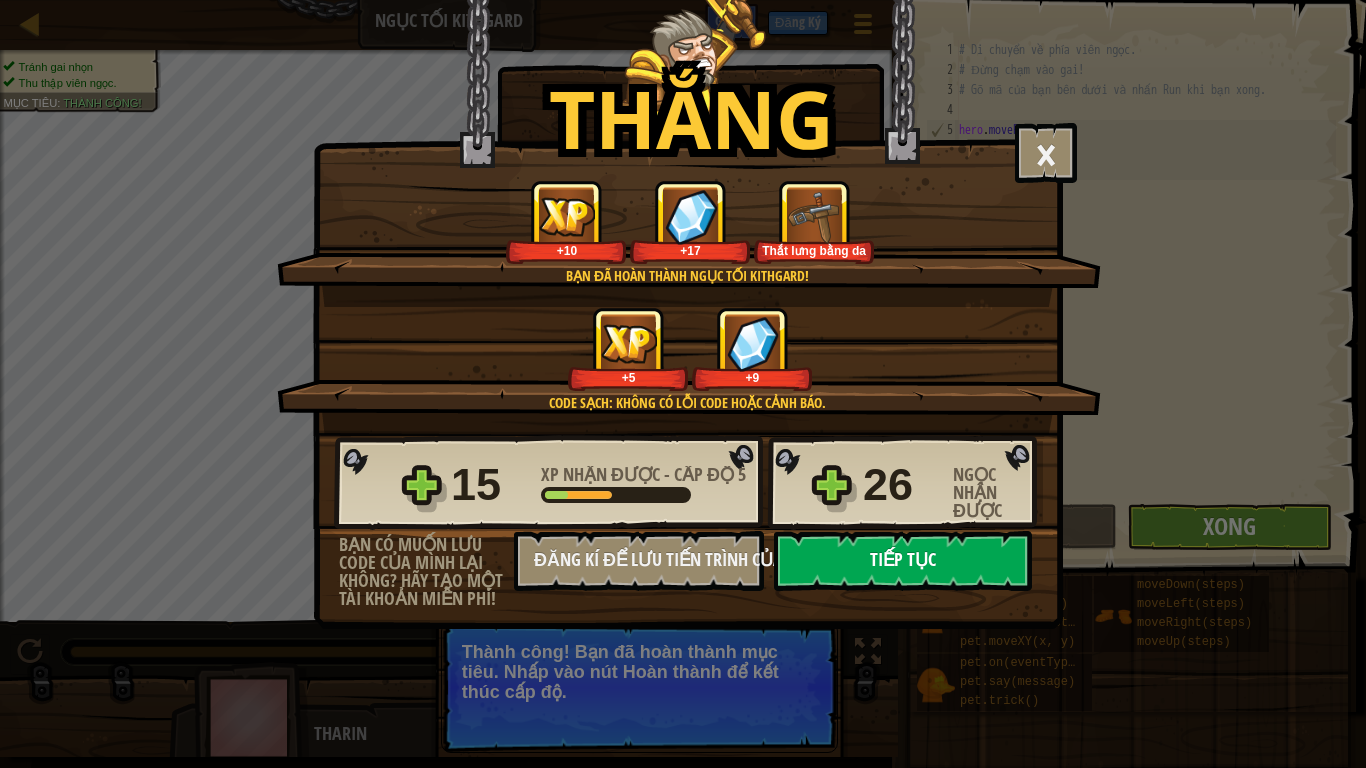 select on "vi" 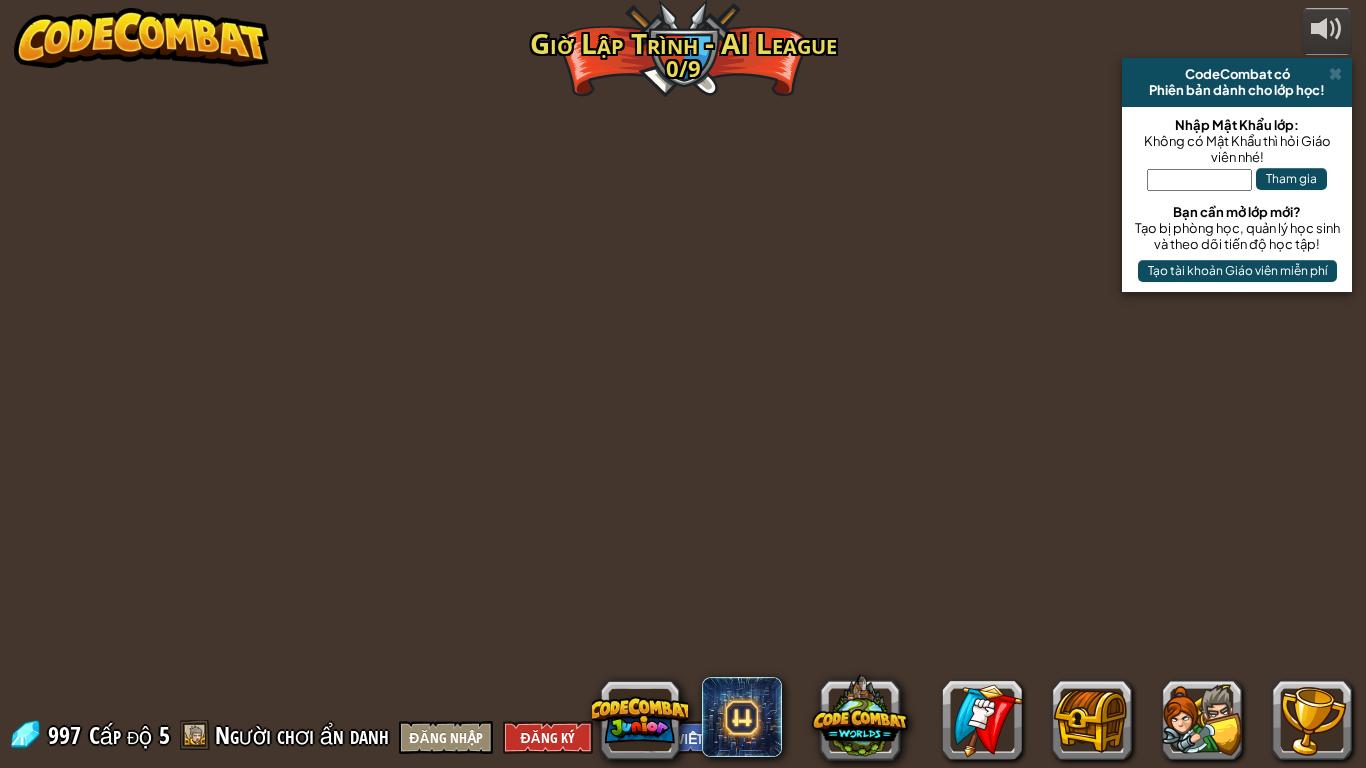 select on "vi" 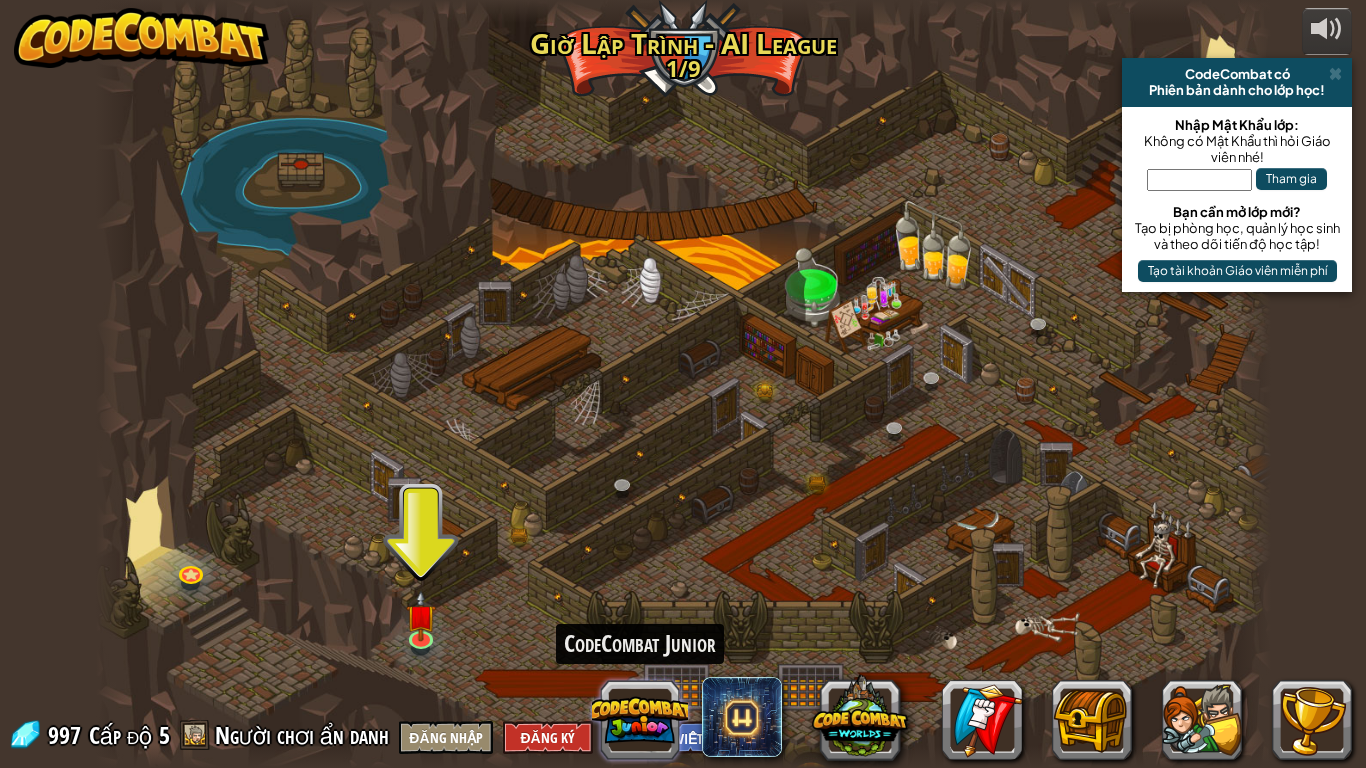 click at bounding box center (640, 720) 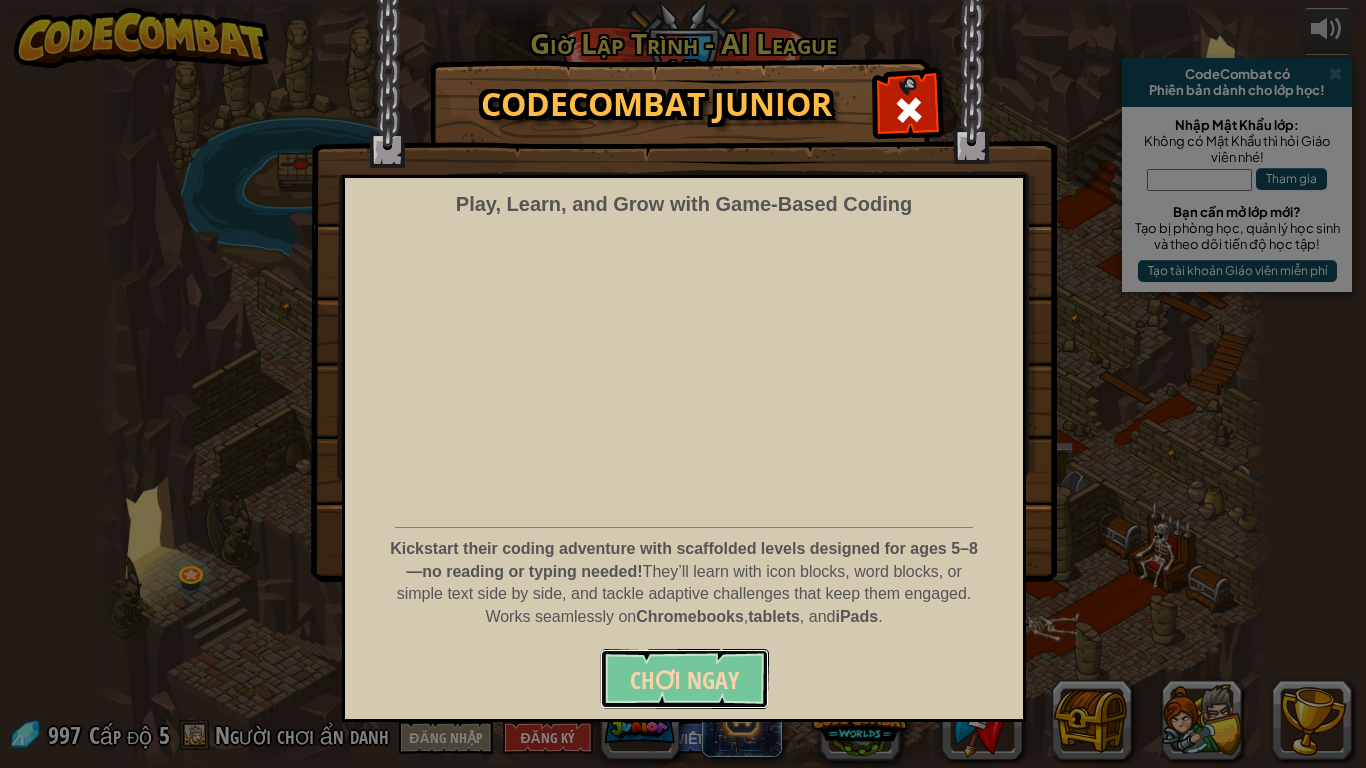 click on "Chơi ngay" at bounding box center (684, 679) 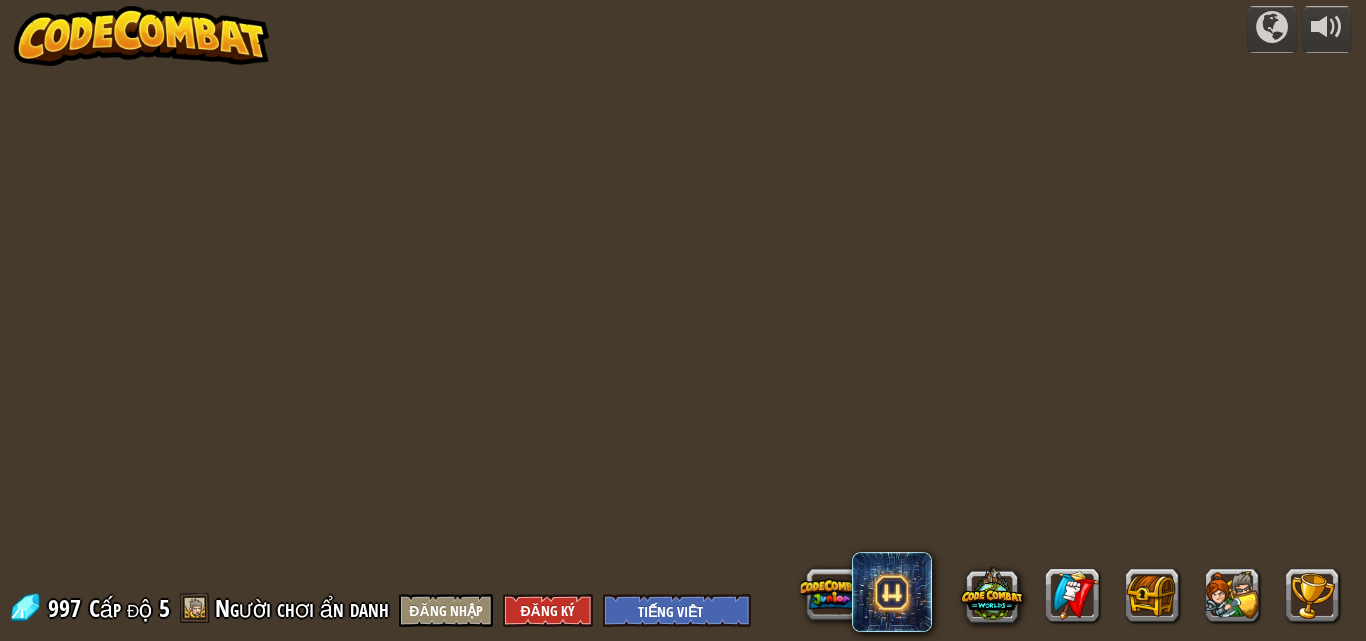 select on "vi" 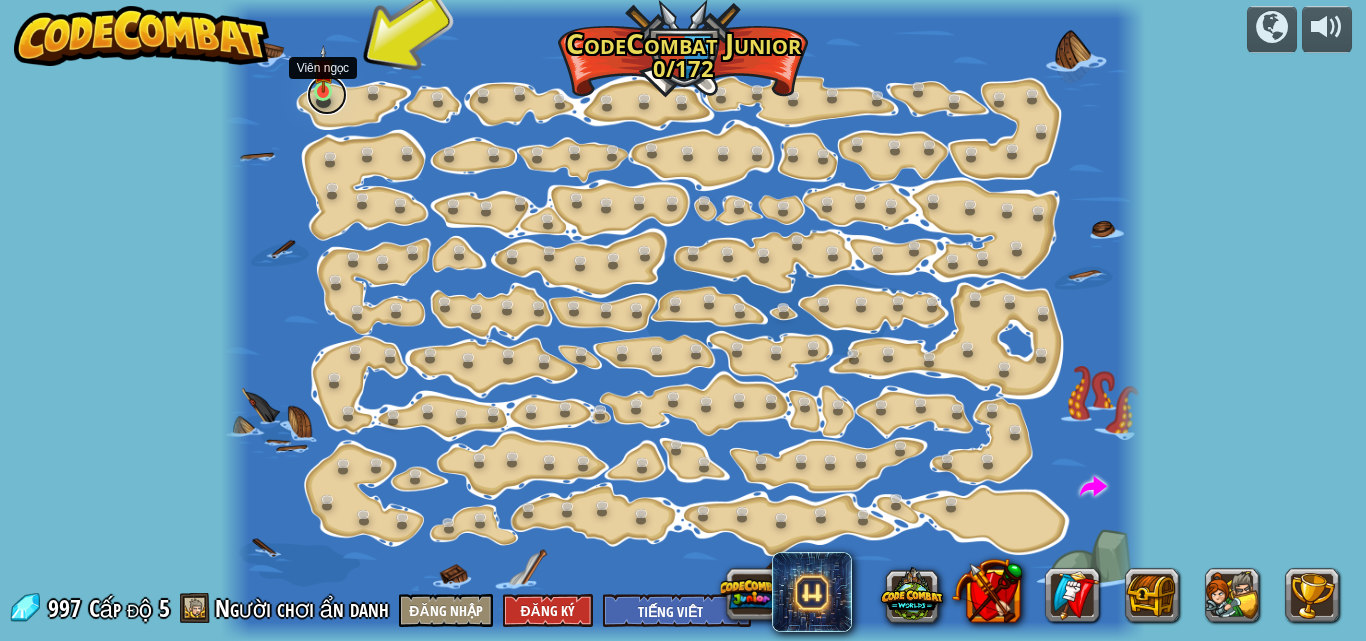click at bounding box center [327, 95] 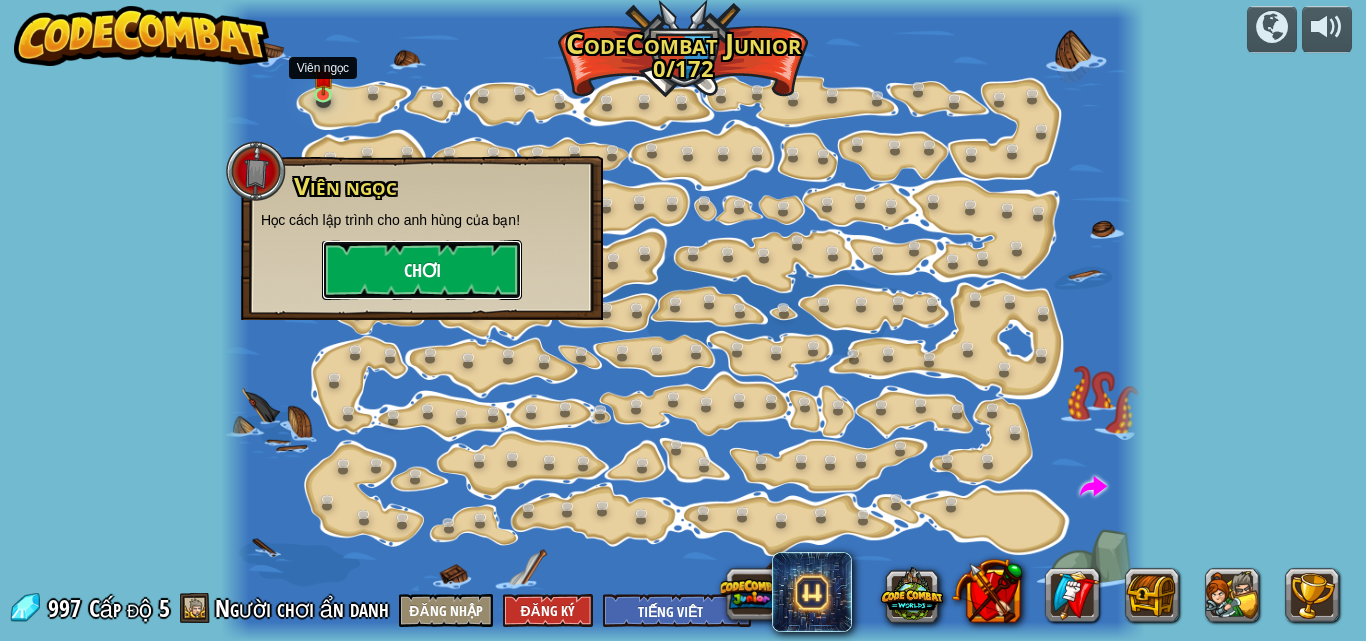 click on "Chơi" at bounding box center [422, 270] 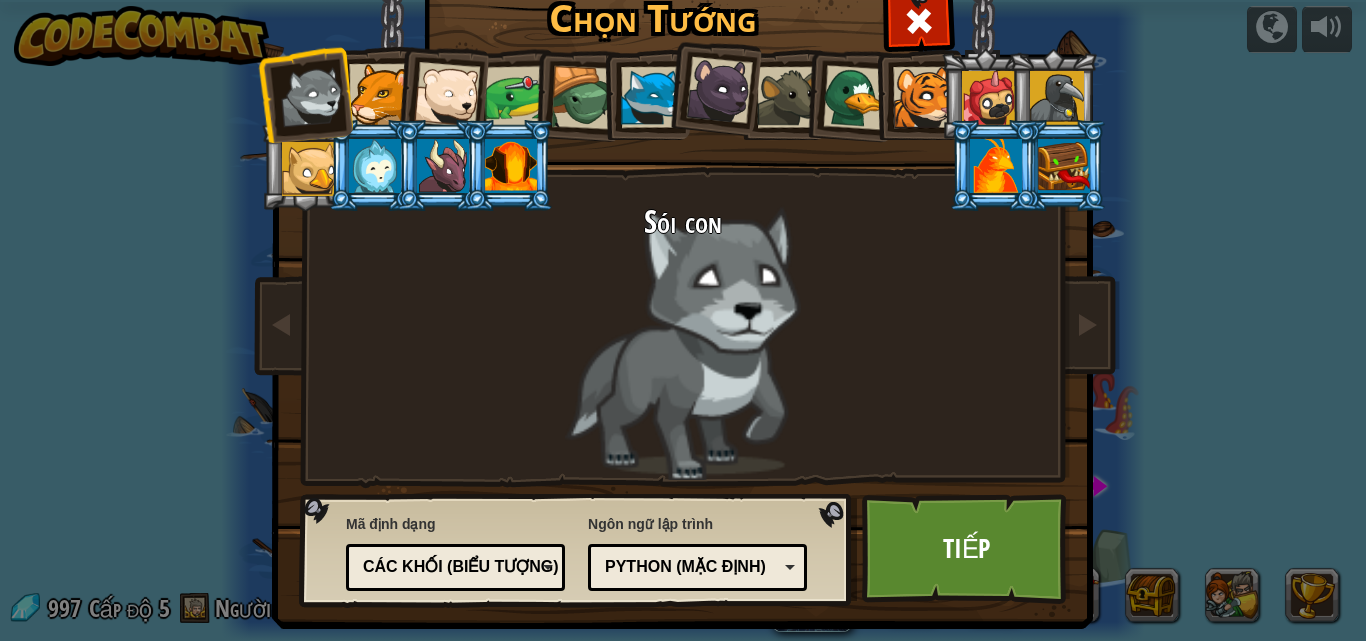 click at bounding box center [787, 97] 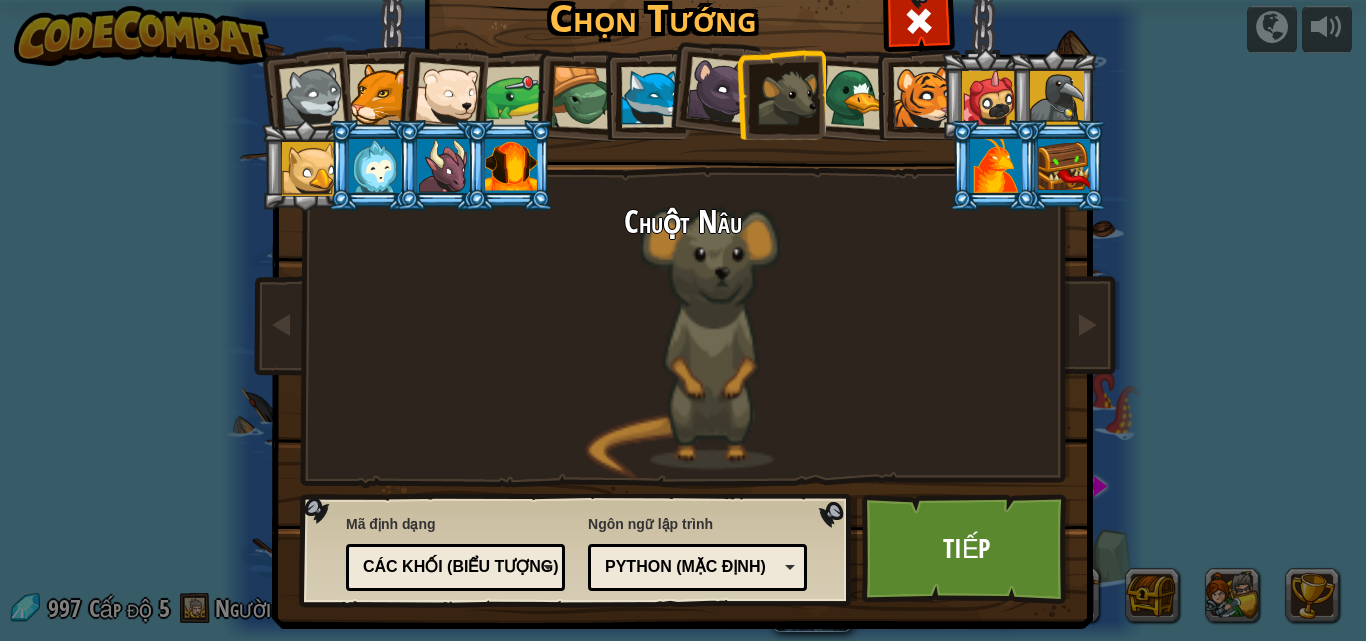 click at bounding box center [855, 97] 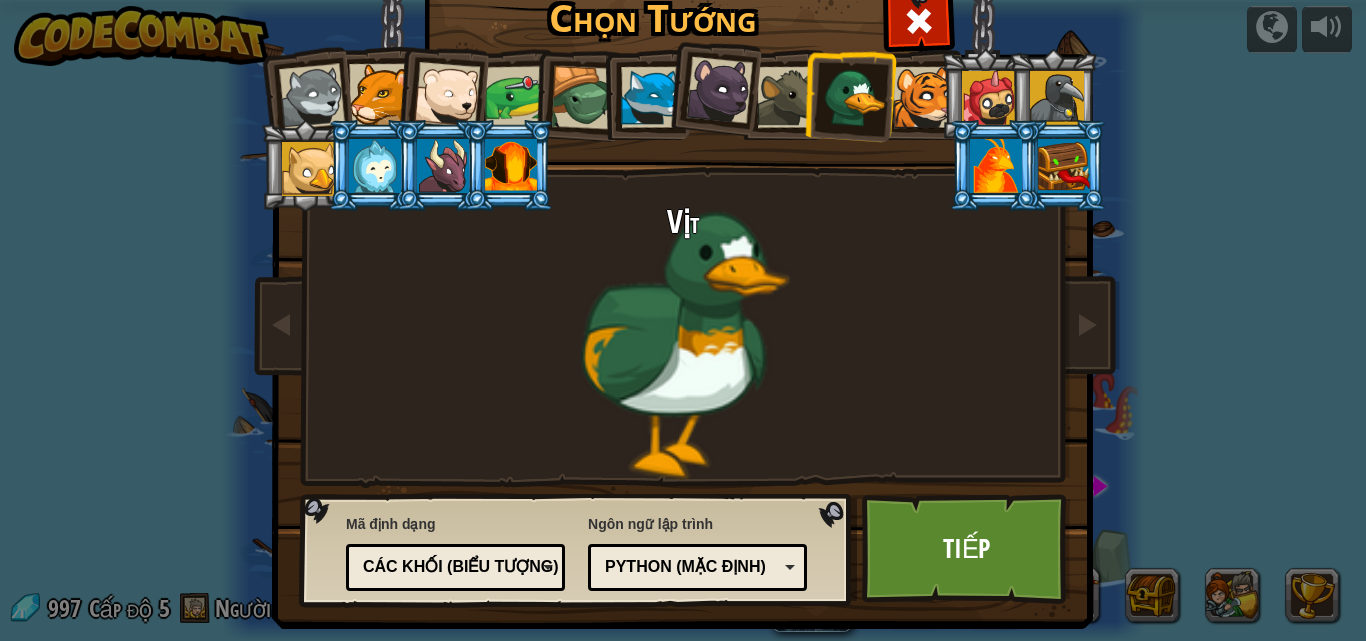 click at bounding box center [855, 97] 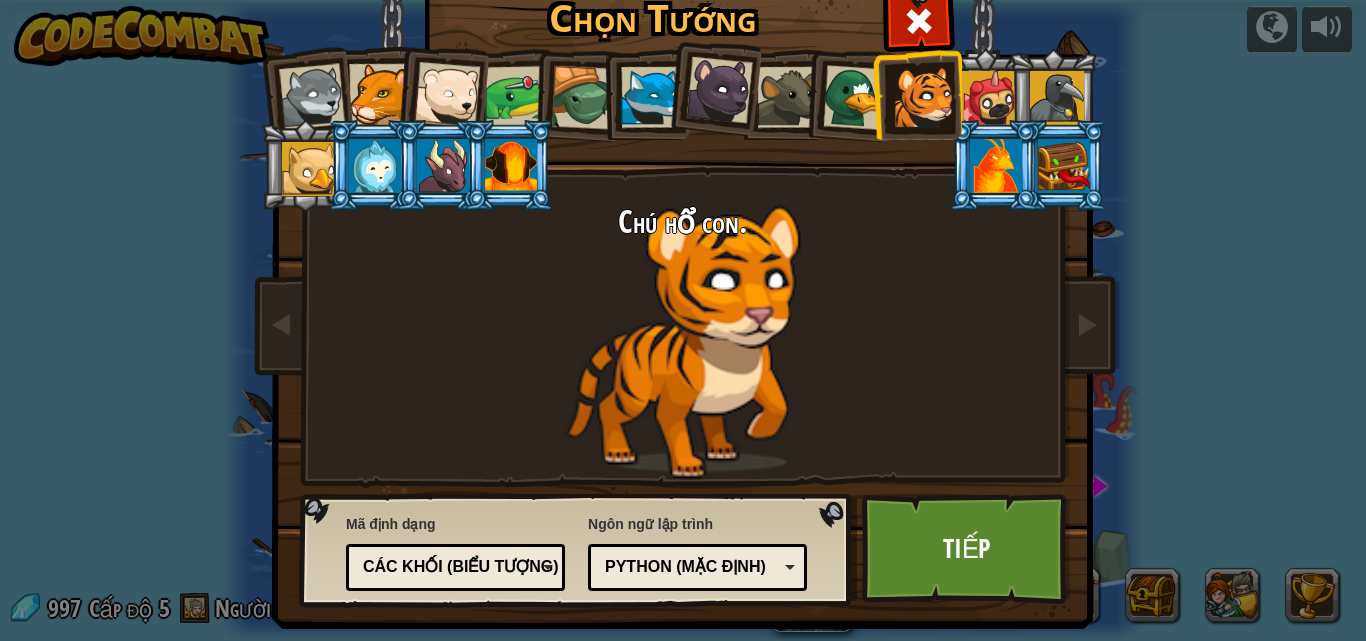 click at bounding box center (1064, 166) 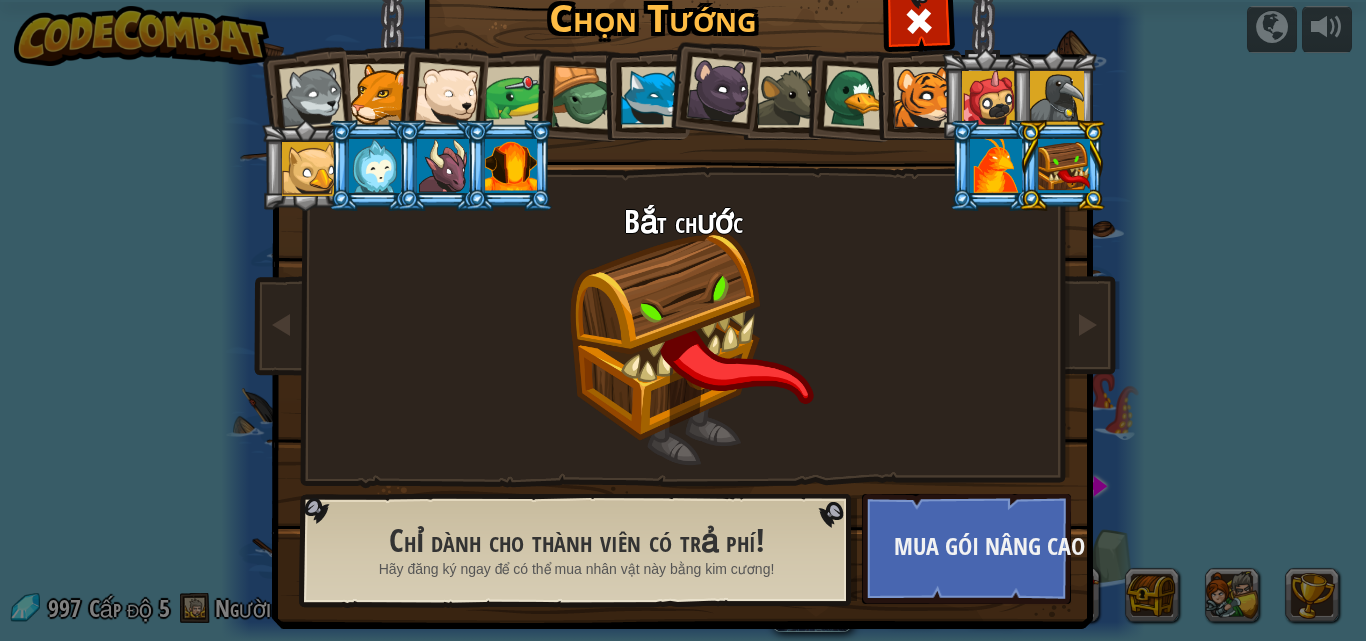 click at bounding box center (996, 166) 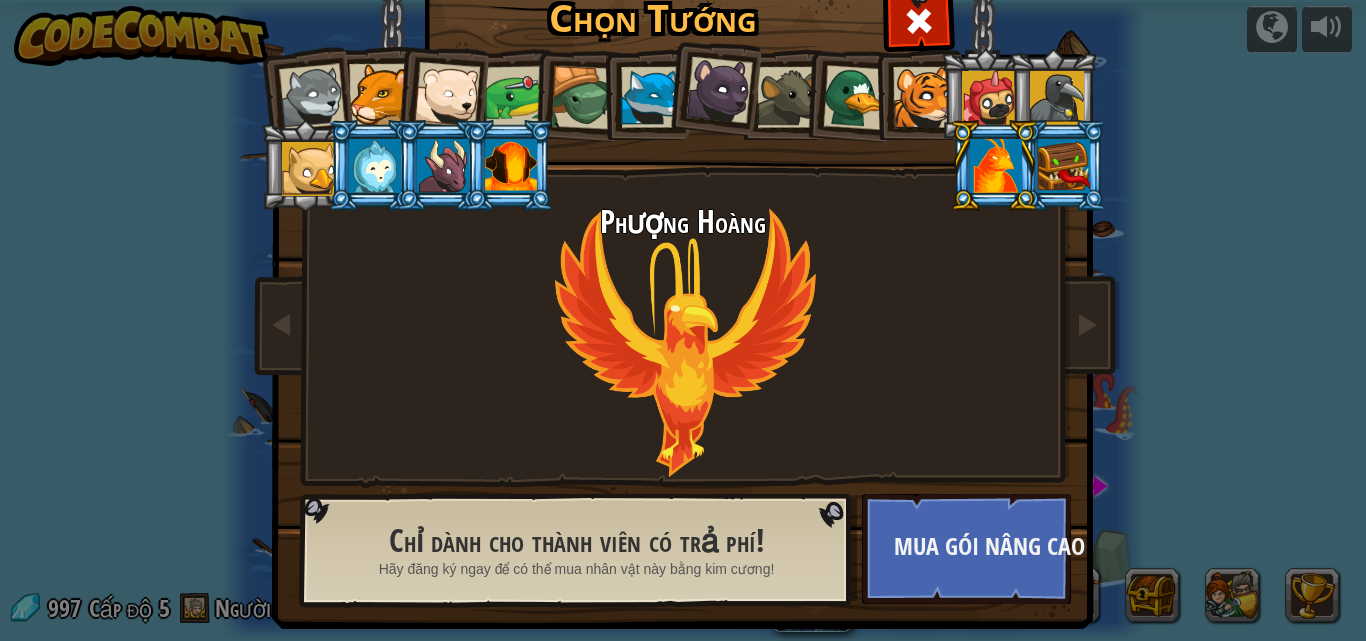 click at bounding box center [511, 166] 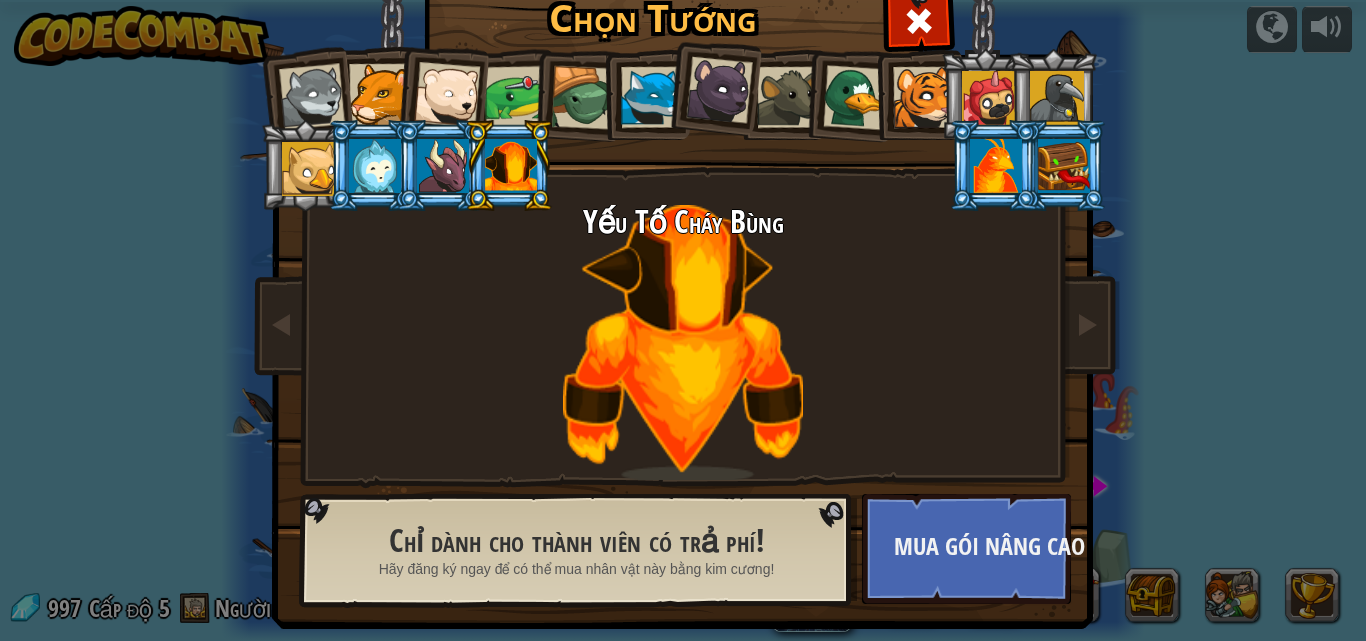 click at bounding box center [511, 166] 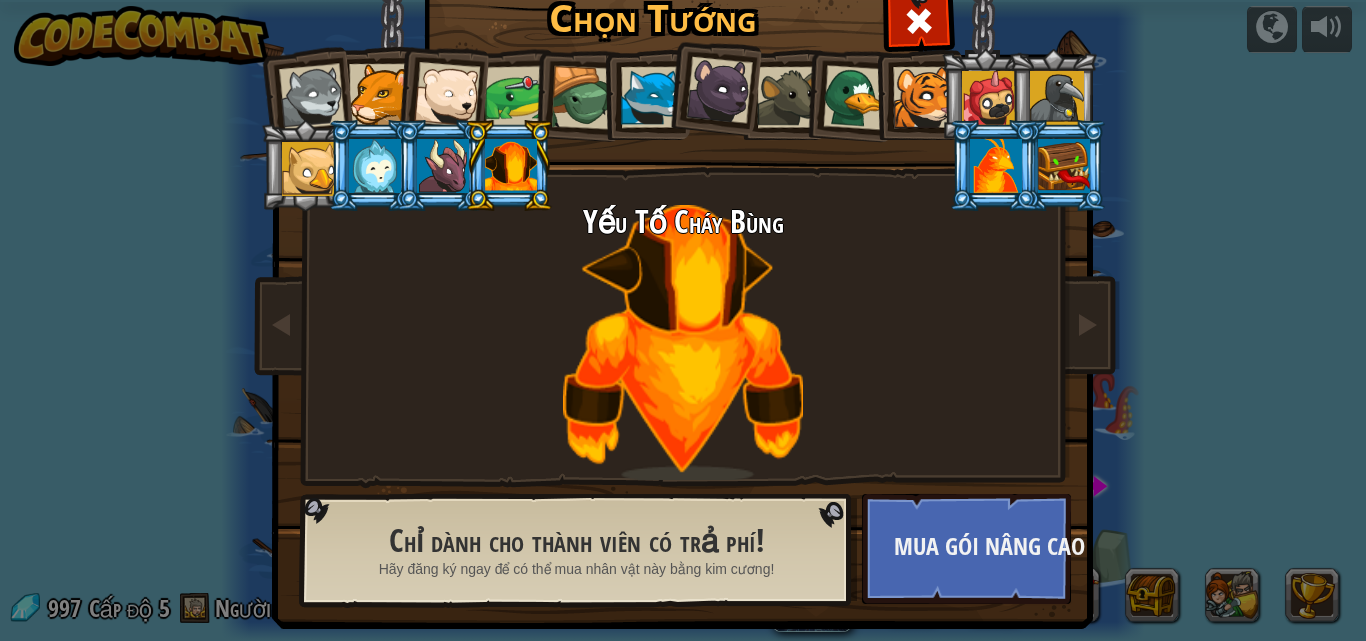 click at bounding box center [443, 166] 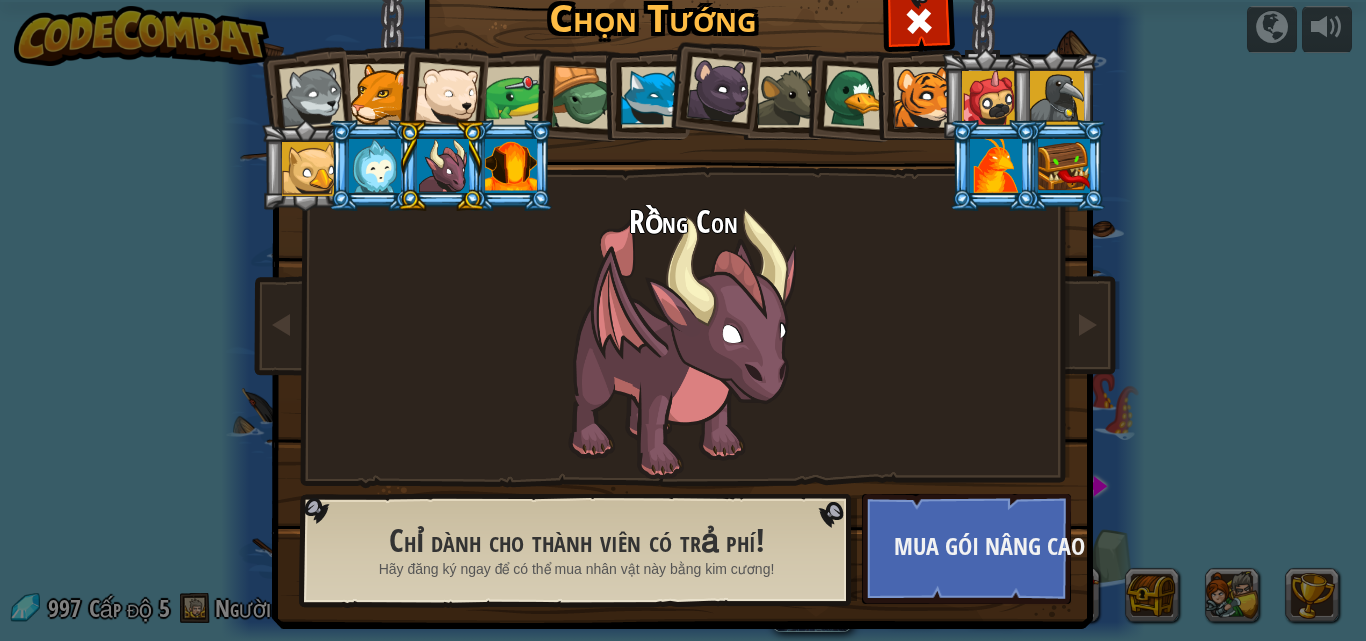 click at bounding box center (375, 166) 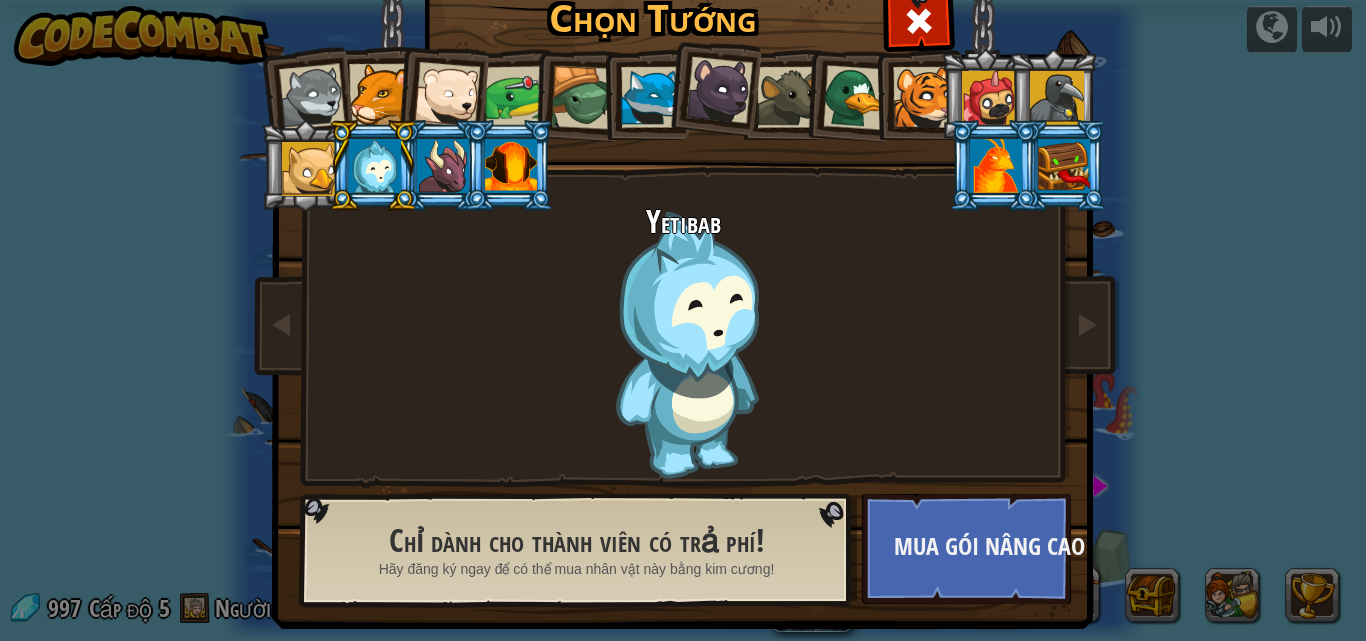 click at bounding box center [309, 169] 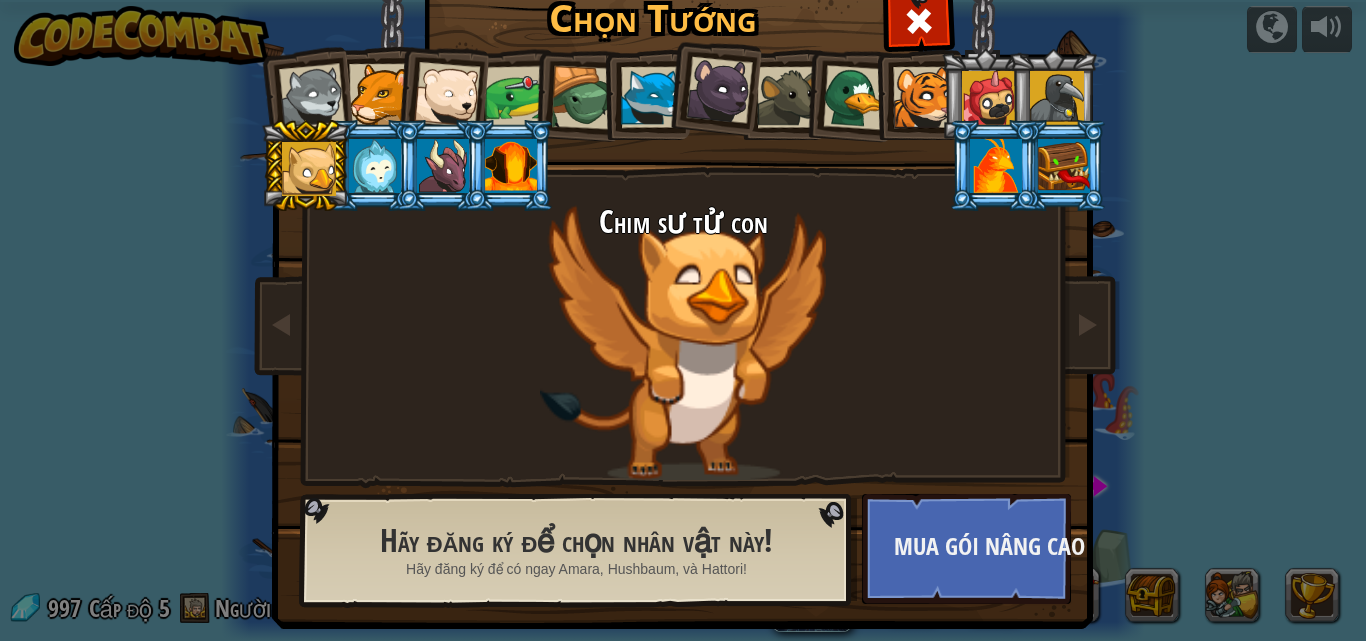 click at bounding box center [1057, 98] 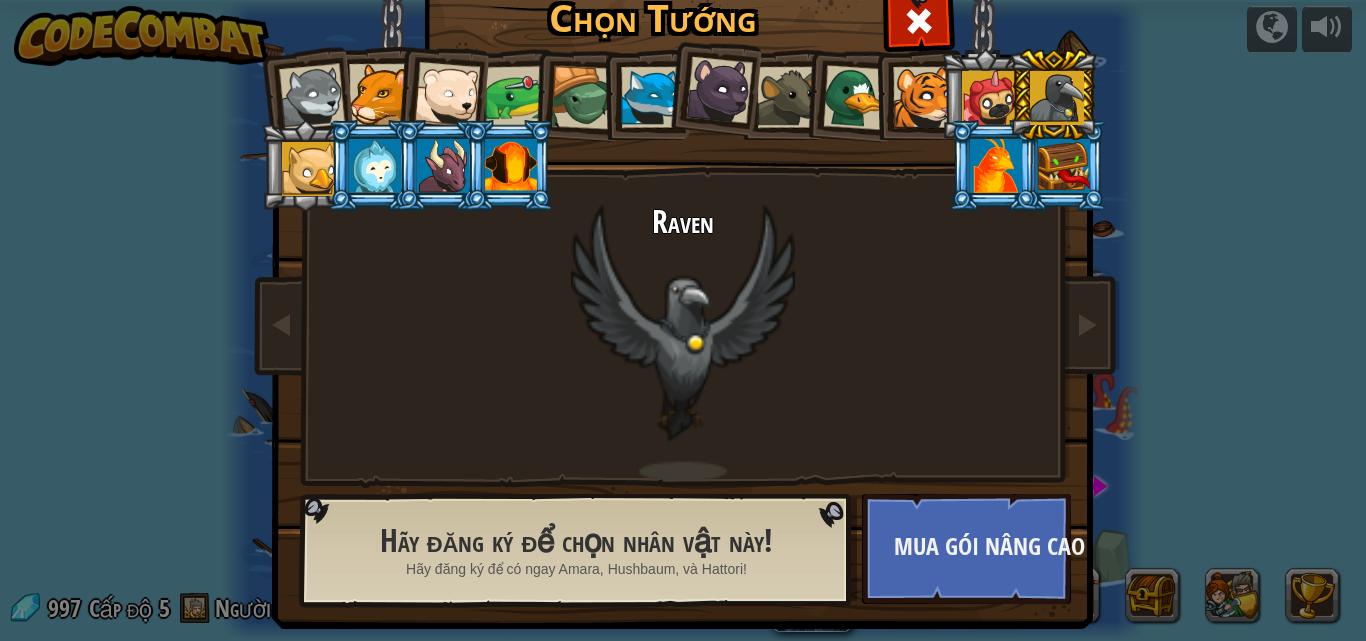 click at bounding box center (989, 98) 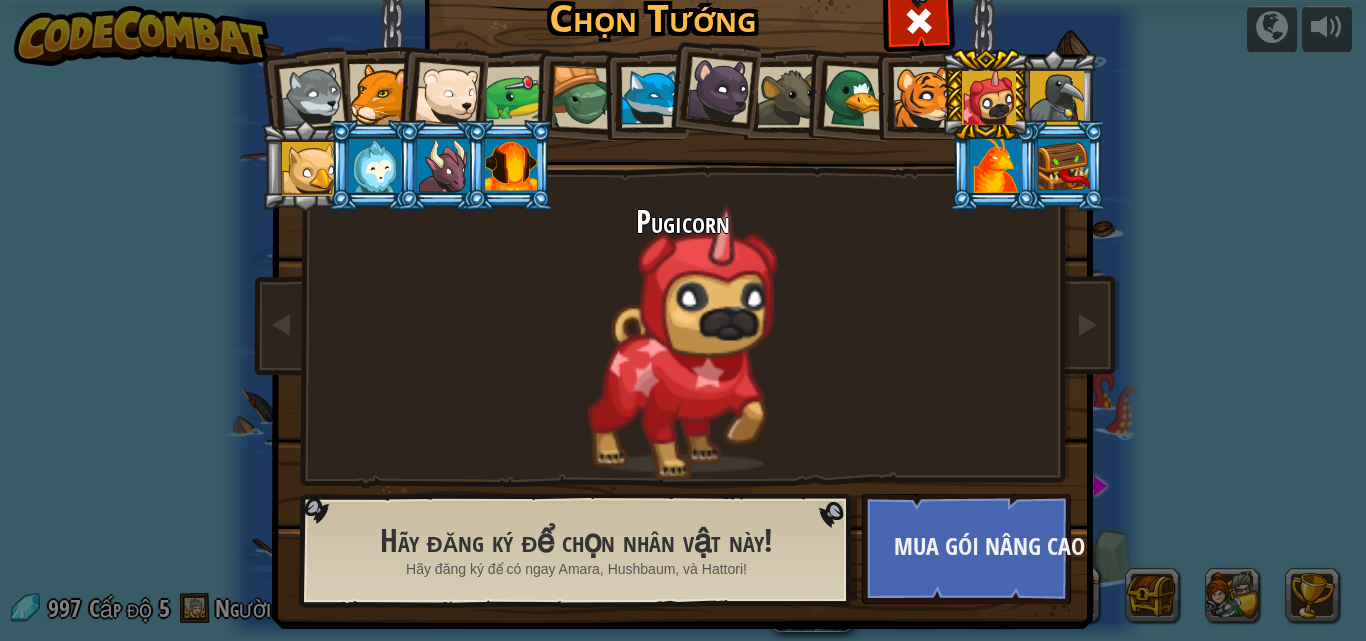 click at bounding box center (651, 97) 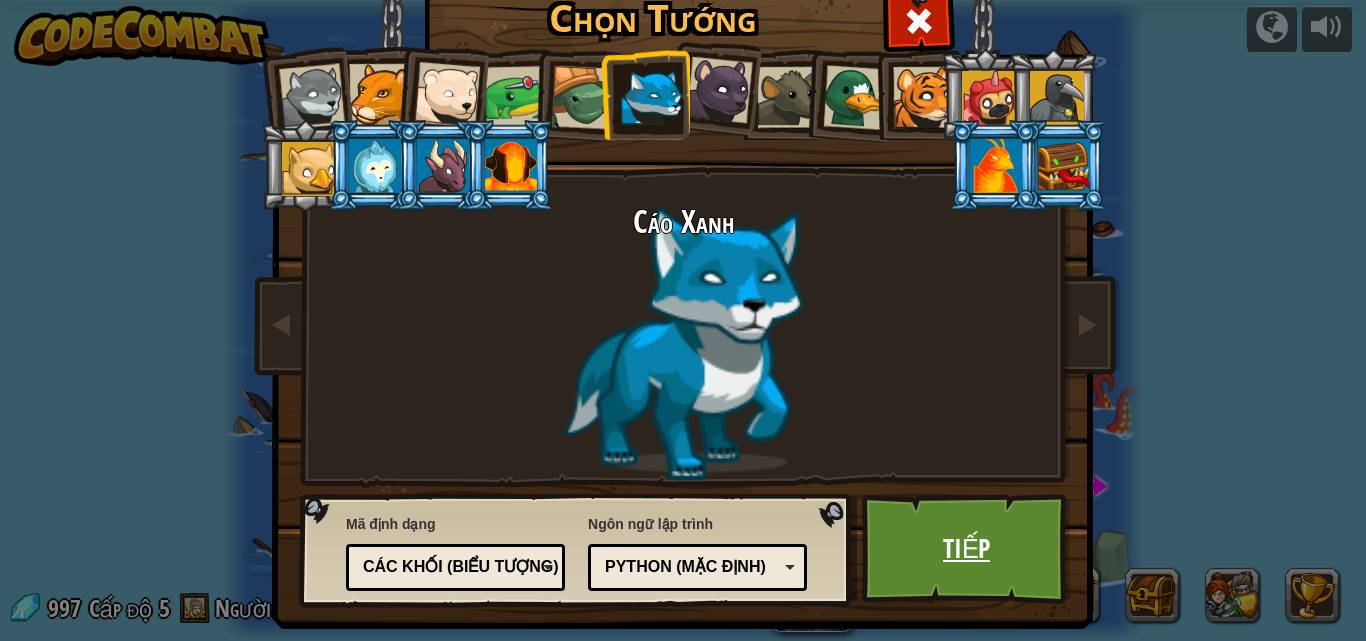 click on "Tiếp" at bounding box center (966, 549) 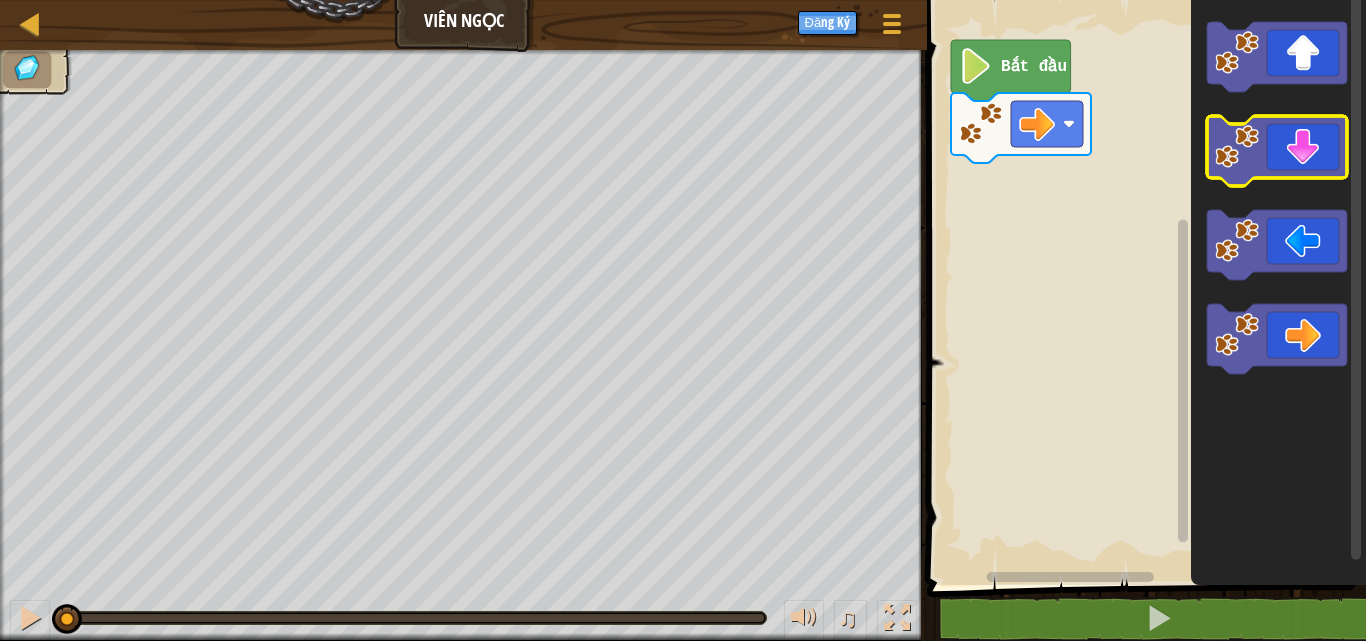 click 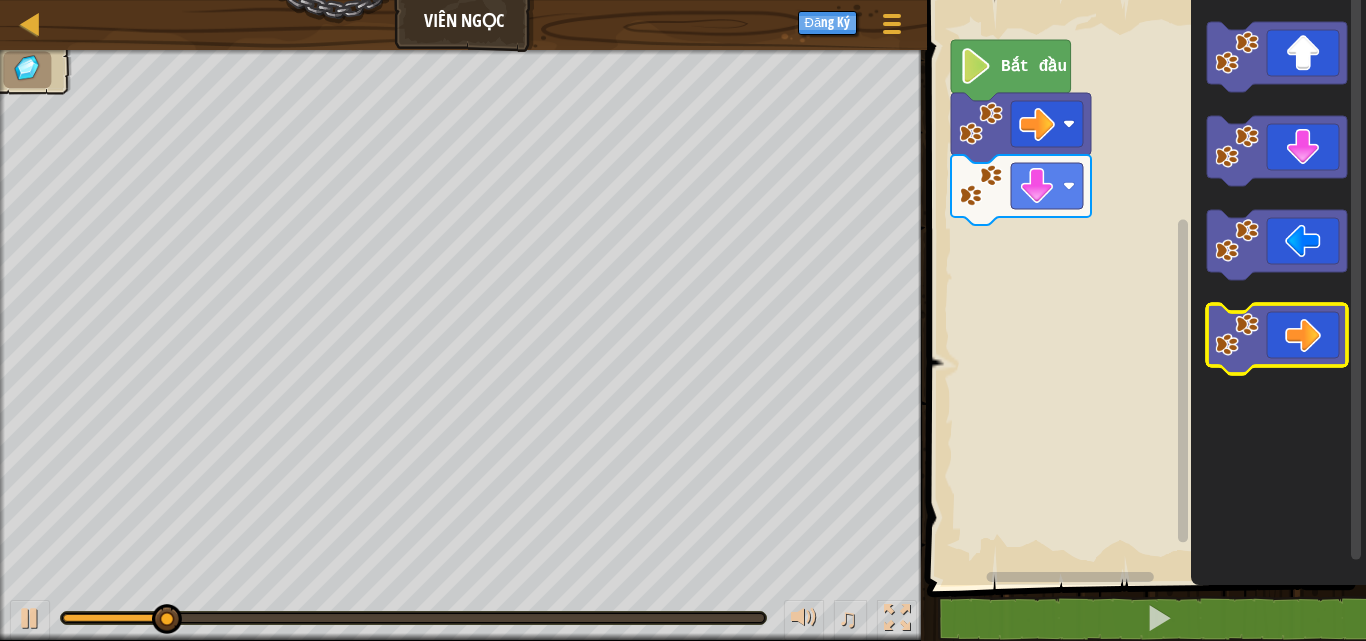 click 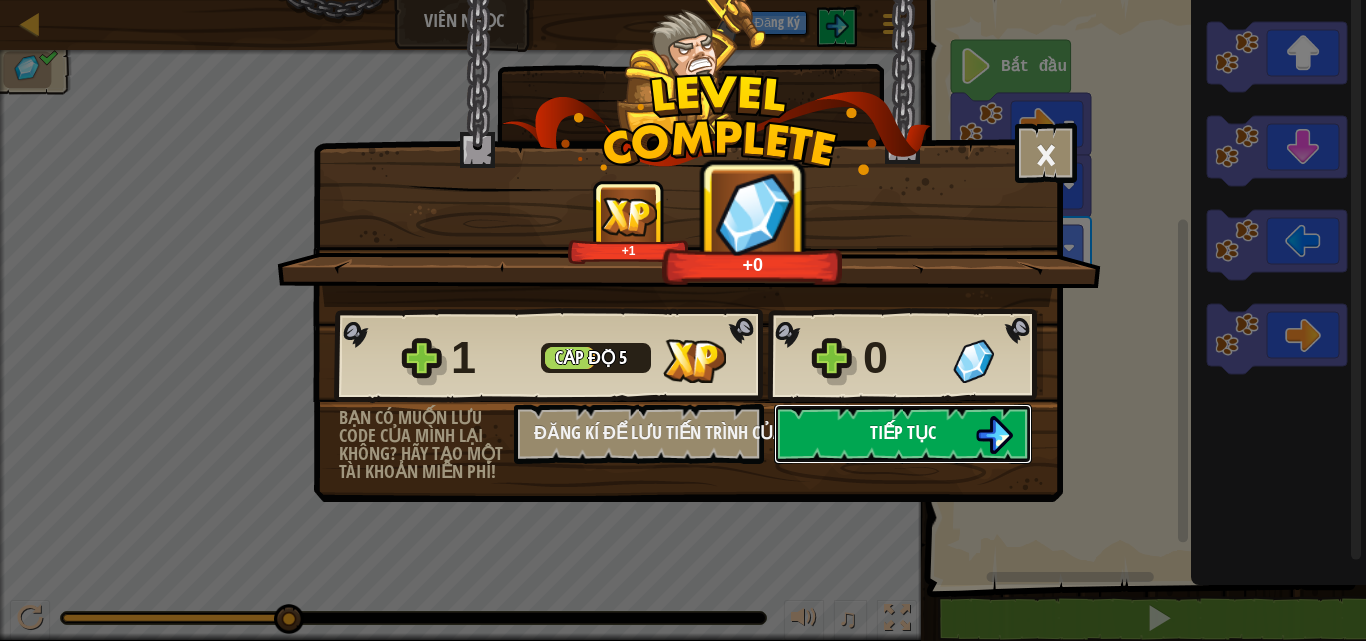 click at bounding box center (994, 435) 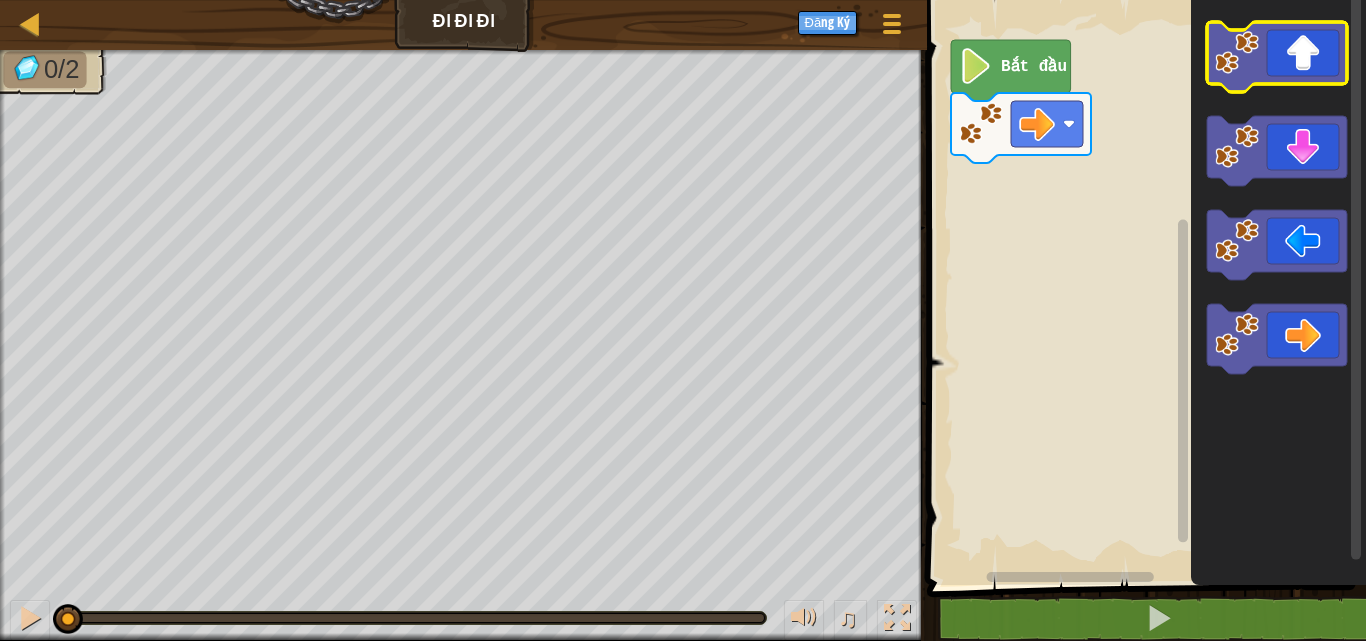 click 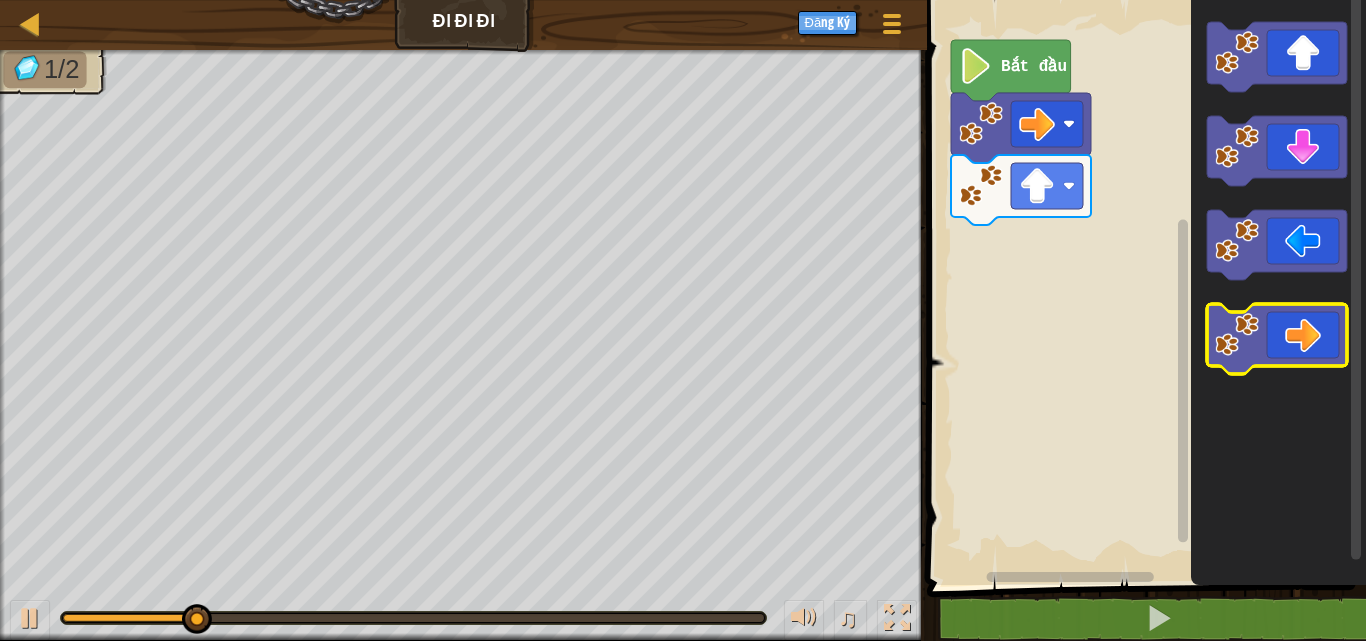 click 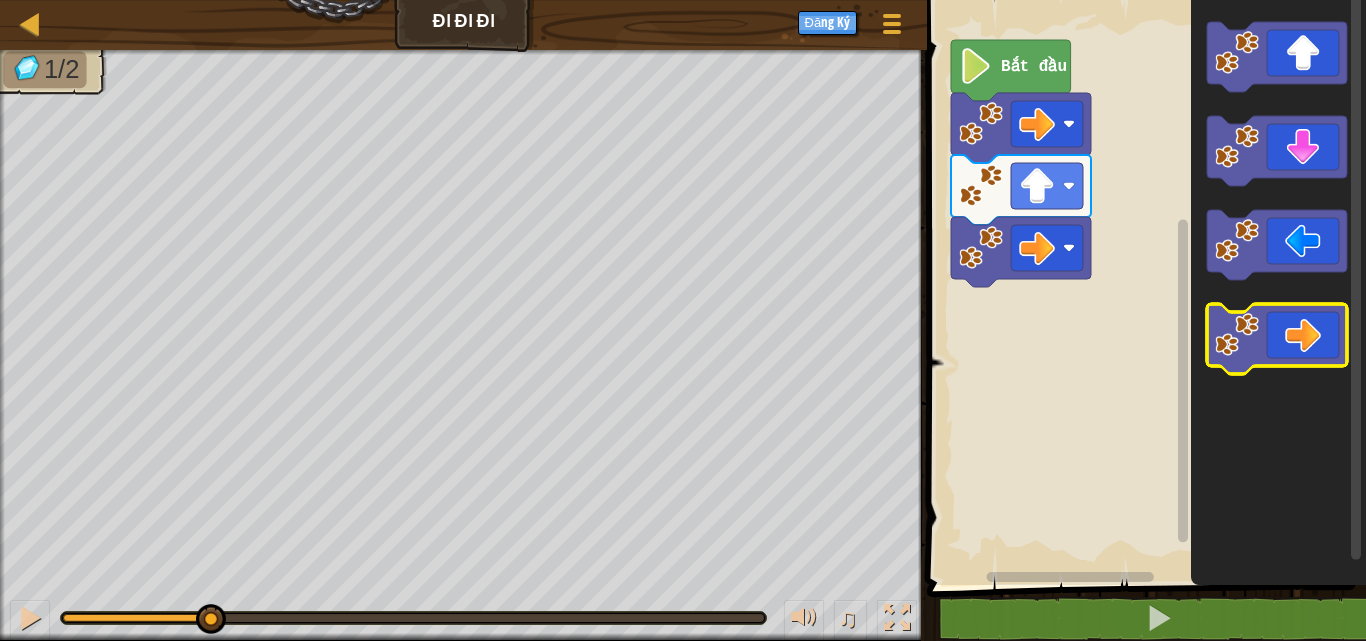 click 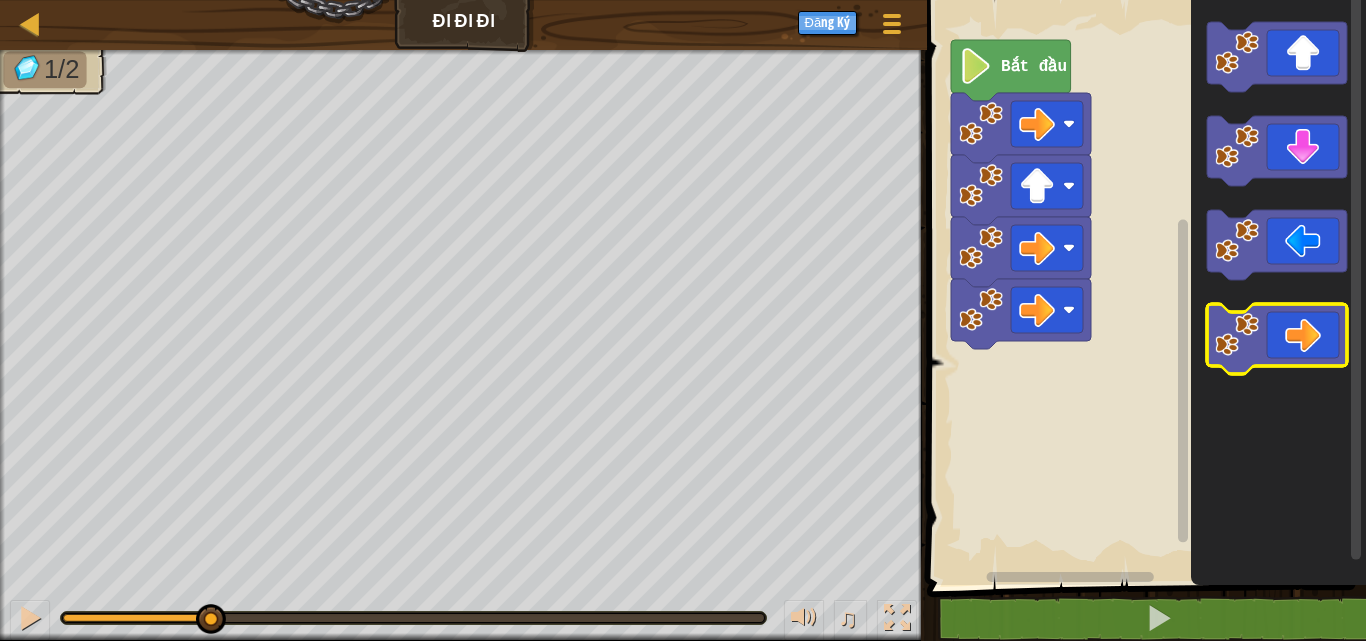 click 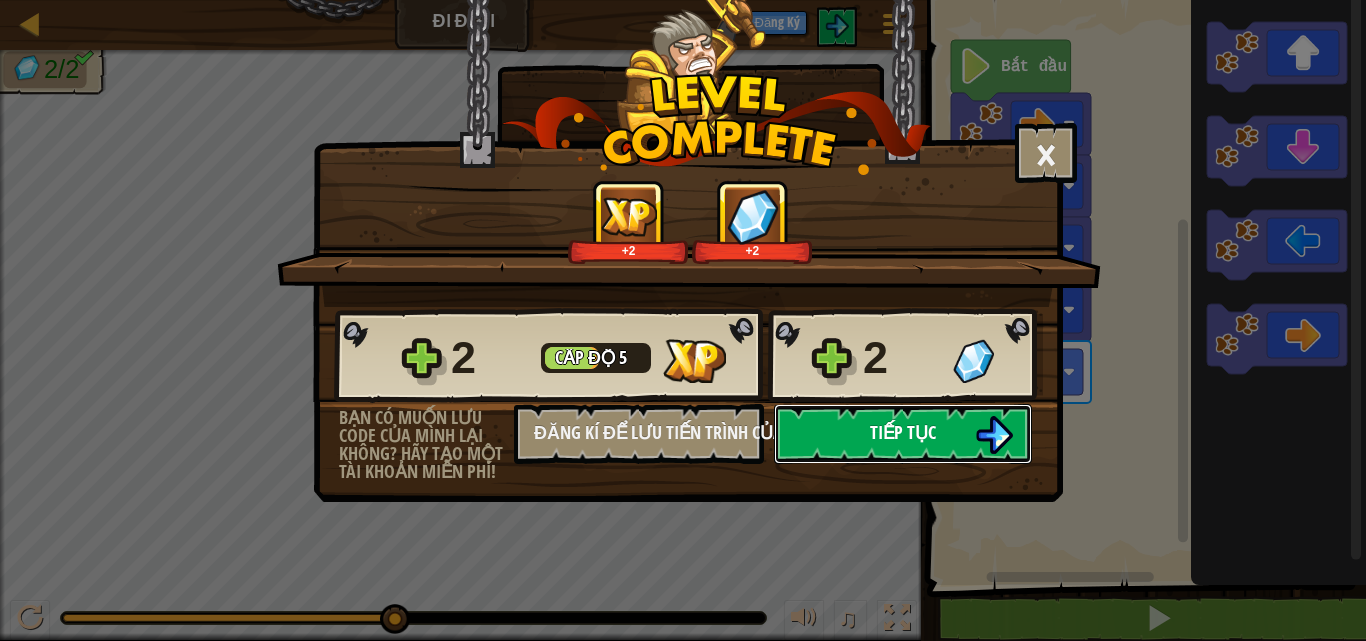 click on "Tiếp tục" at bounding box center (903, 434) 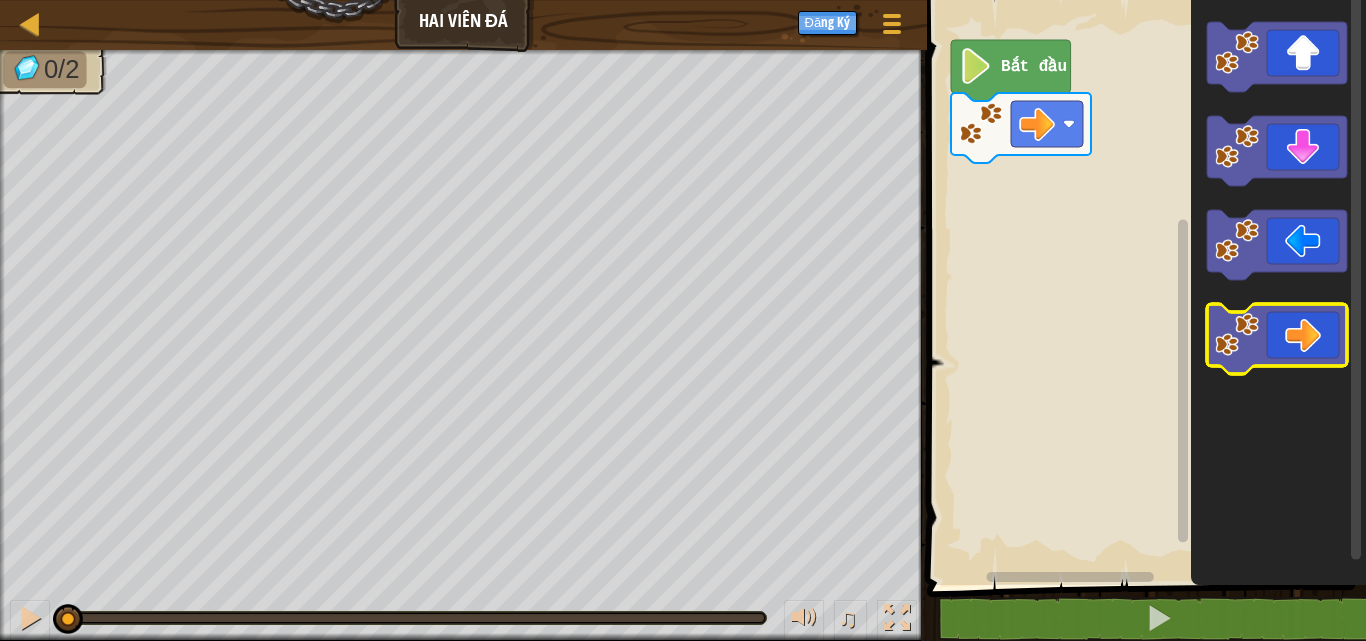 click 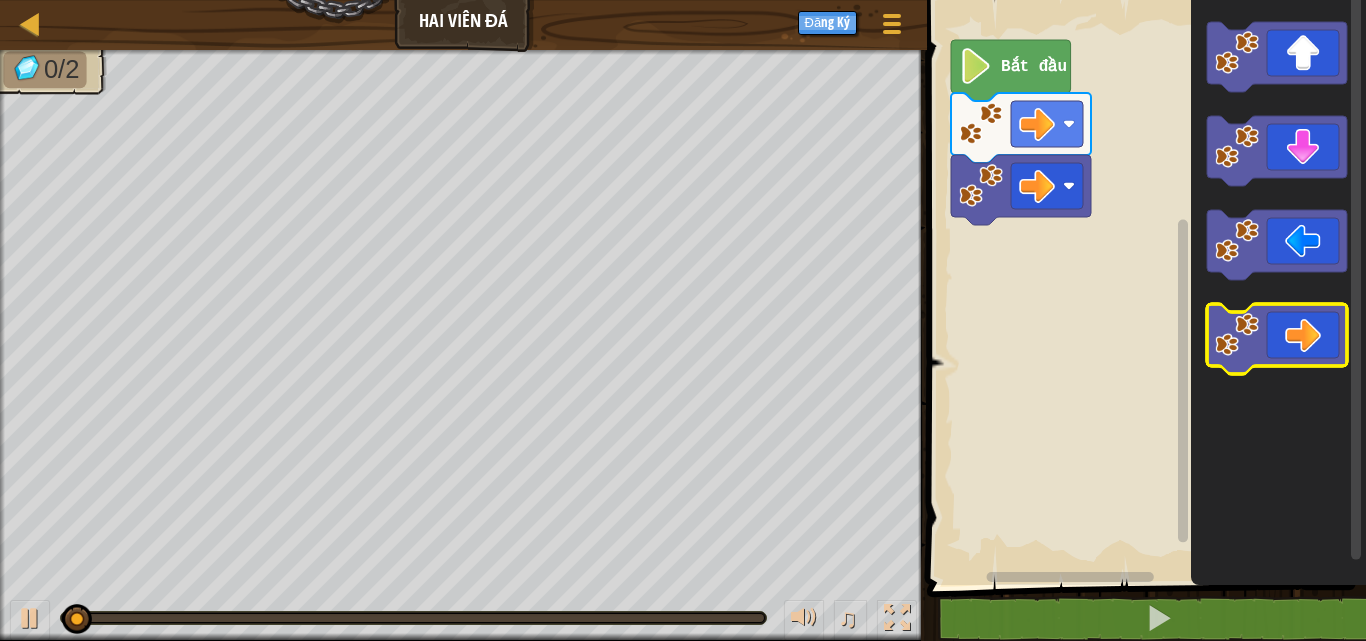 click 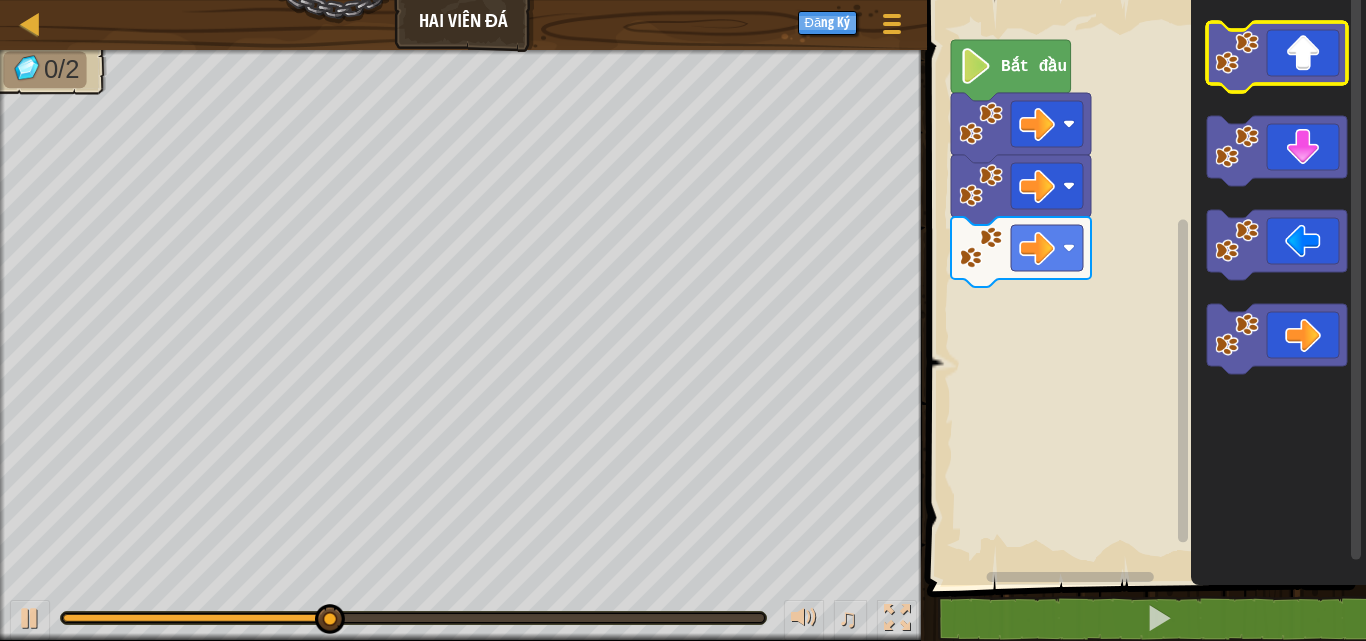 click 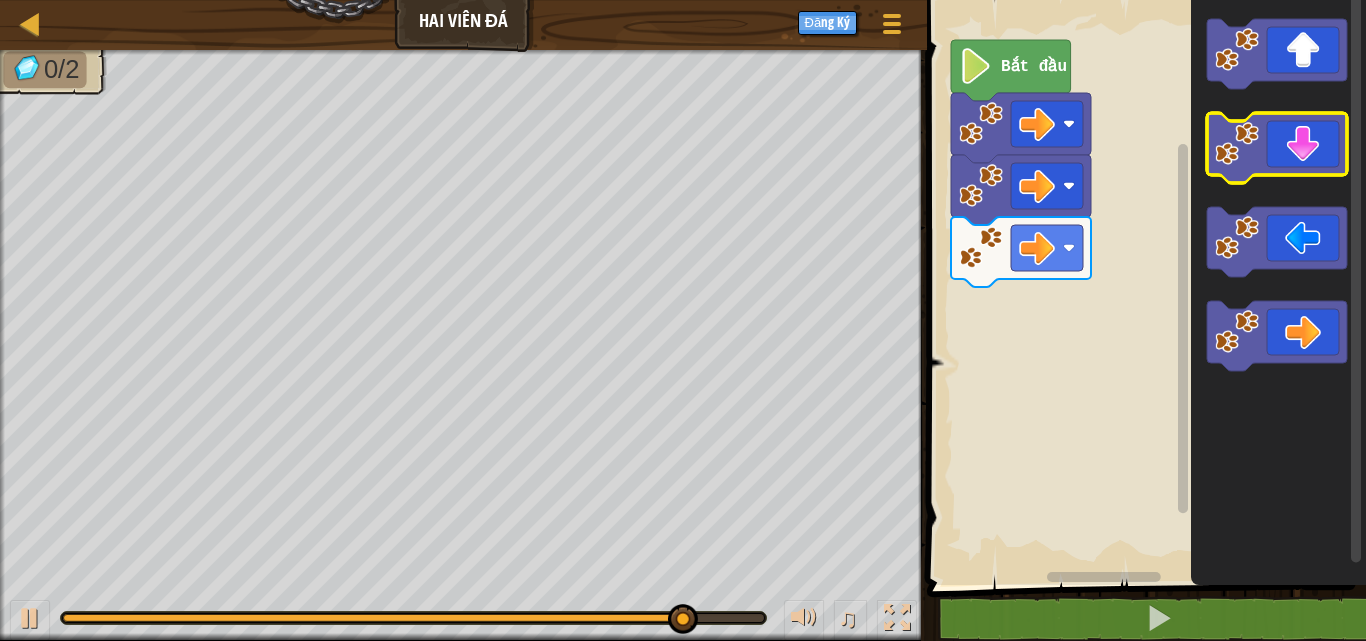 click 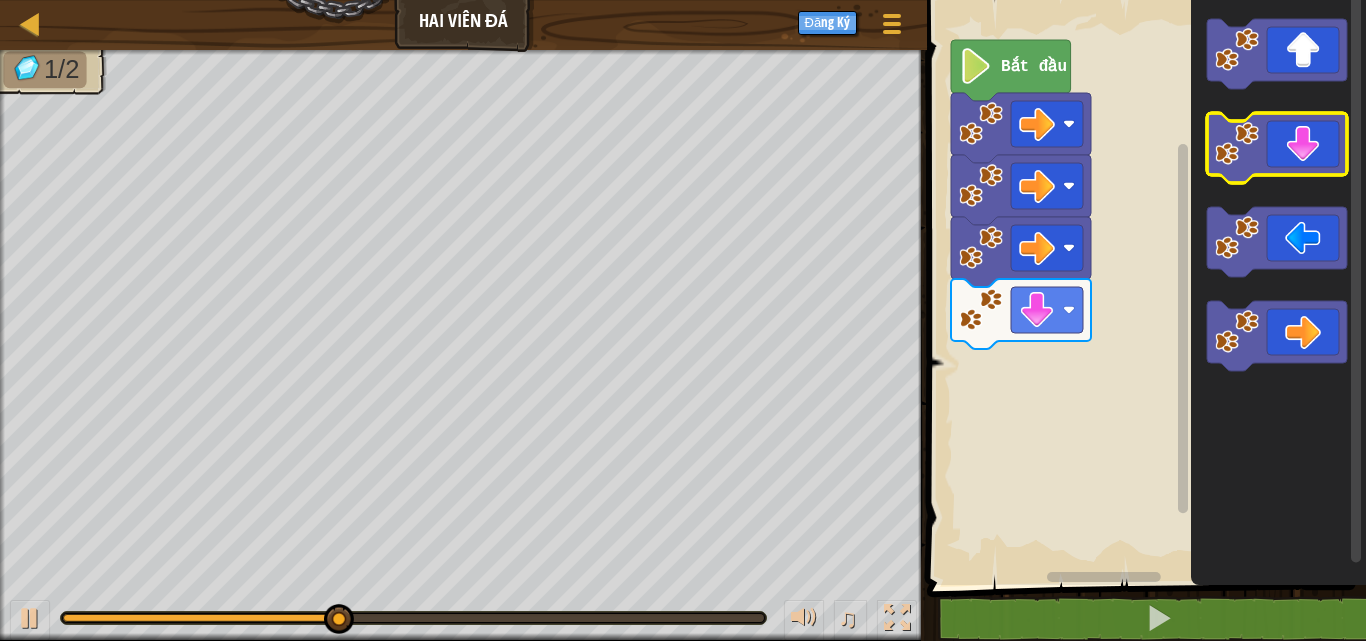 click 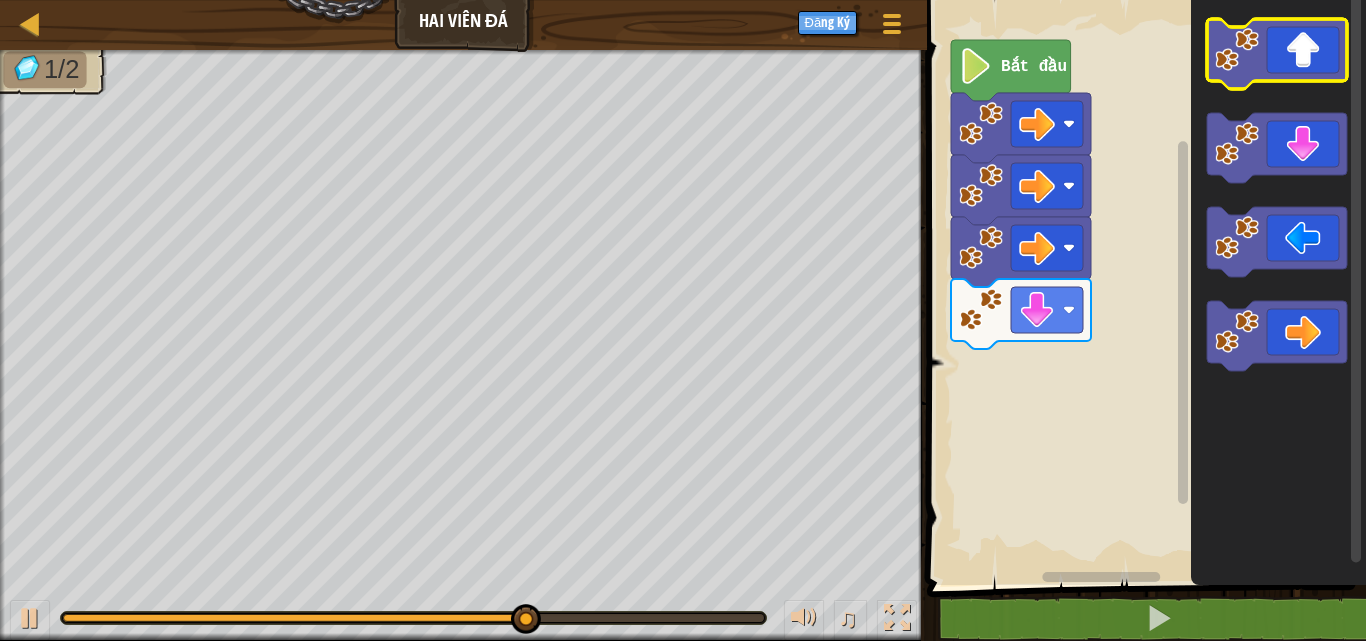 click 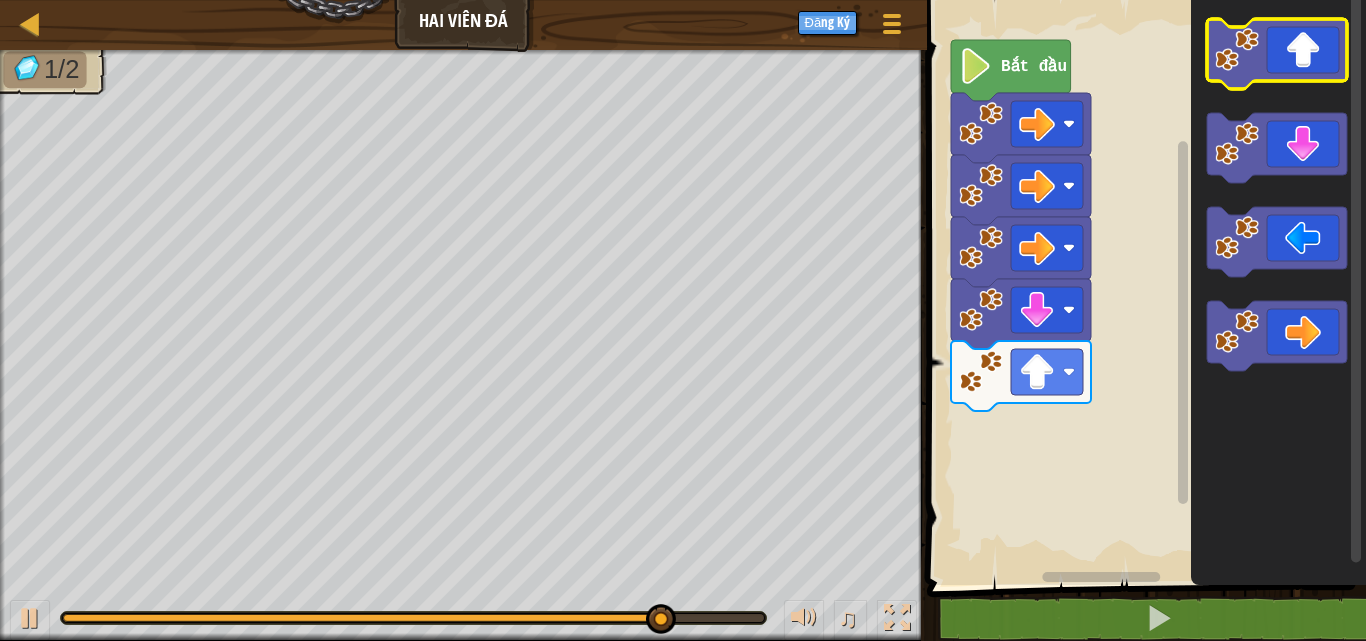 click 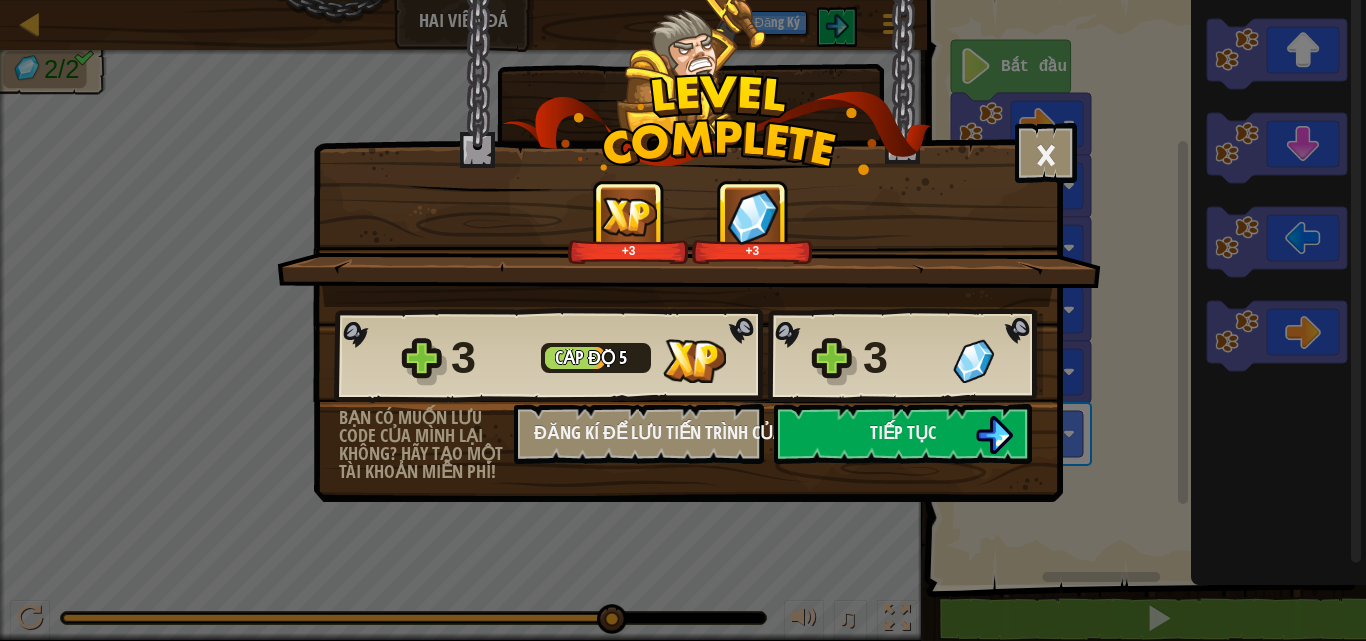 click on "× Đánh giá màn chơi:  +3 +3 Reticulating Splines... 3 Cấp độ 5 3 Bạn có muốn lưu code của mình lại không? Hãy tạo một tài khoản miễn phí! Đăng kí để lưu tiến trình của bạn Đang lưu tiến trình Tiếp tục" at bounding box center [683, 320] 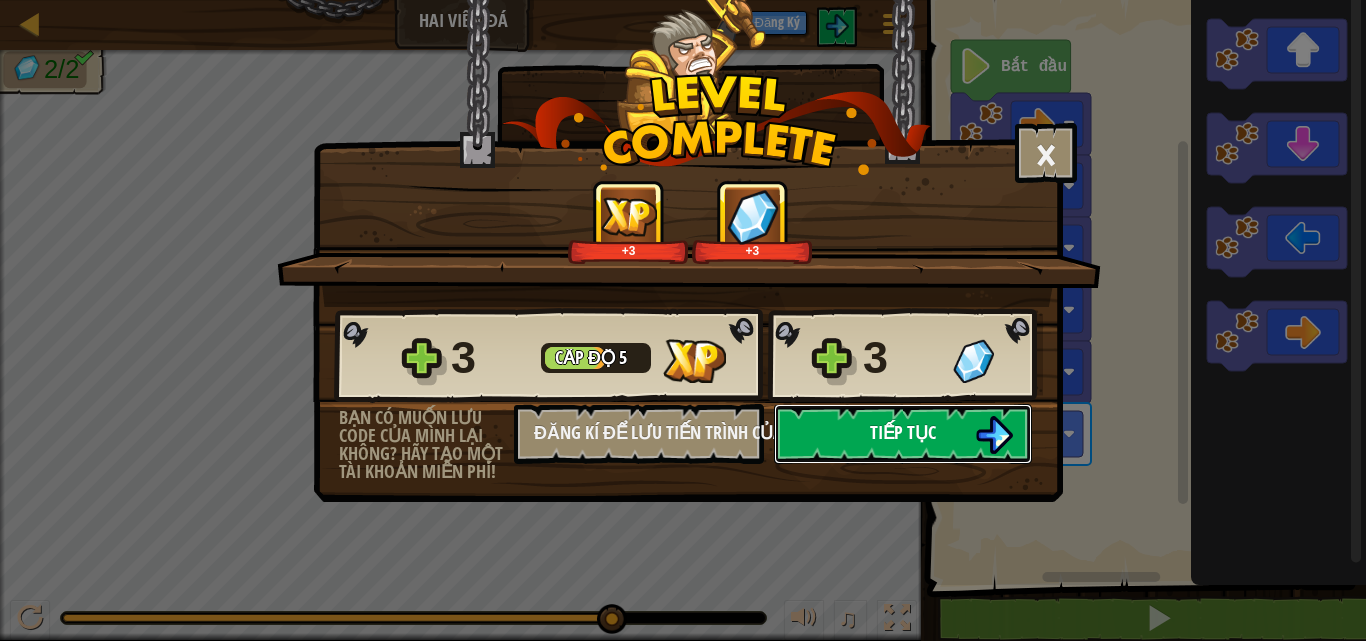 click on "Tiếp tục" at bounding box center [903, 434] 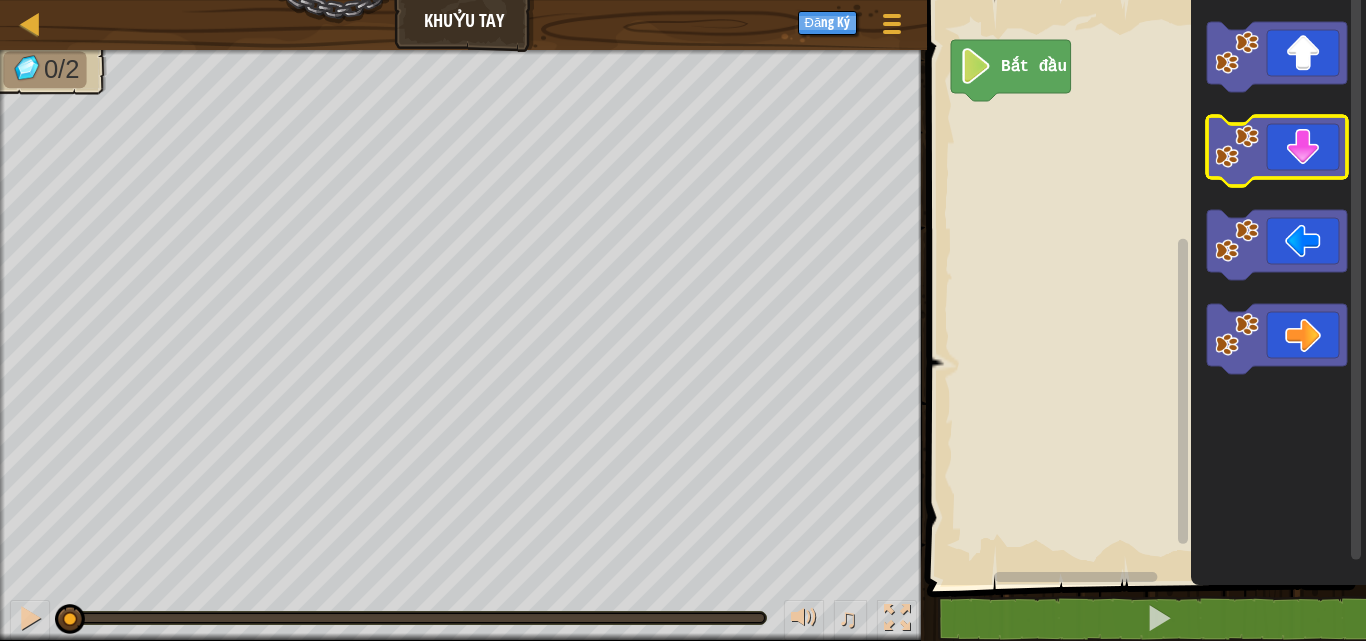 click 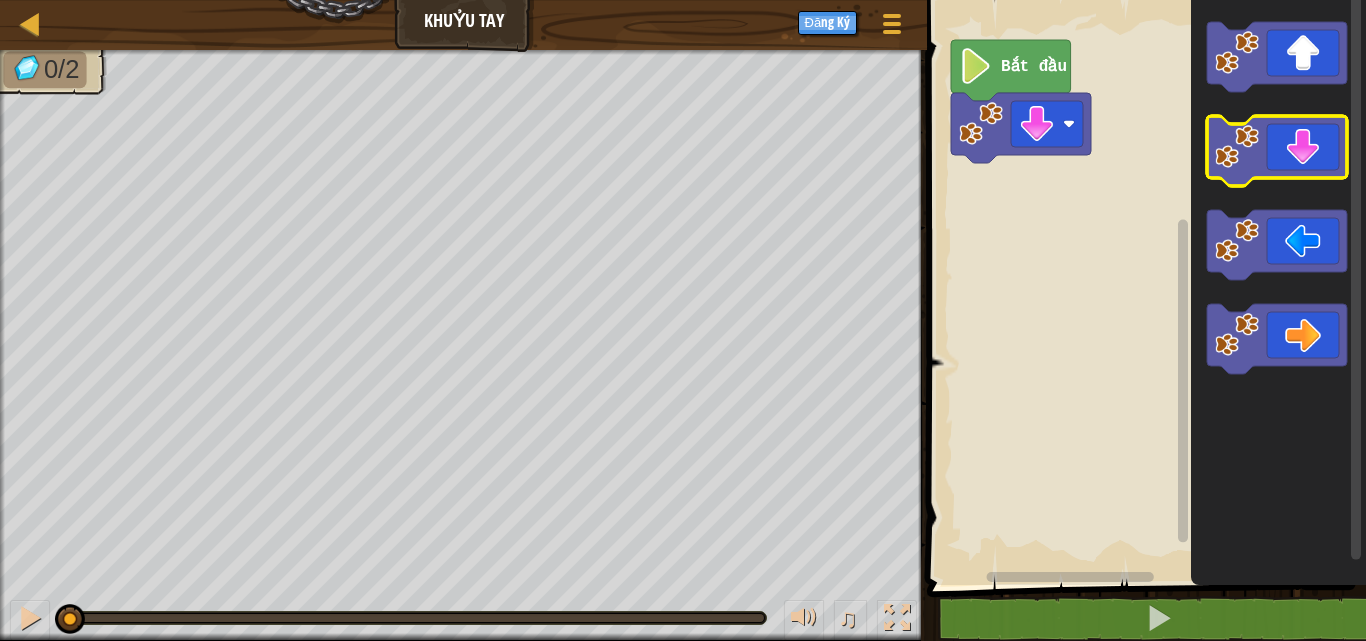 click 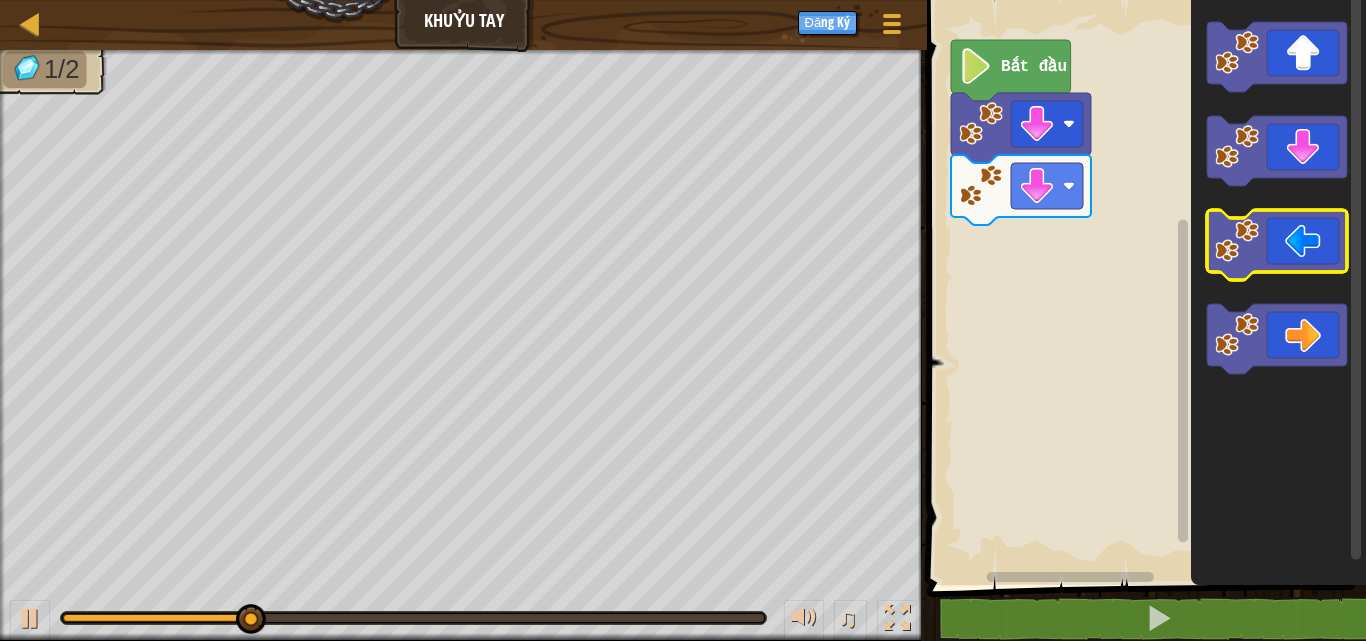 click 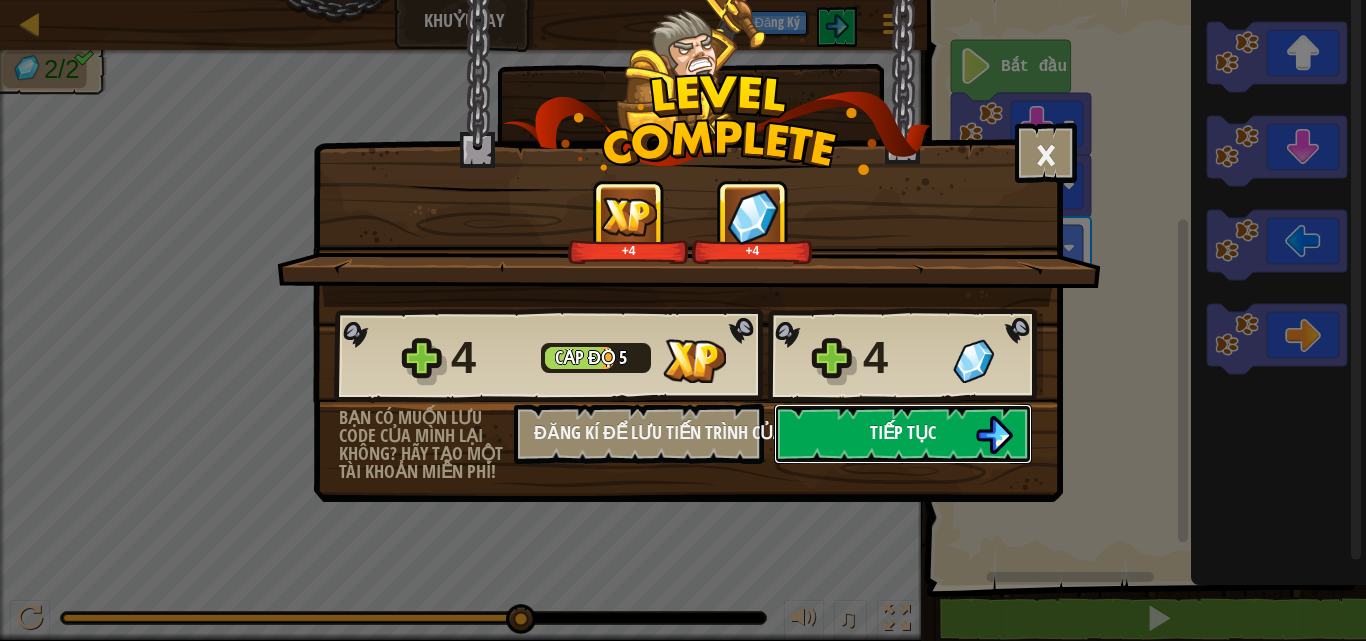 click on "Tiếp tục" at bounding box center (903, 432) 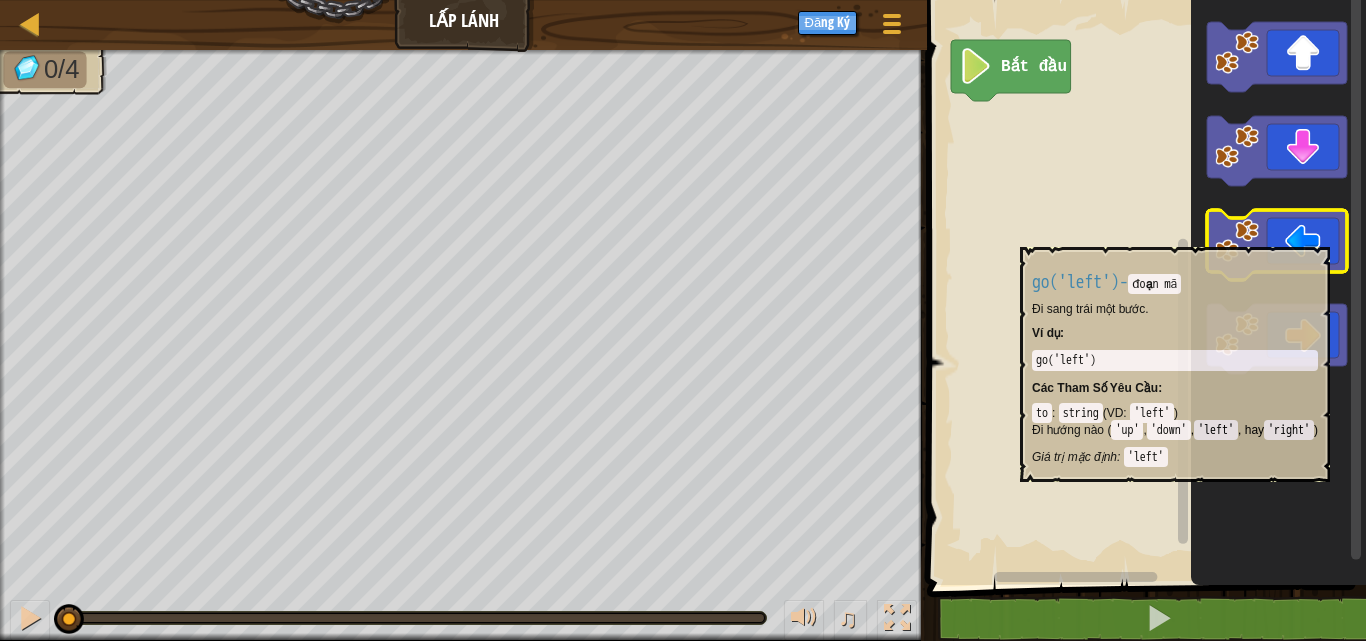 click 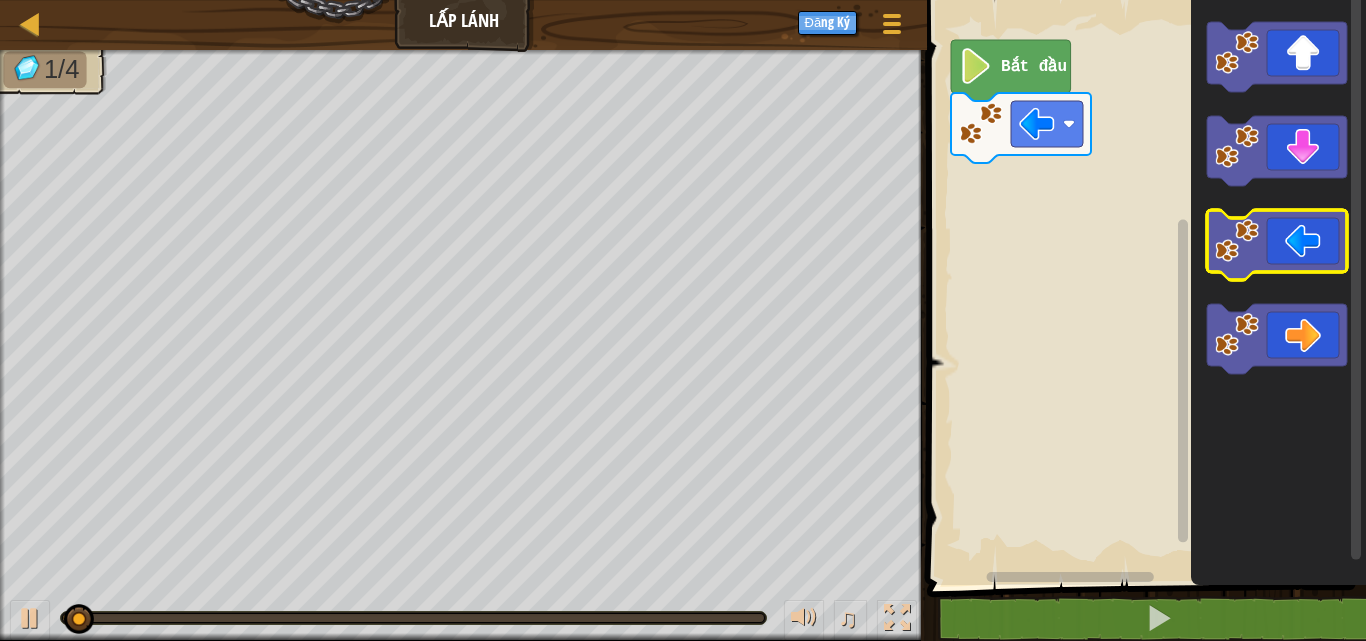 click 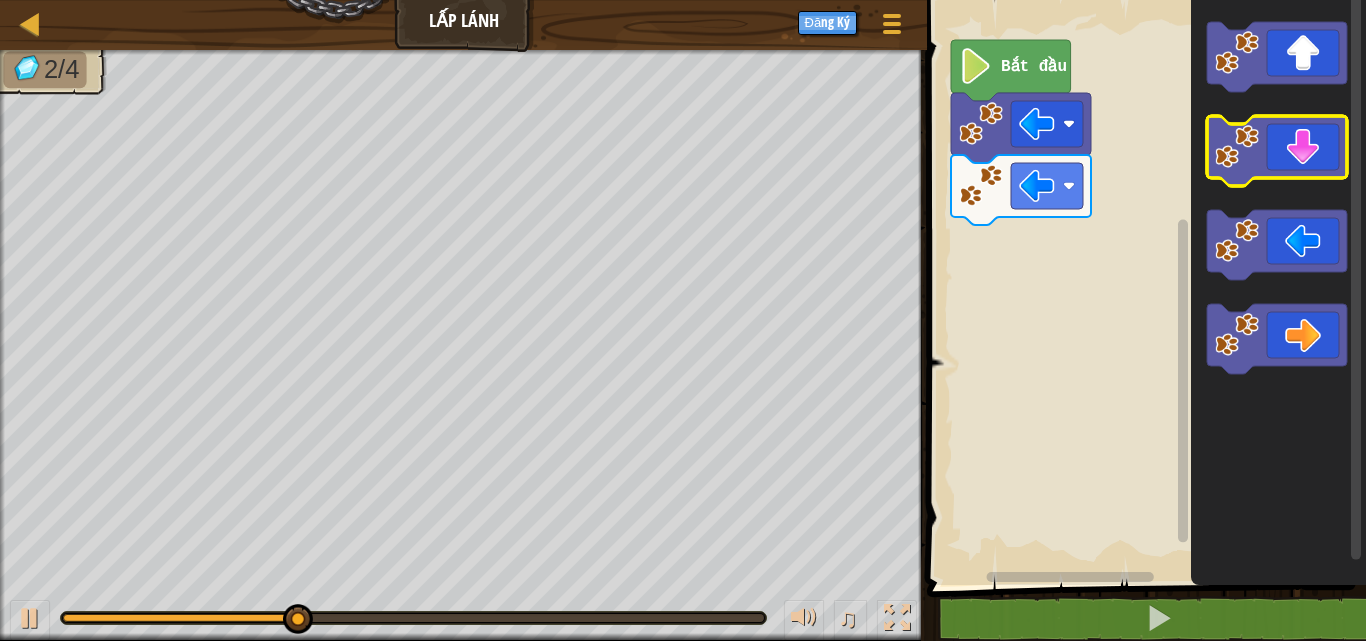 click 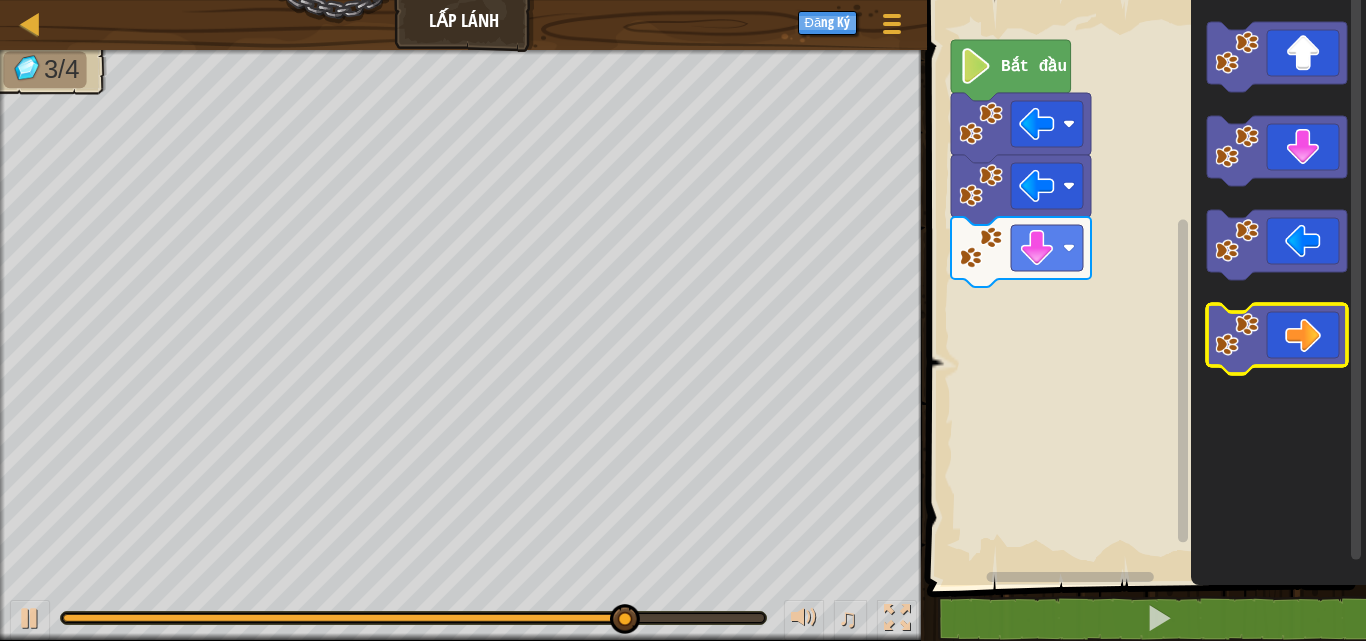 click 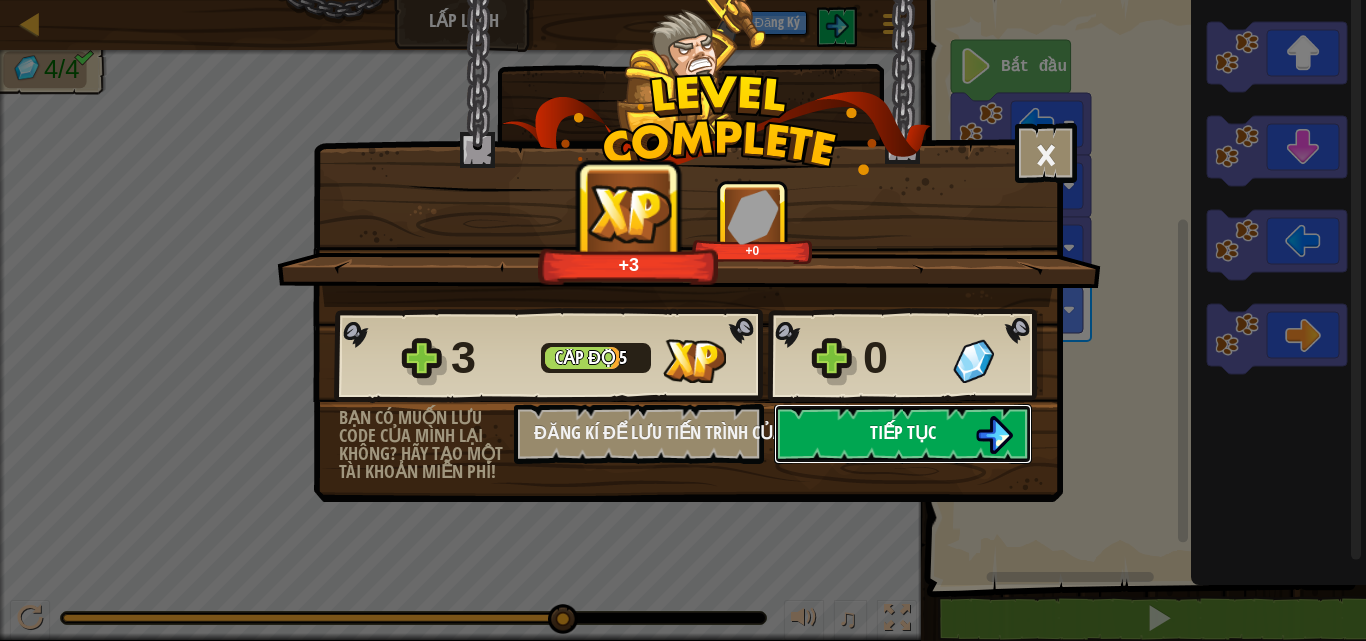 click on "Tiếp tục" at bounding box center (903, 434) 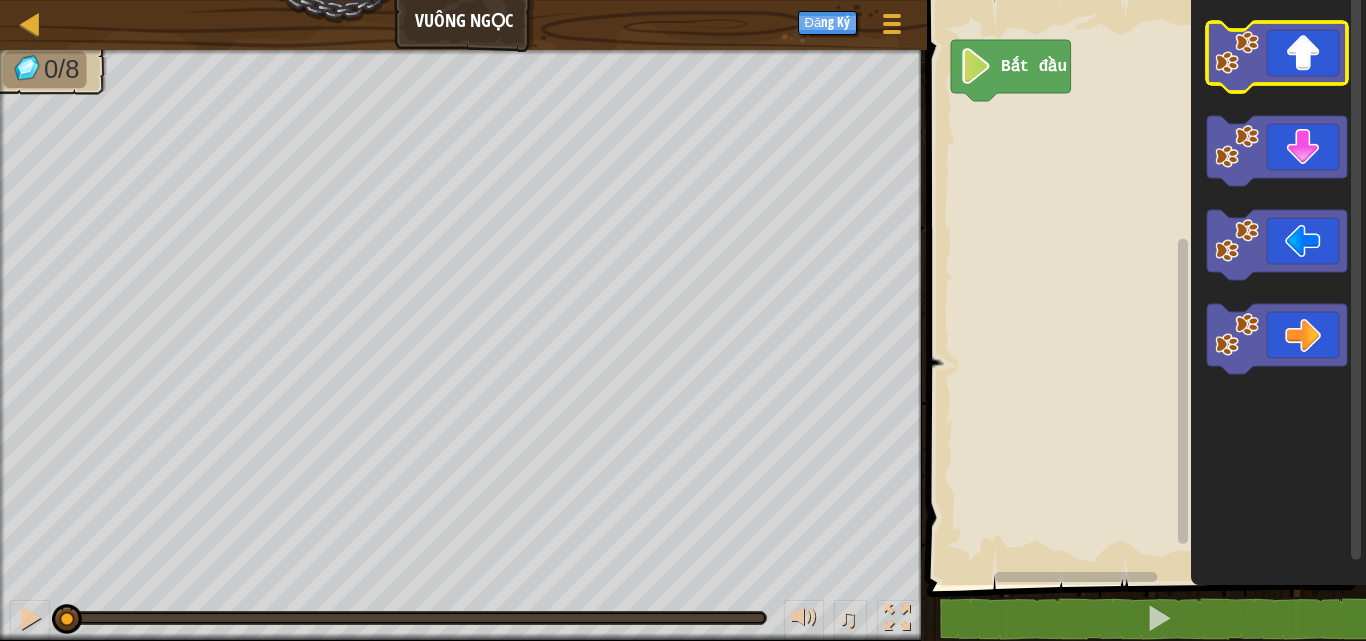 click 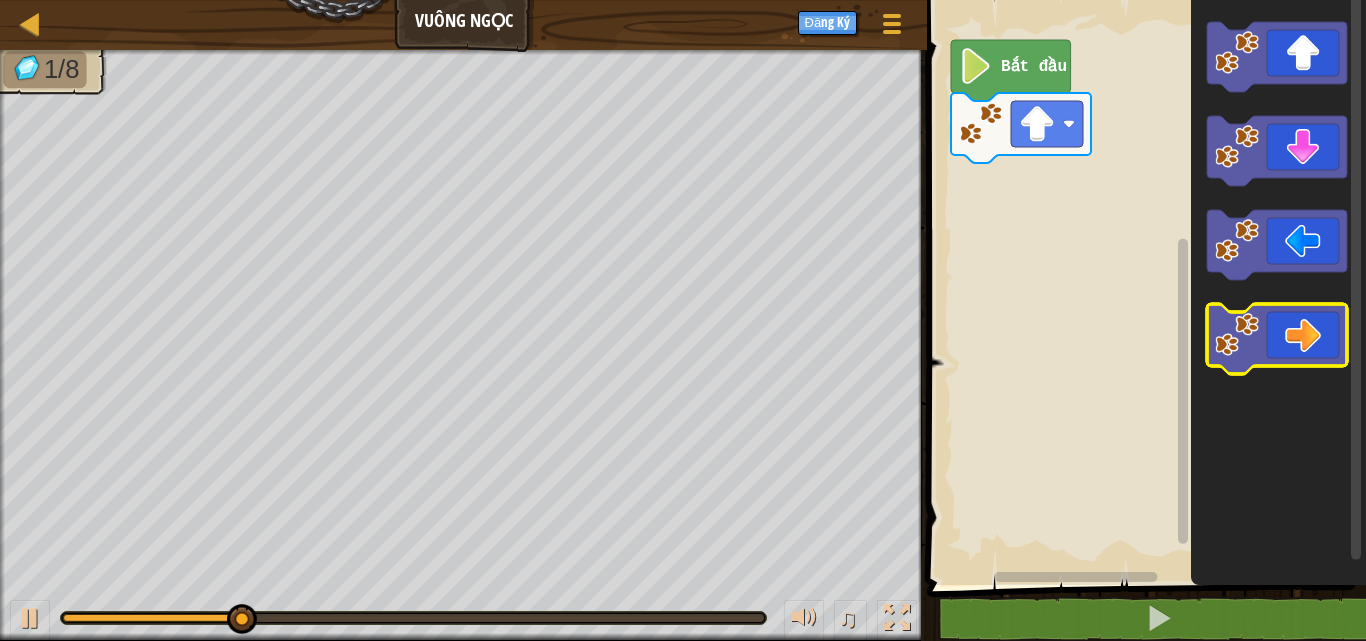 click 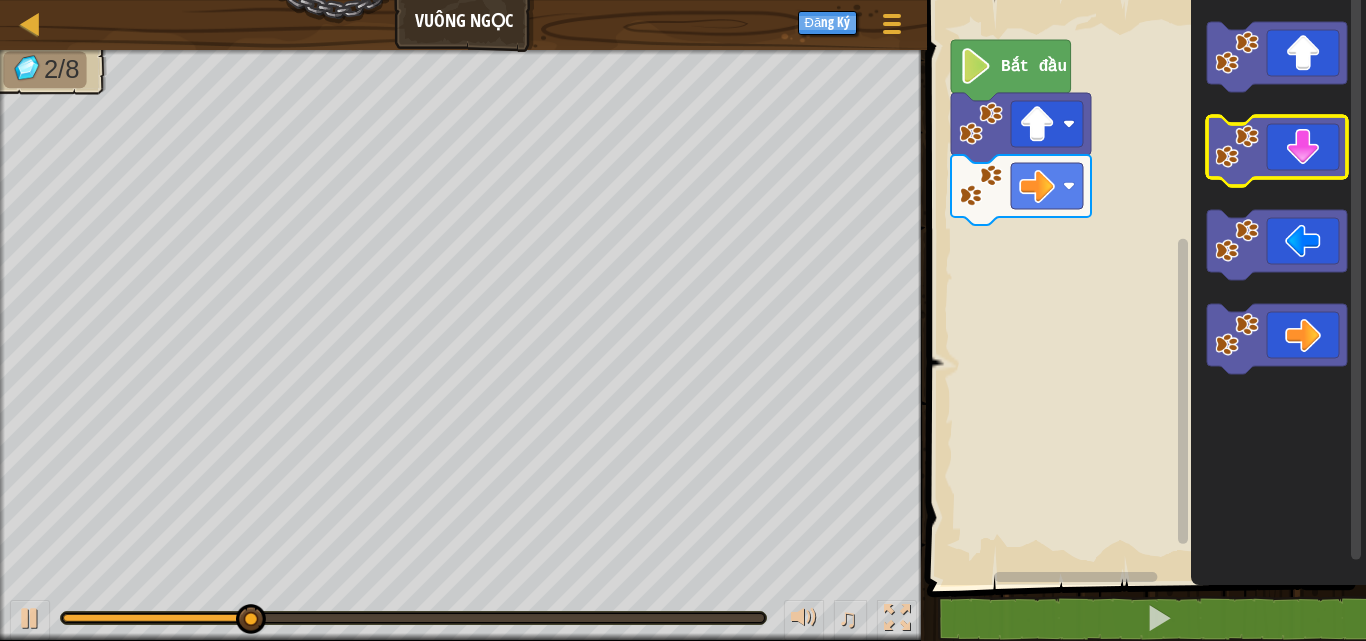 click 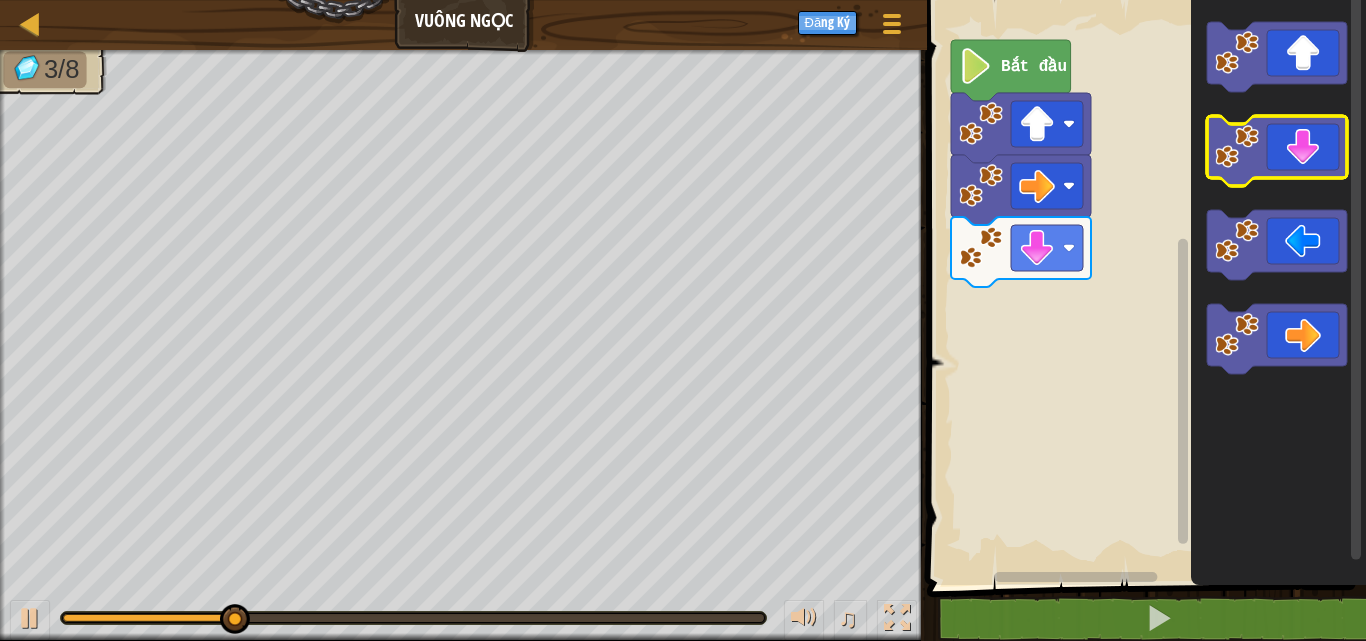 click 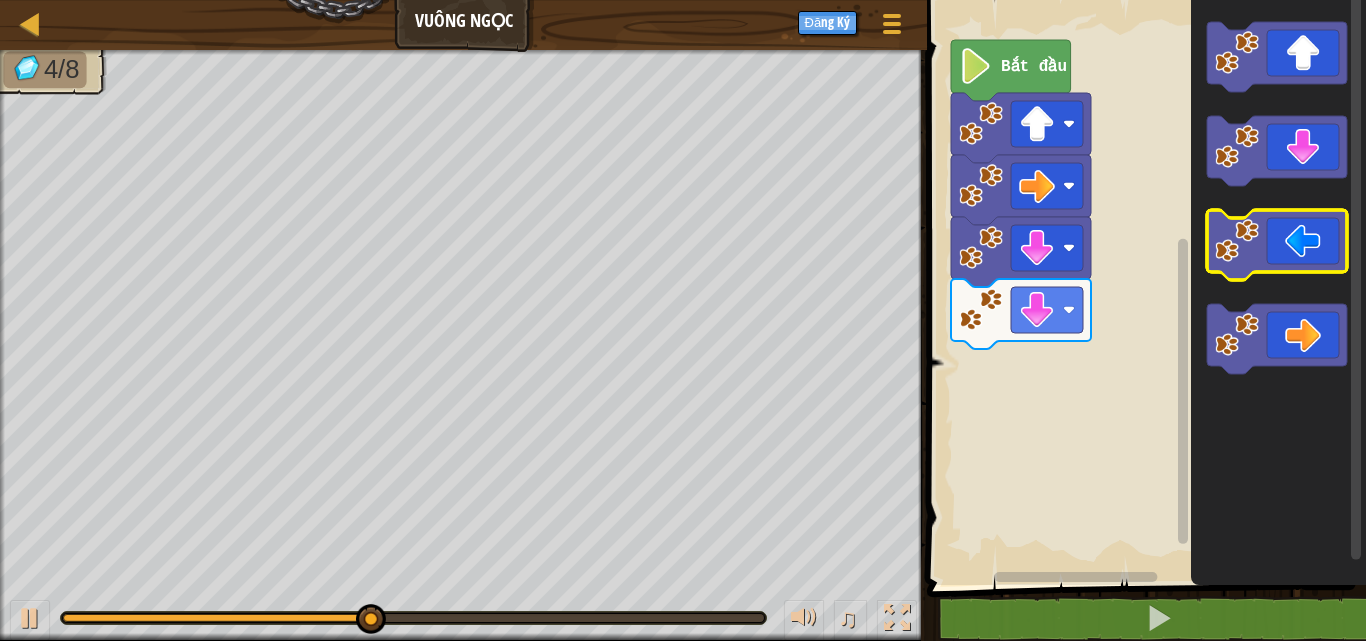 click 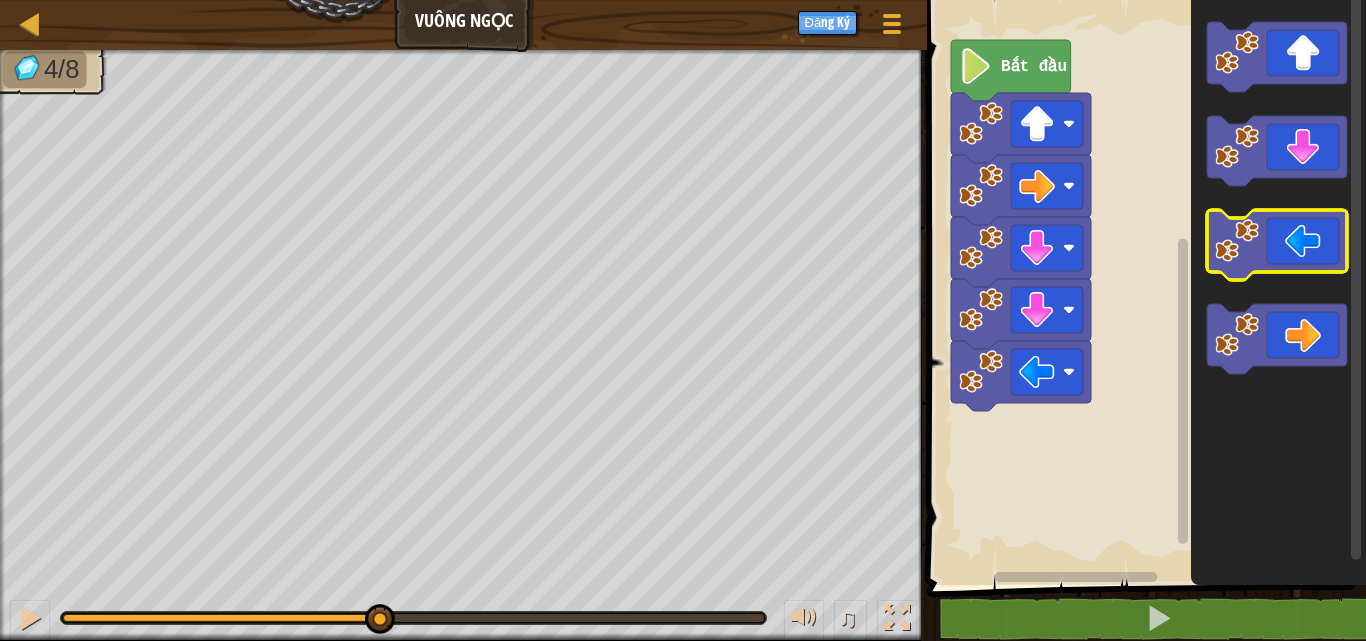 click 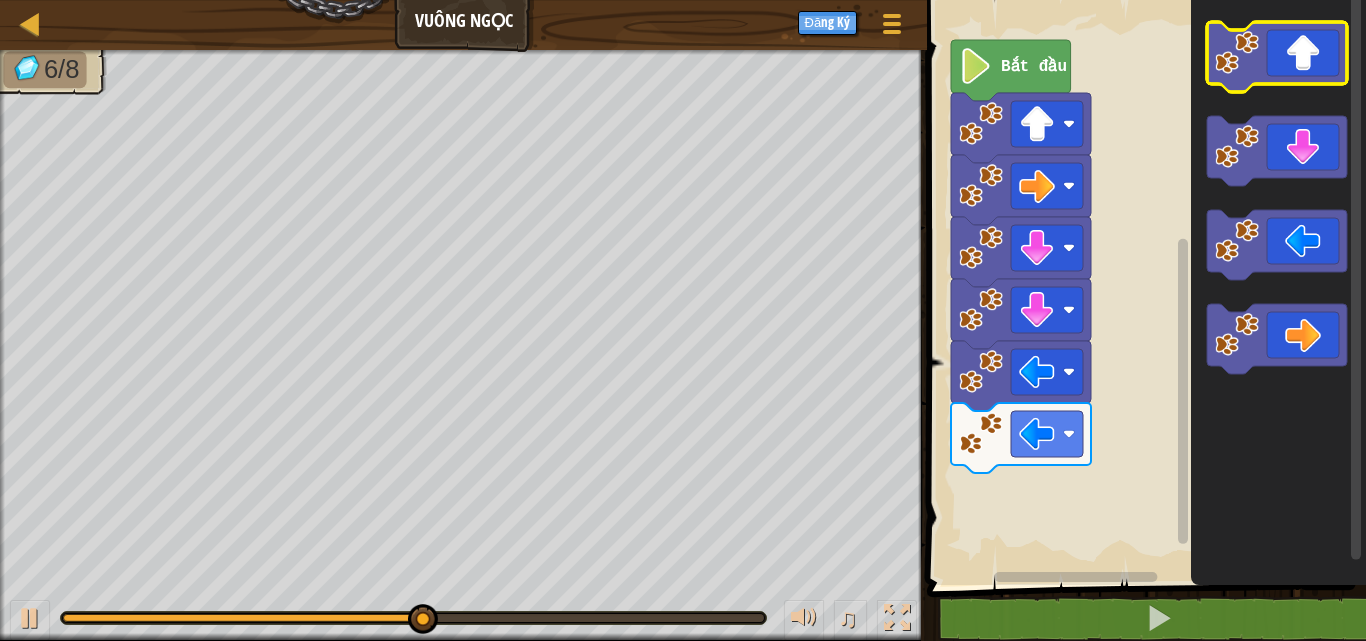 click 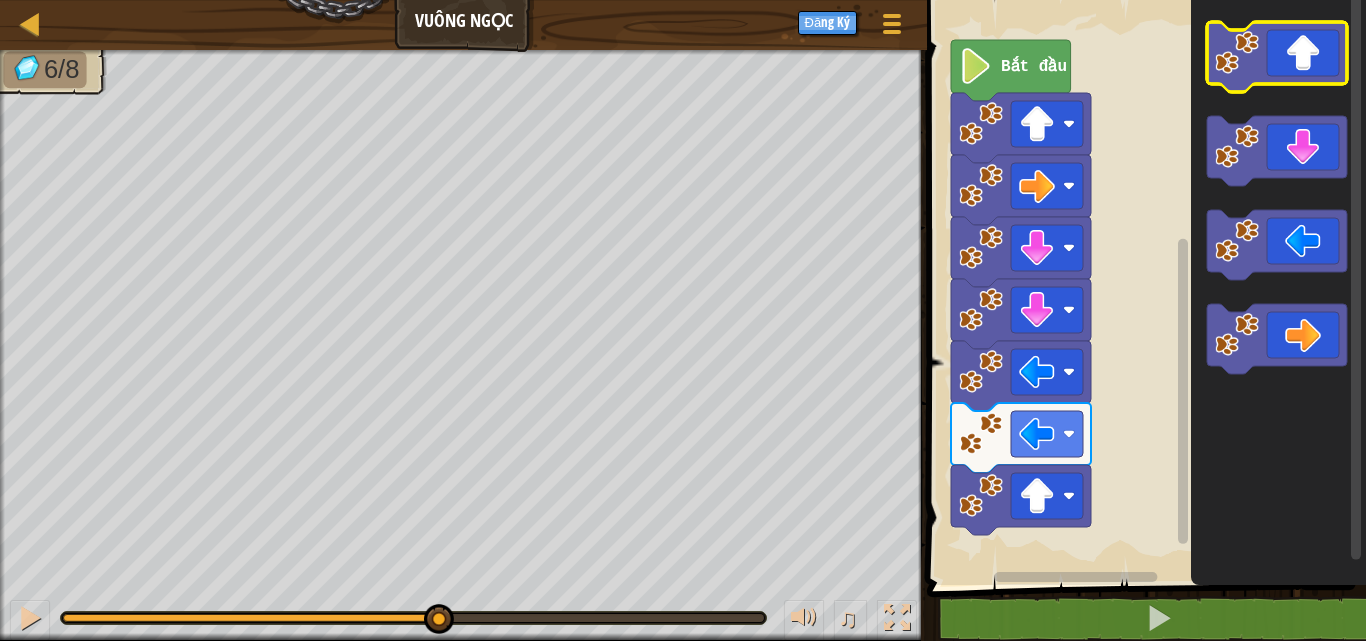 click 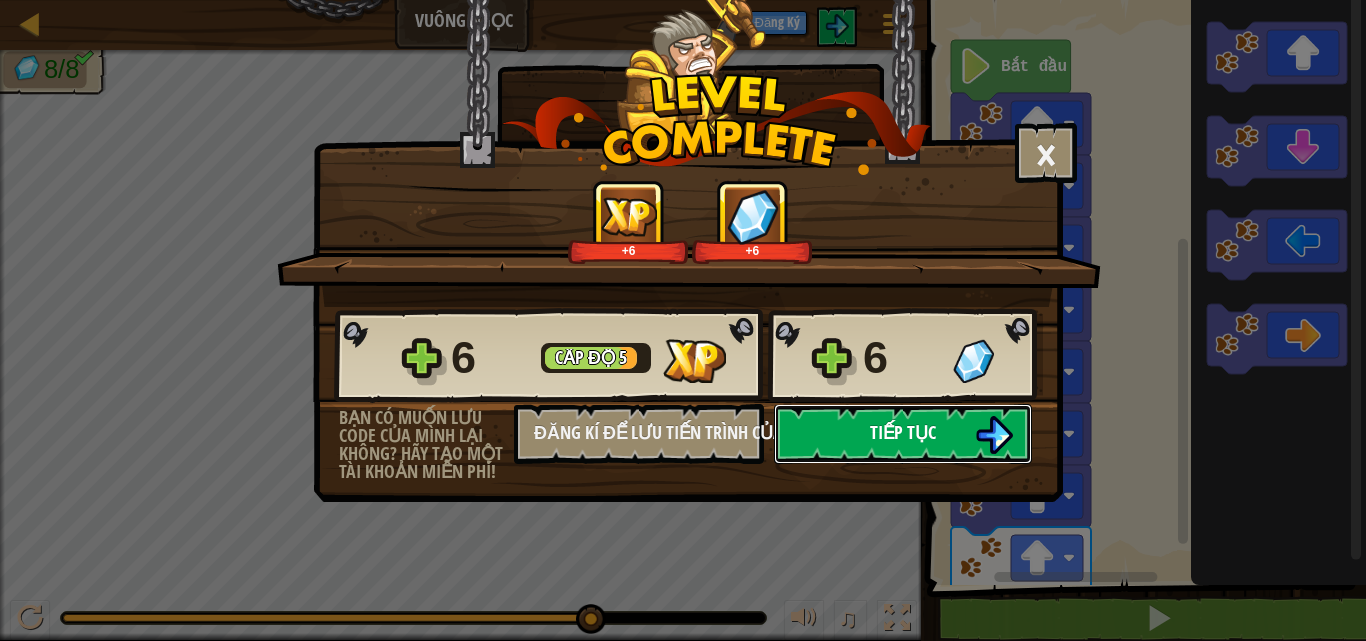 click on "Tiếp tục" at bounding box center (903, 434) 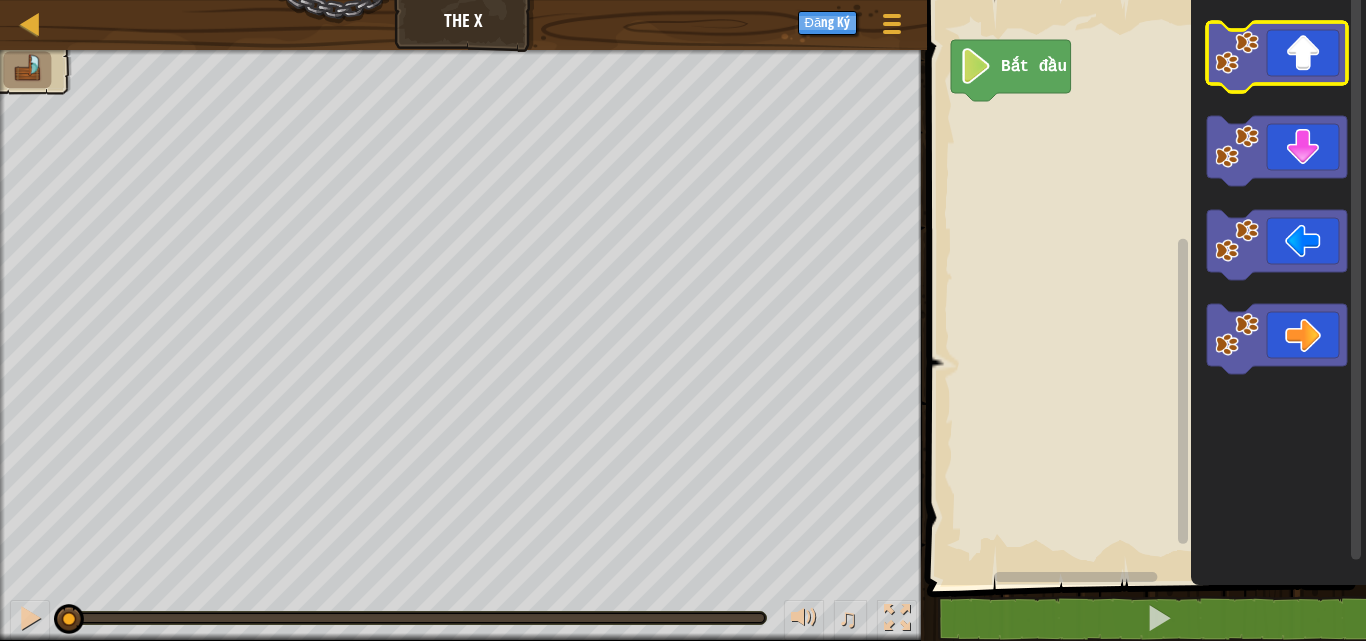 click 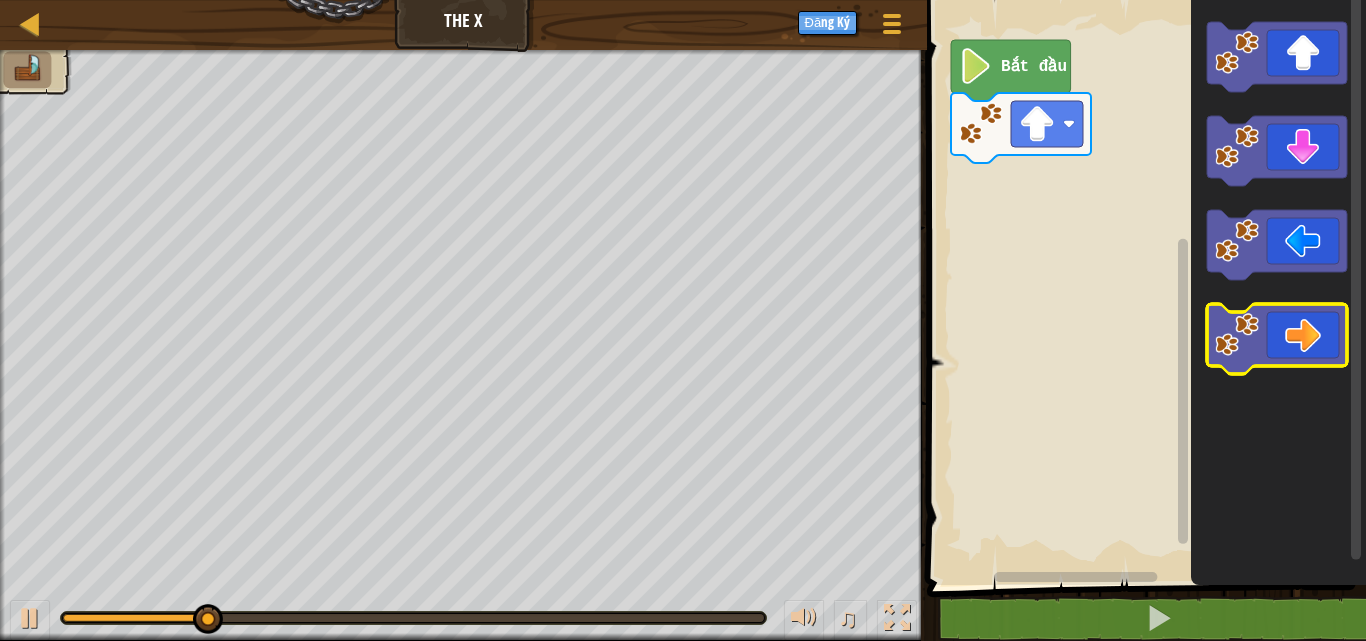 click 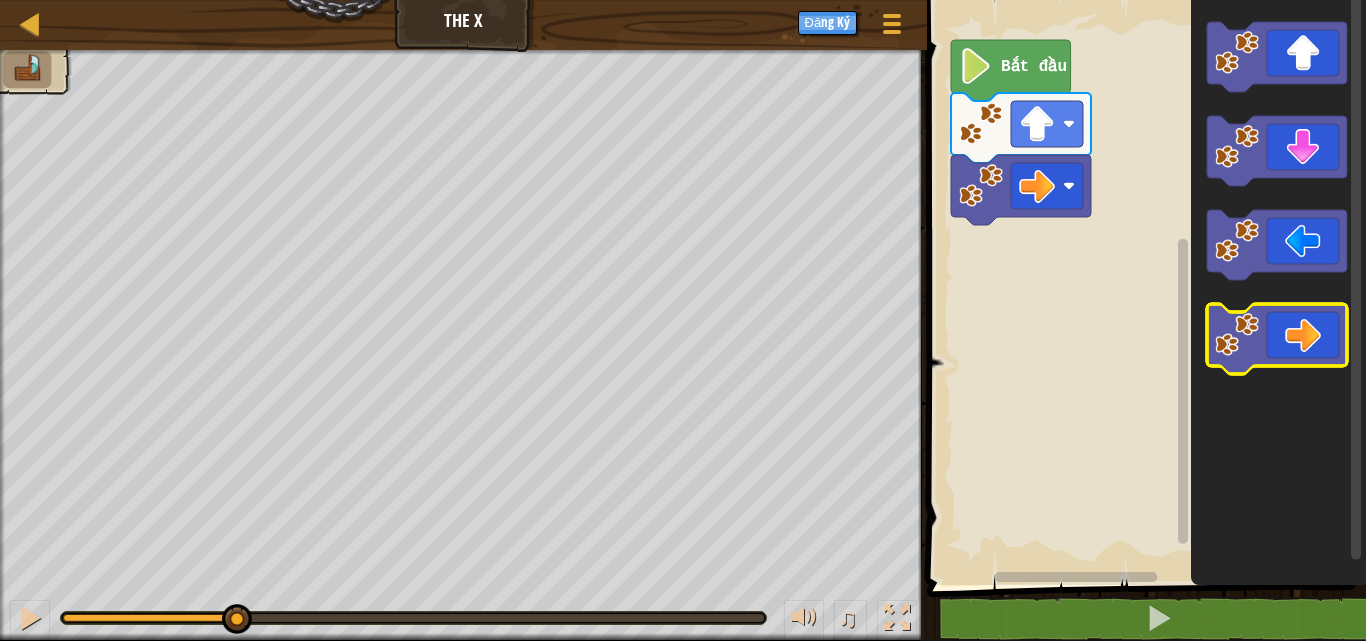 click 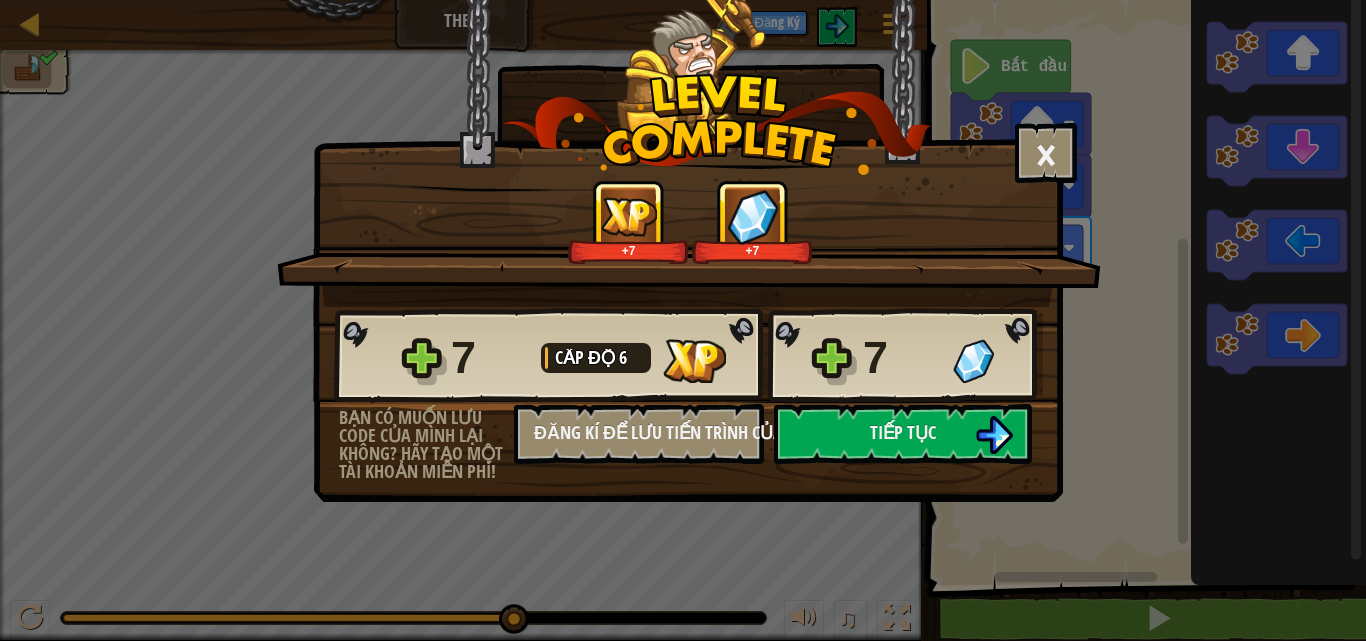 click on "× Đánh giá màn chơi:  +7 +7 Reticulating Splines... 7 Cấp độ 6 7 Bạn có muốn lưu code của mình lại không? Hãy tạo một tài khoản miễn phí! Đăng kí để lưu tiến trình của bạn Đang lưu tiến trình Tiếp tục" at bounding box center [683, 320] 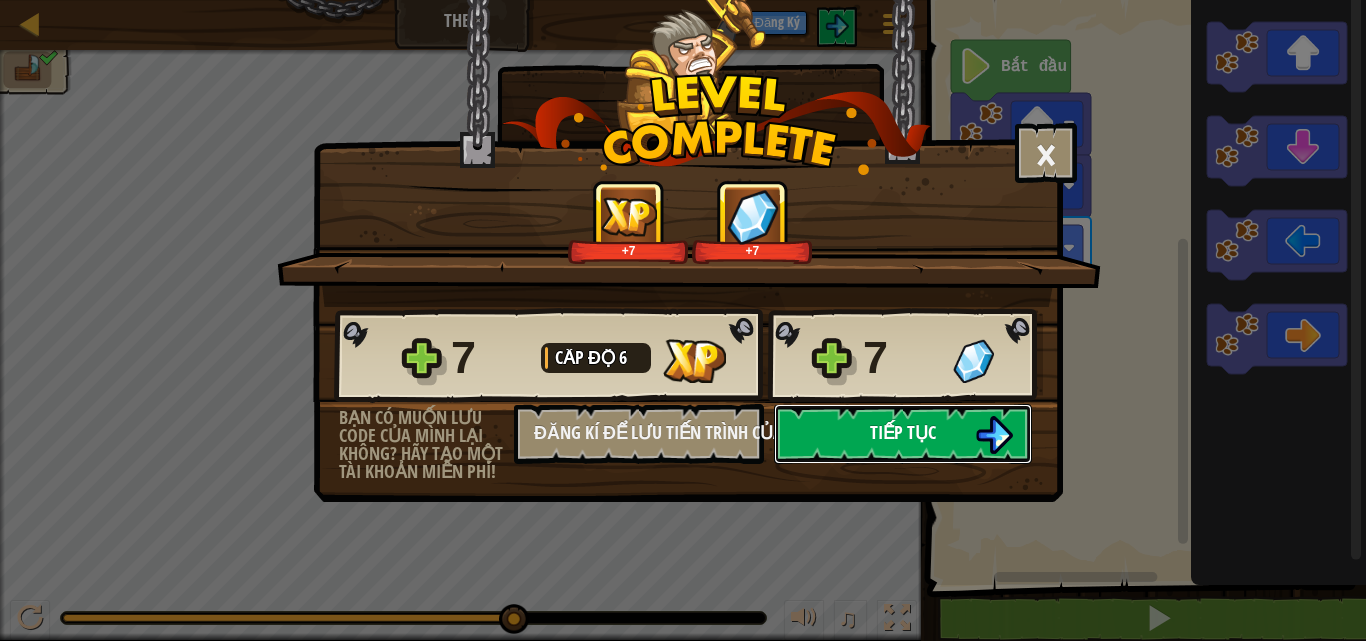 click on "Tiếp tục" at bounding box center [903, 434] 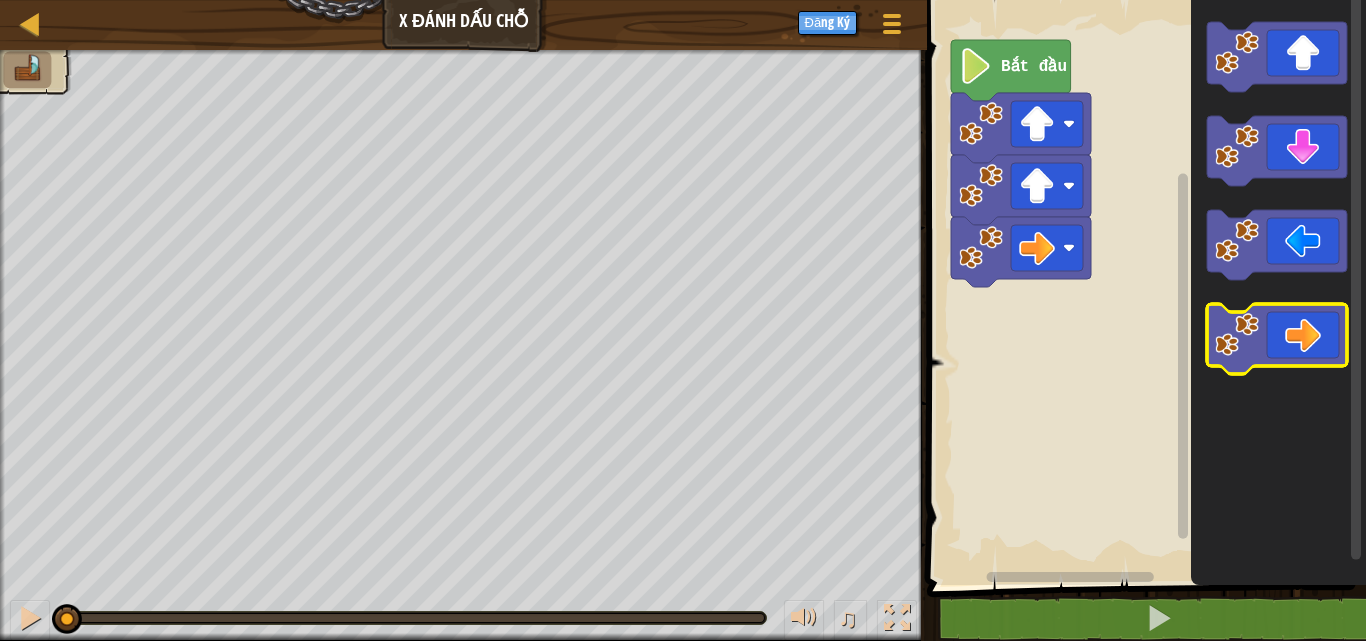 click 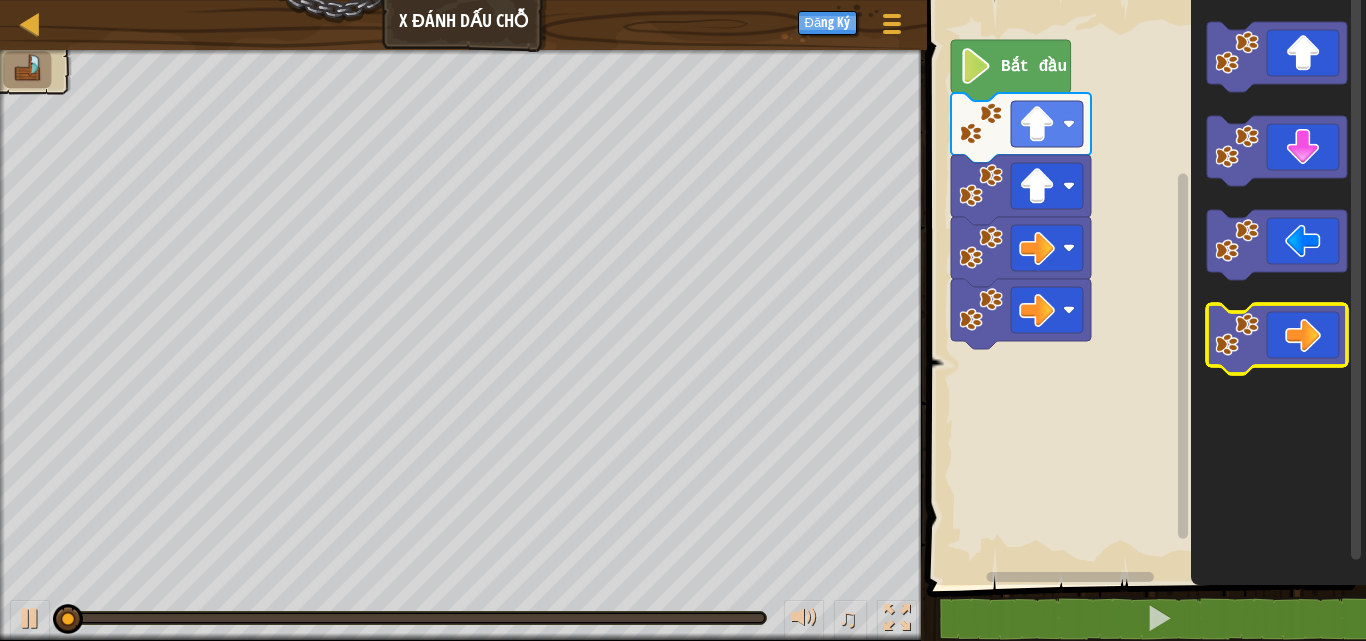 click 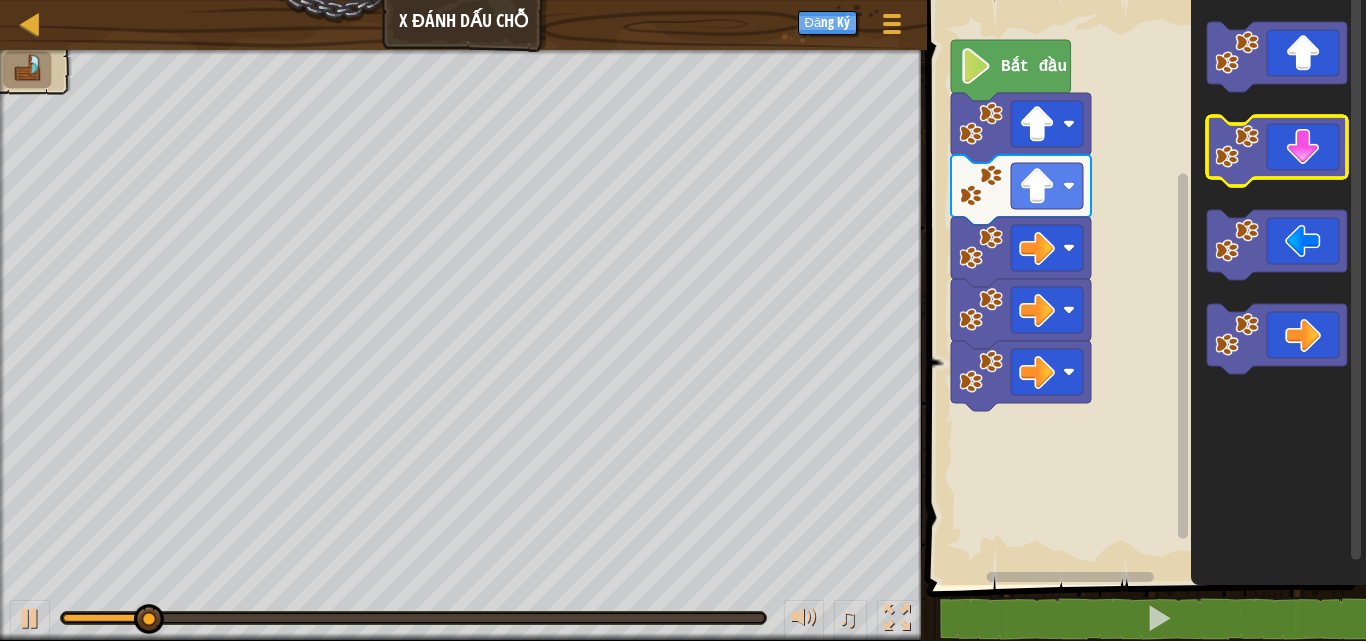 click 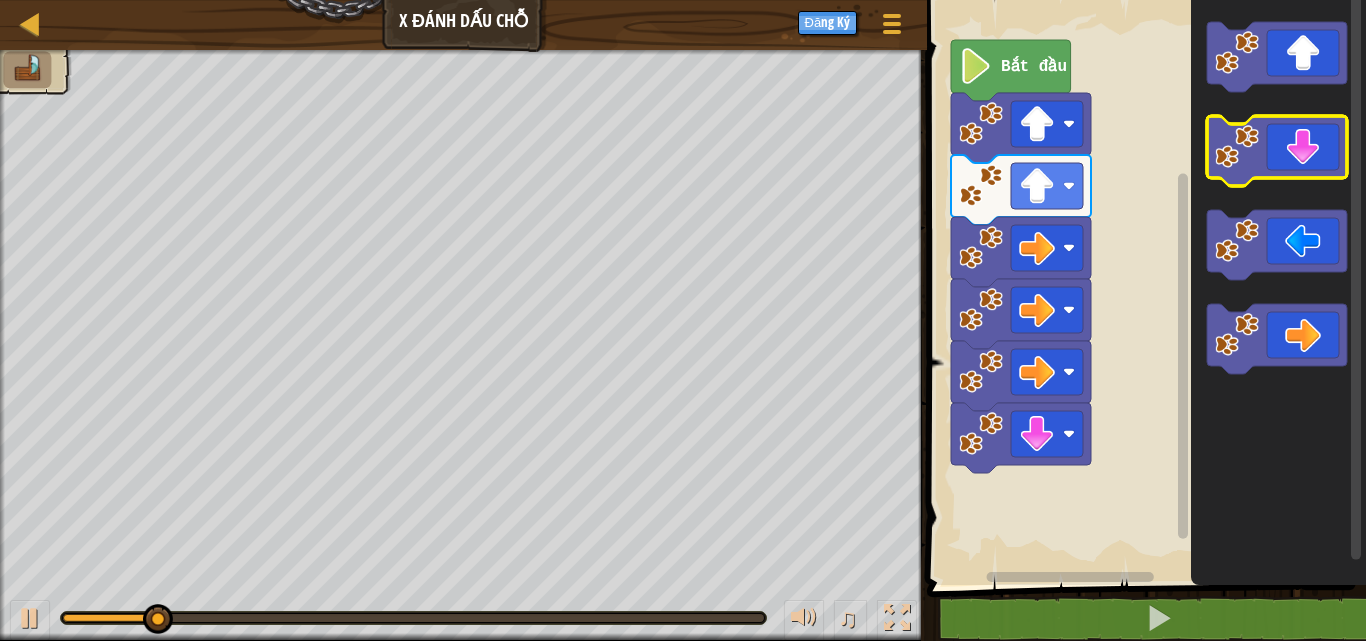 click 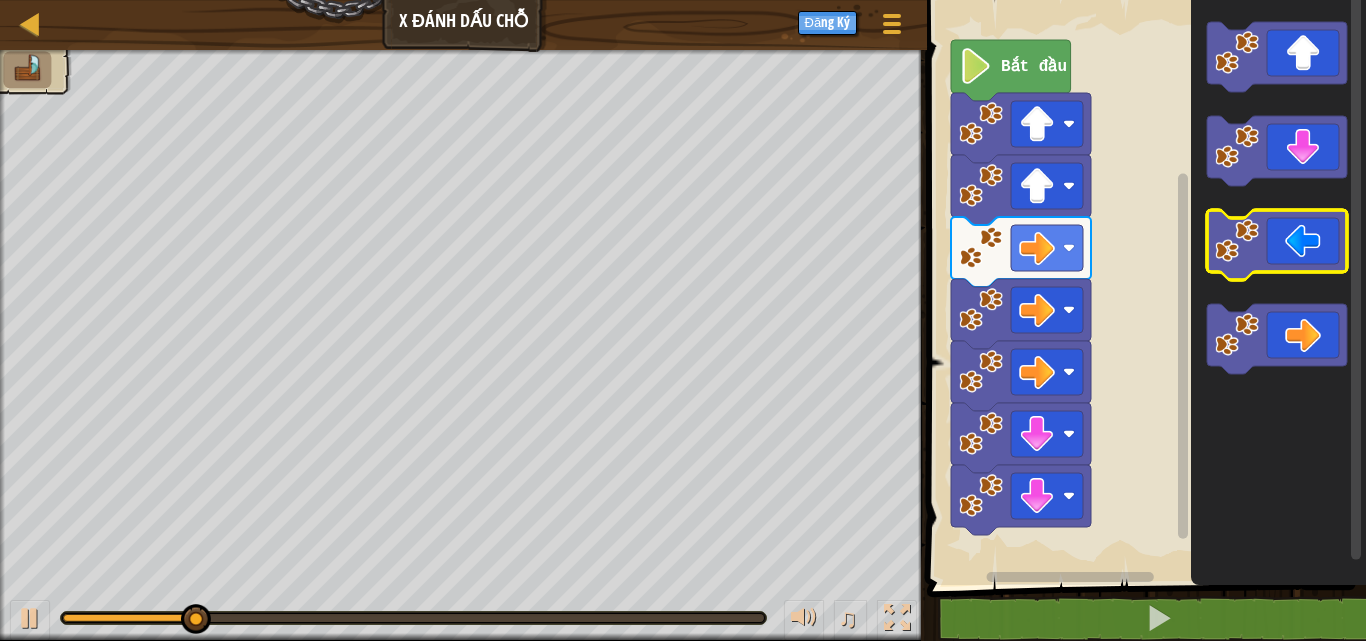 click 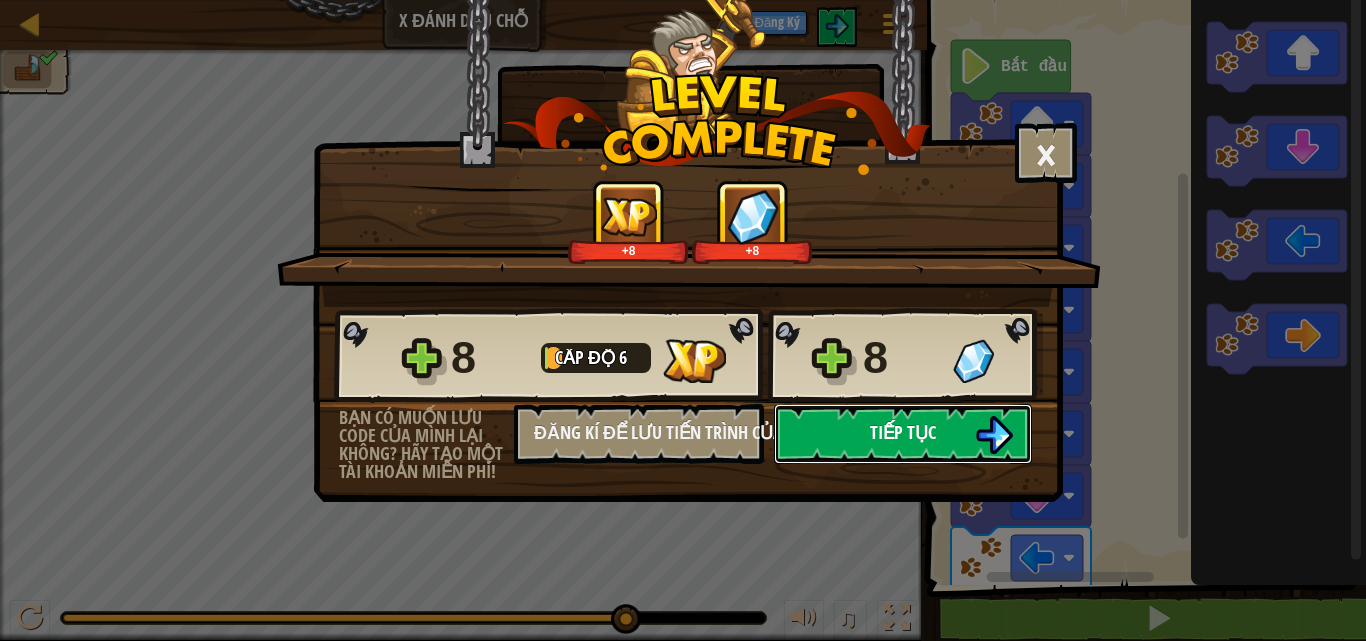 click on "Tiếp tục" at bounding box center [903, 434] 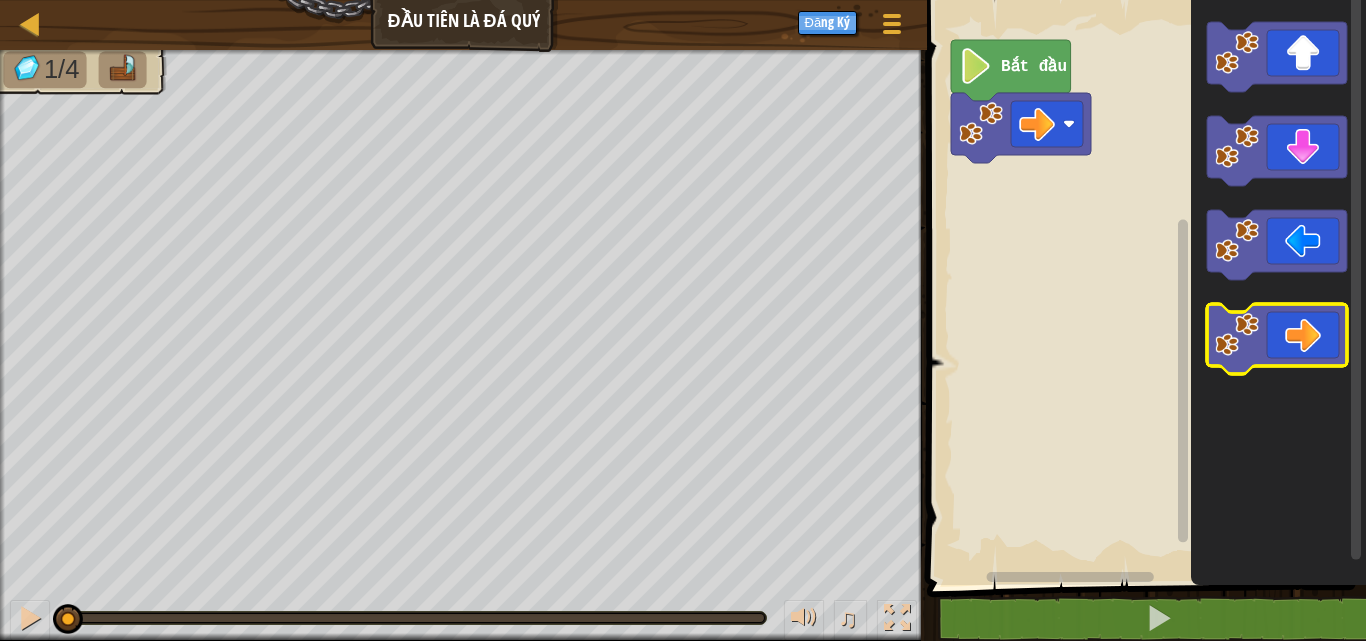 click 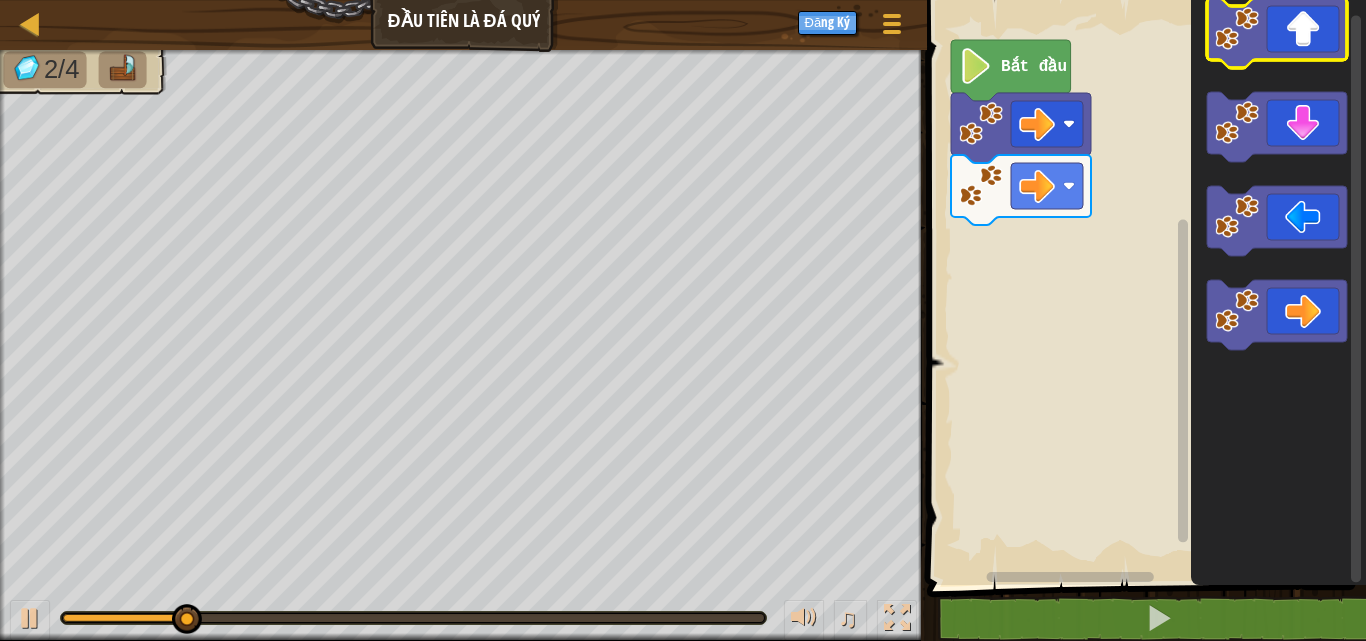 click on "Bản đồ Đầu Tiên Là Đá Quý Tuỳ chọn Đăng Ký 1     הההההההההההההההההההההההההההההההההההההההההההההההההההההההההההההההההההההההההההההההההההההההההההההההההההההההההההההההההההההההההההההההההההההההההההההההההההההההההההההההההההההההההההההההההההההההההההההההההההההההההההההההההההההההההההההההההההההההההההההההההההההההההההההההה XXXXXXXXXXXXXXXXXXXXXXXXXXXXXXXXXXXXXXXXXXXXXXXXXXXXXXXXXXXXXXXXXXXXXXXXXXXXXXXXXXXXXXXXXXXXXXXXXXXXXXXXXXXXXXXXXXXXXXXXXXXXXXXXXXXXXXXXXXXXXXXXXXXXXXXXXXXXXXXXXXXXXXXXXXXXXXXXXXXXXXXXXXXXXXXXXXXXXXXXXXXXXXXXXXXXXXXXXXXXXXXXXXXXXXXXXXXXXXXXXXXXXXXXXXXXXXXX Giải pháp × Khối 1 2 go ( 'right' )     Bắt đầu Đã lưu Code Ngôn ngữ lập trình : Python Statement   /  Call   /  go('up') go('down') go('left') go('right') × 1" at bounding box center (683, 0) 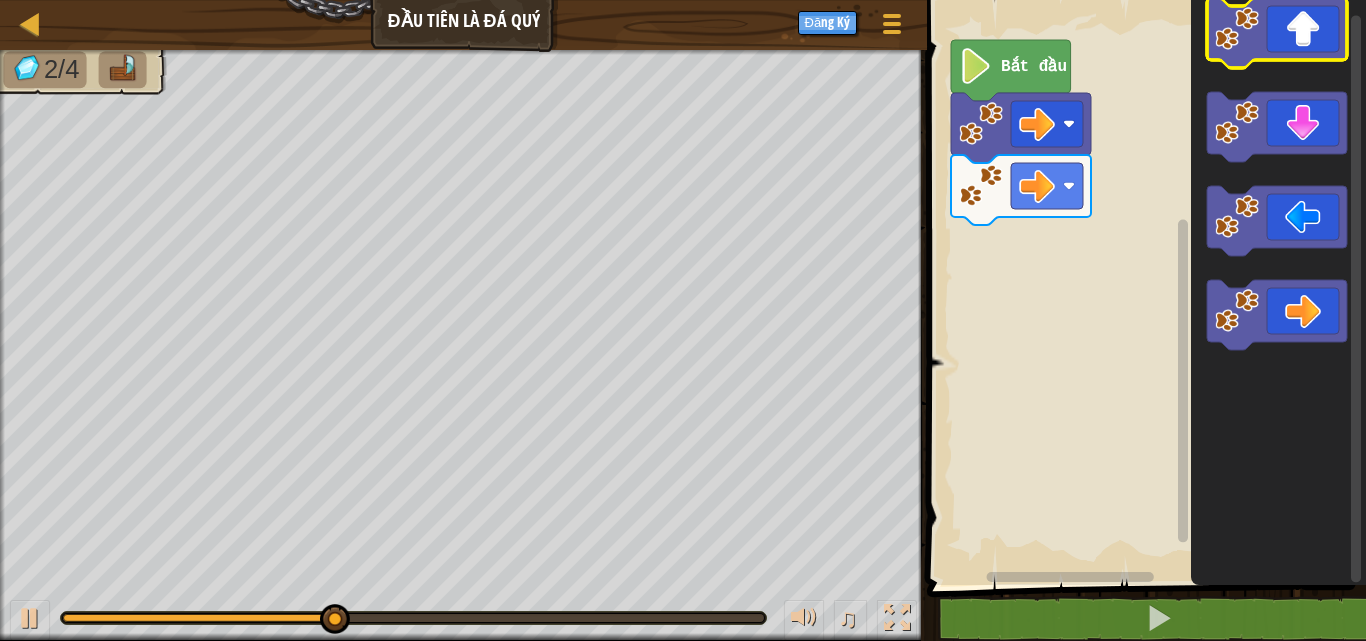 click 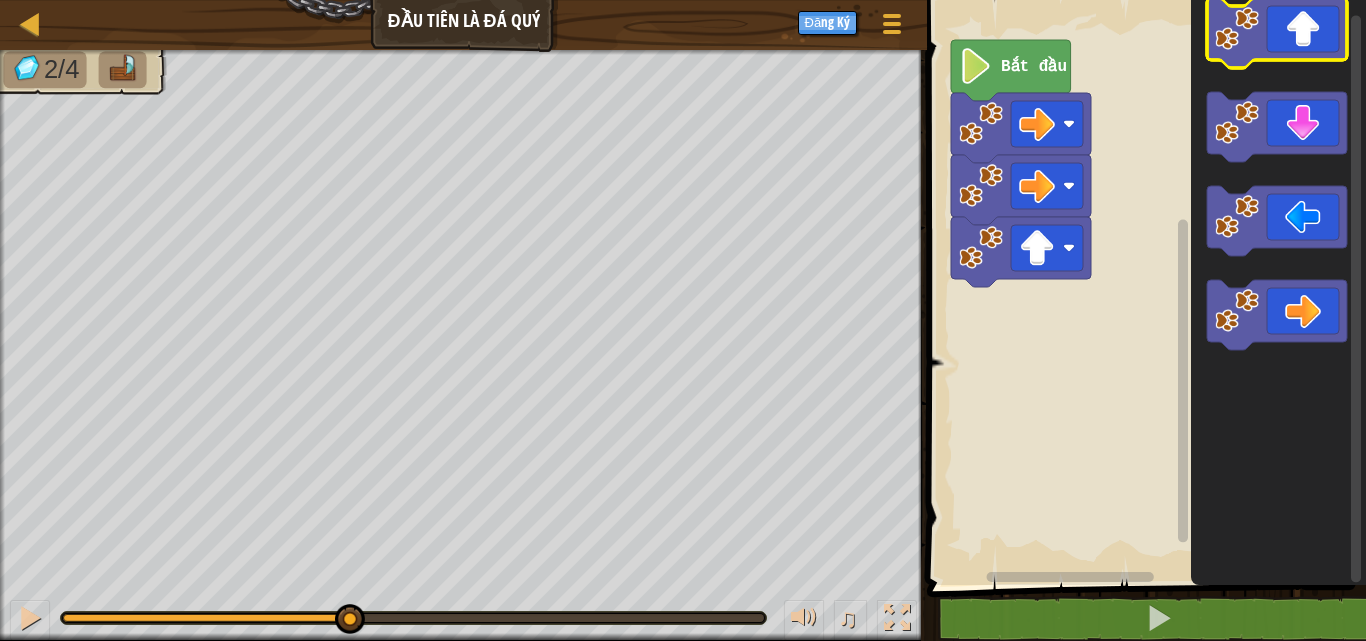 click 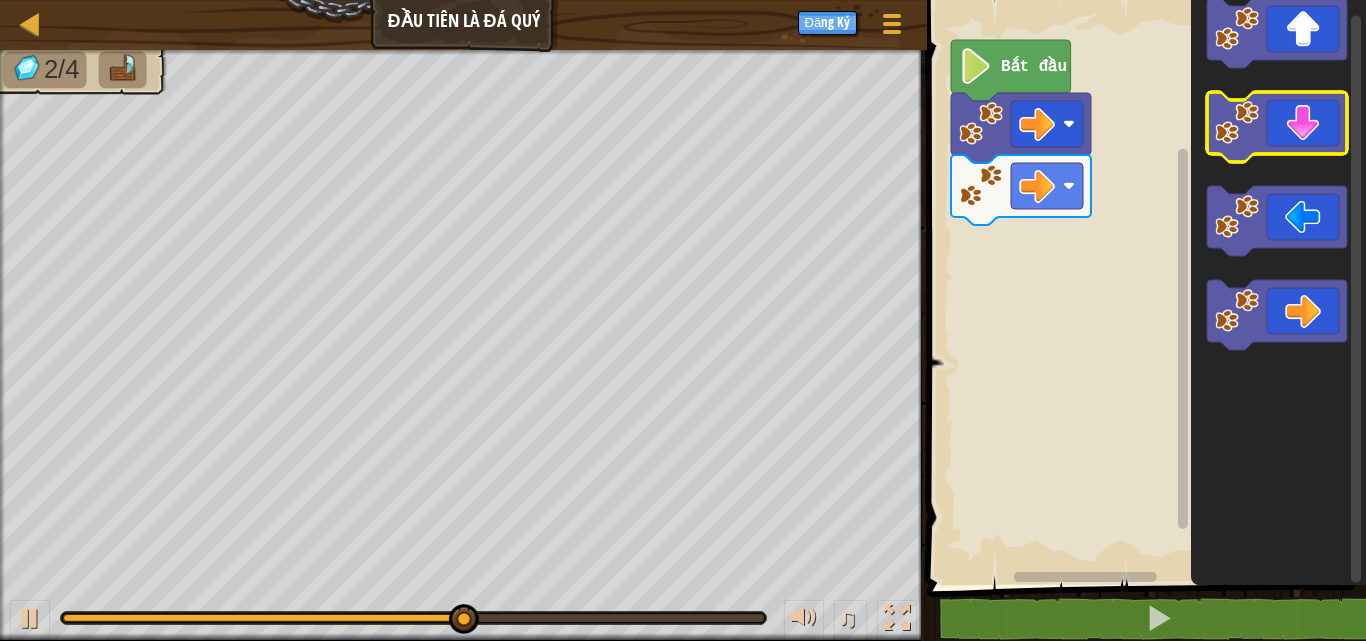 click 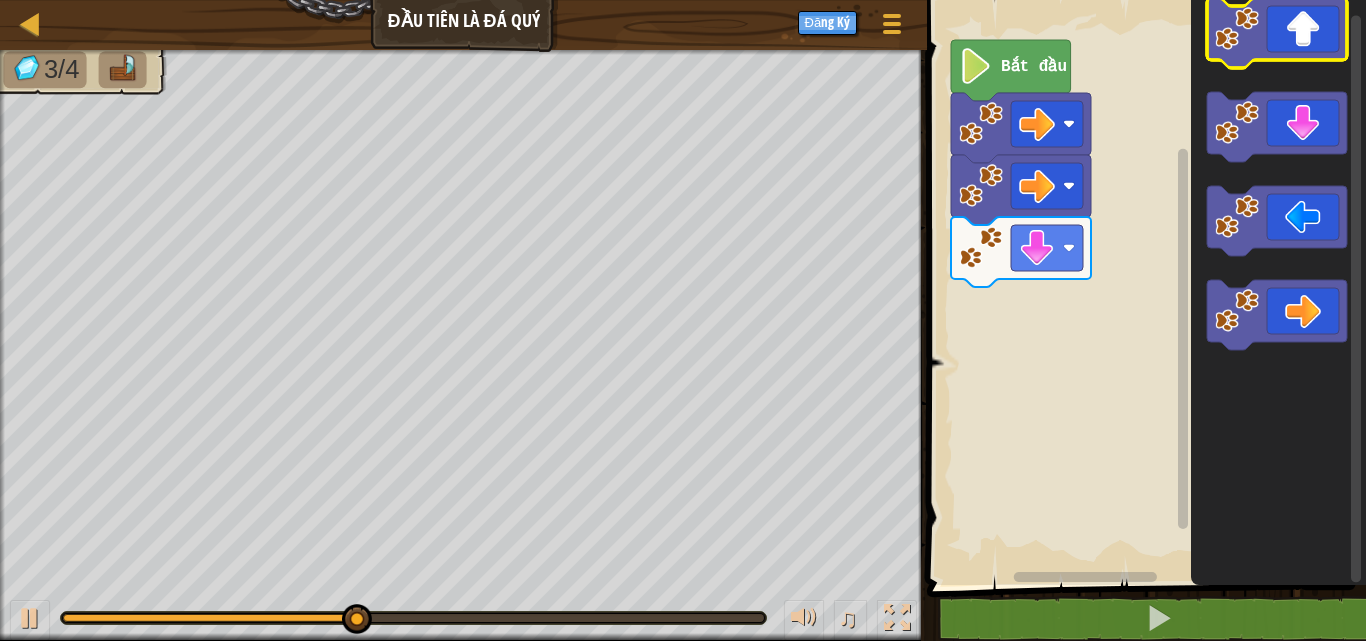 click 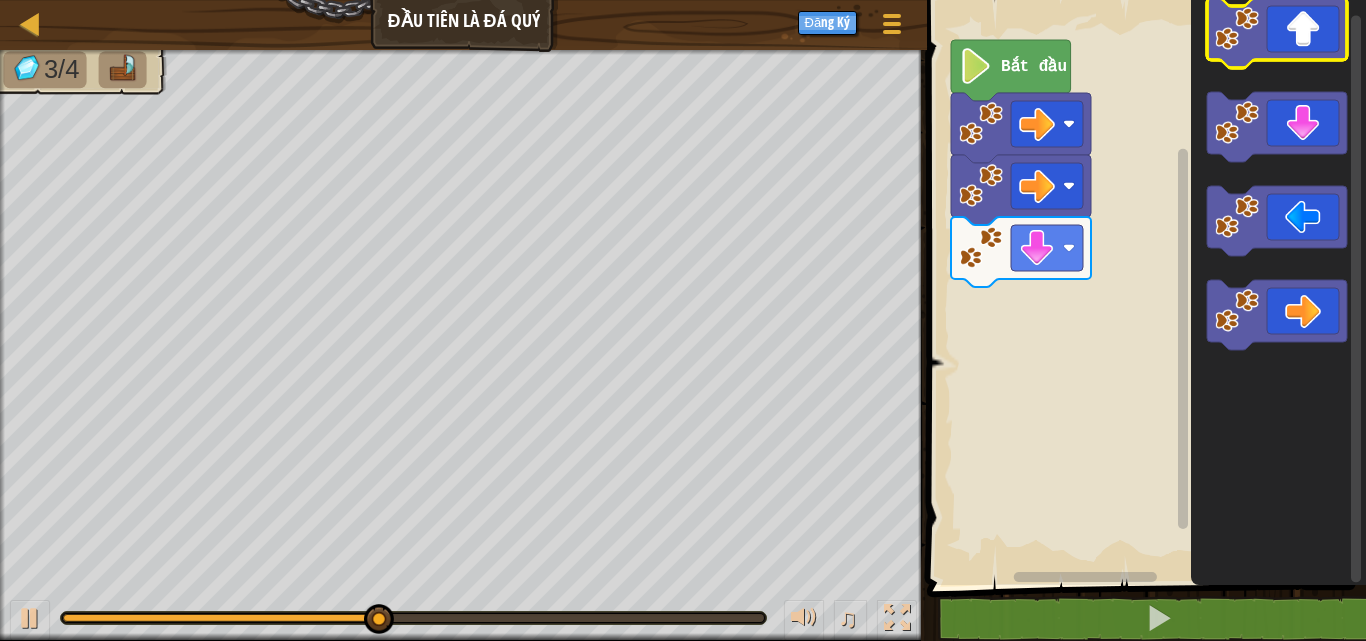 click 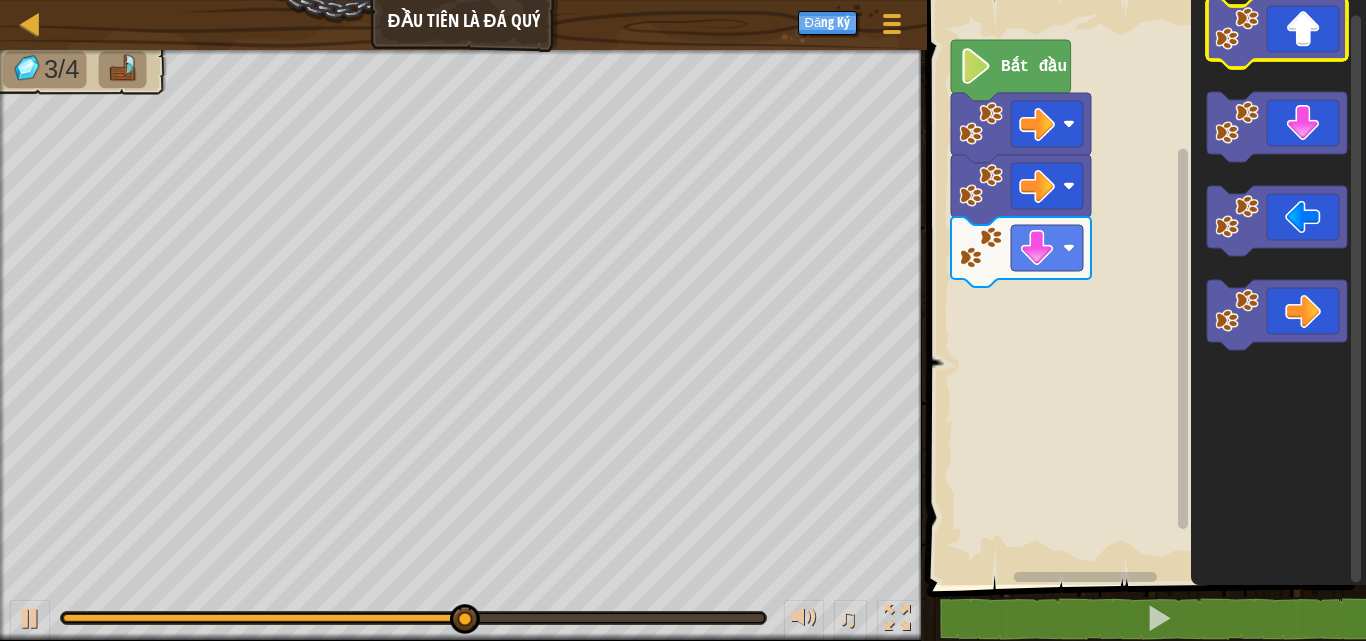 click 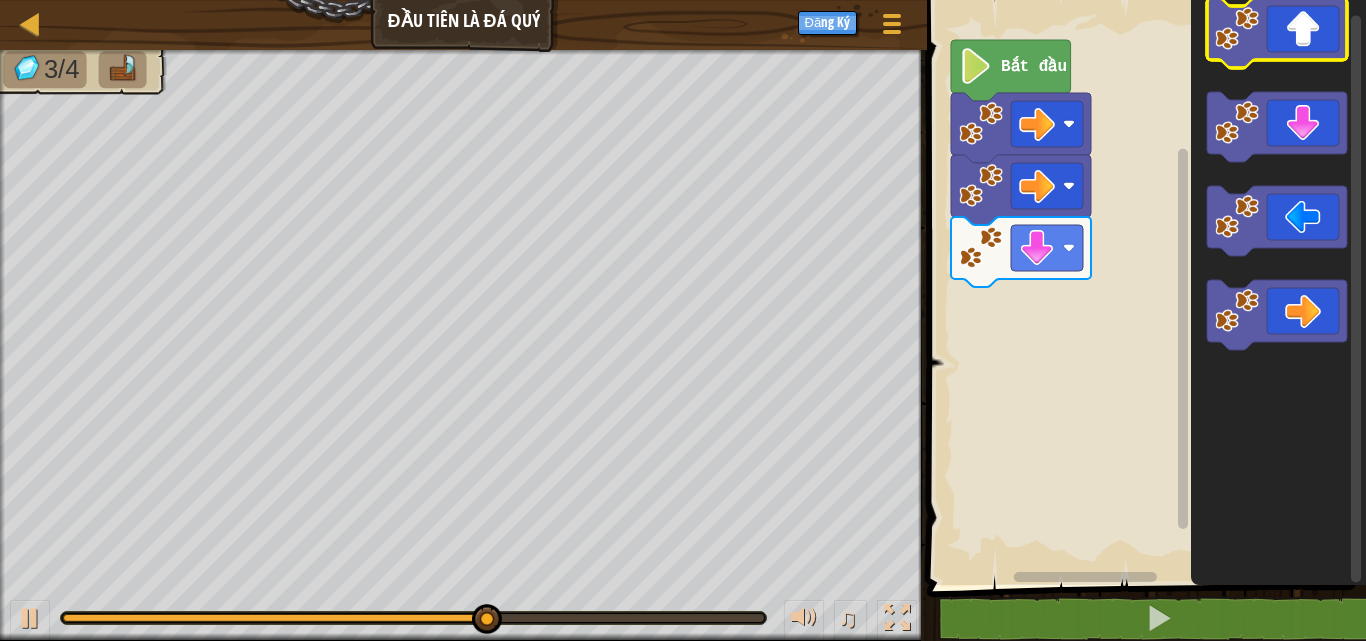 click 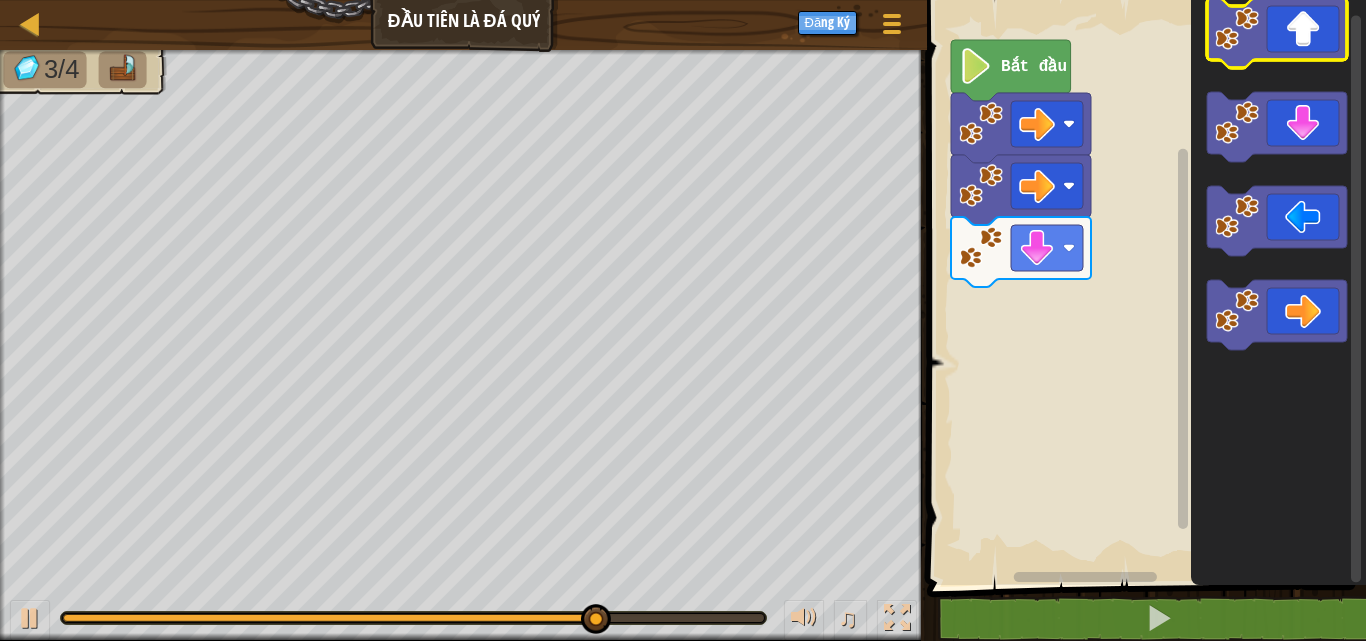 click 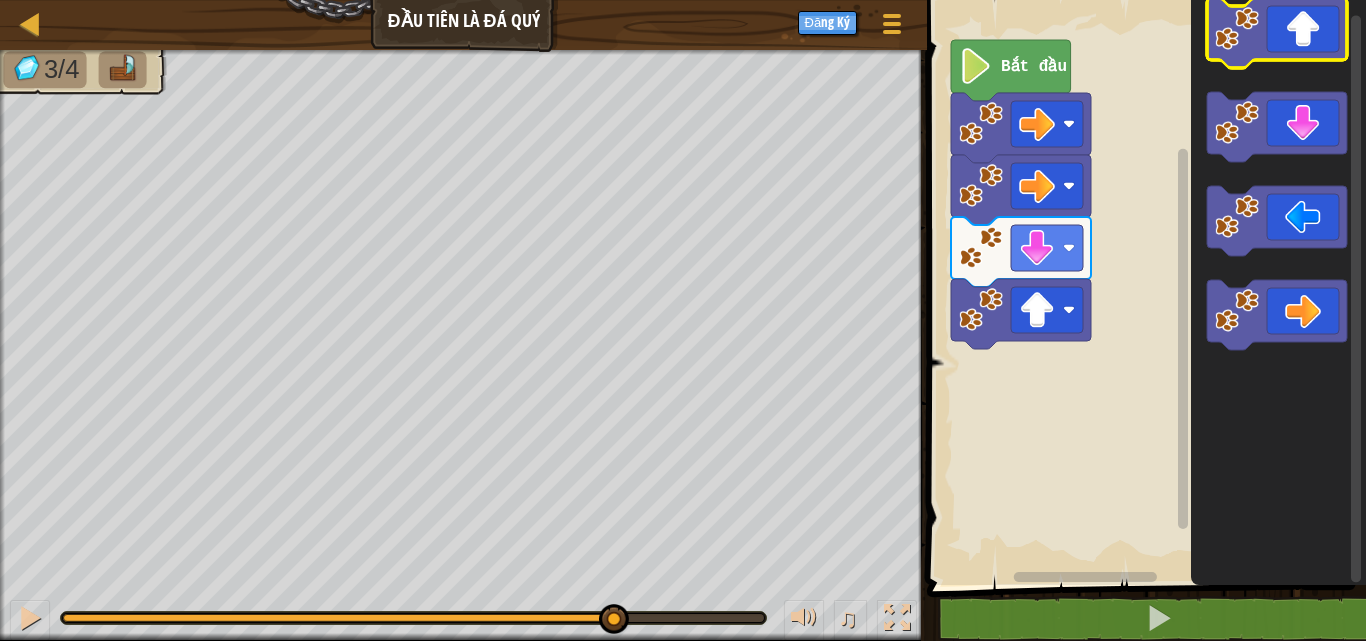 click 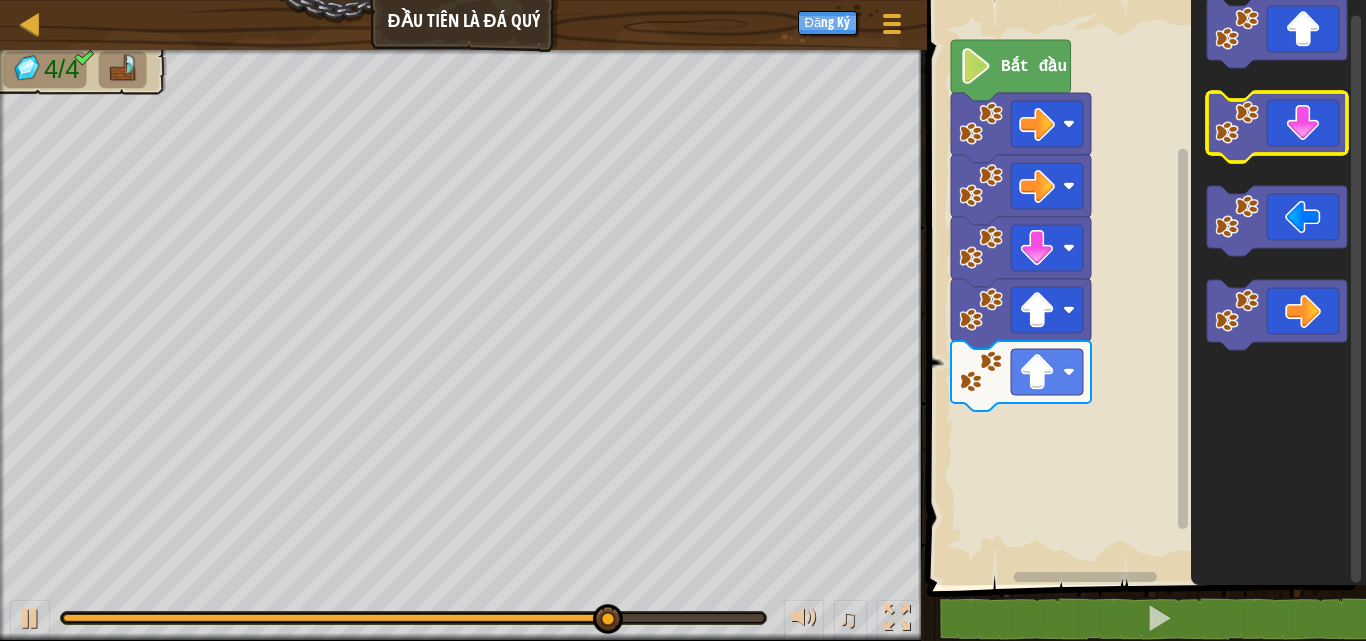 click 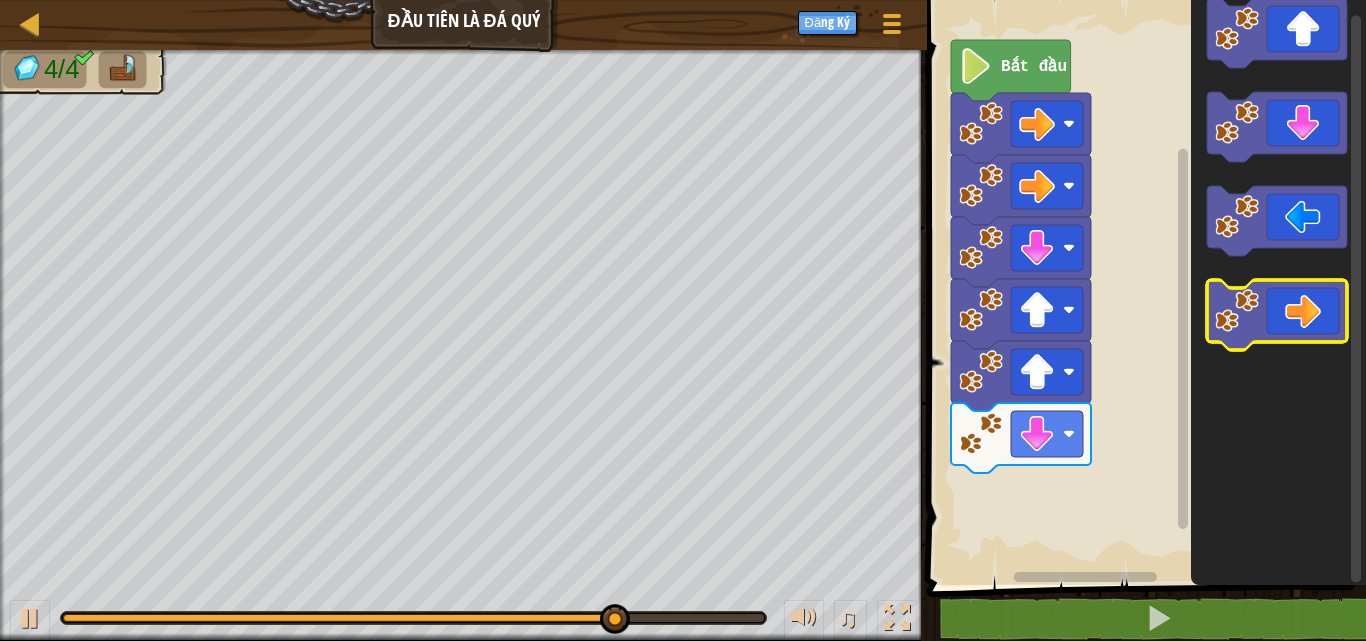 click 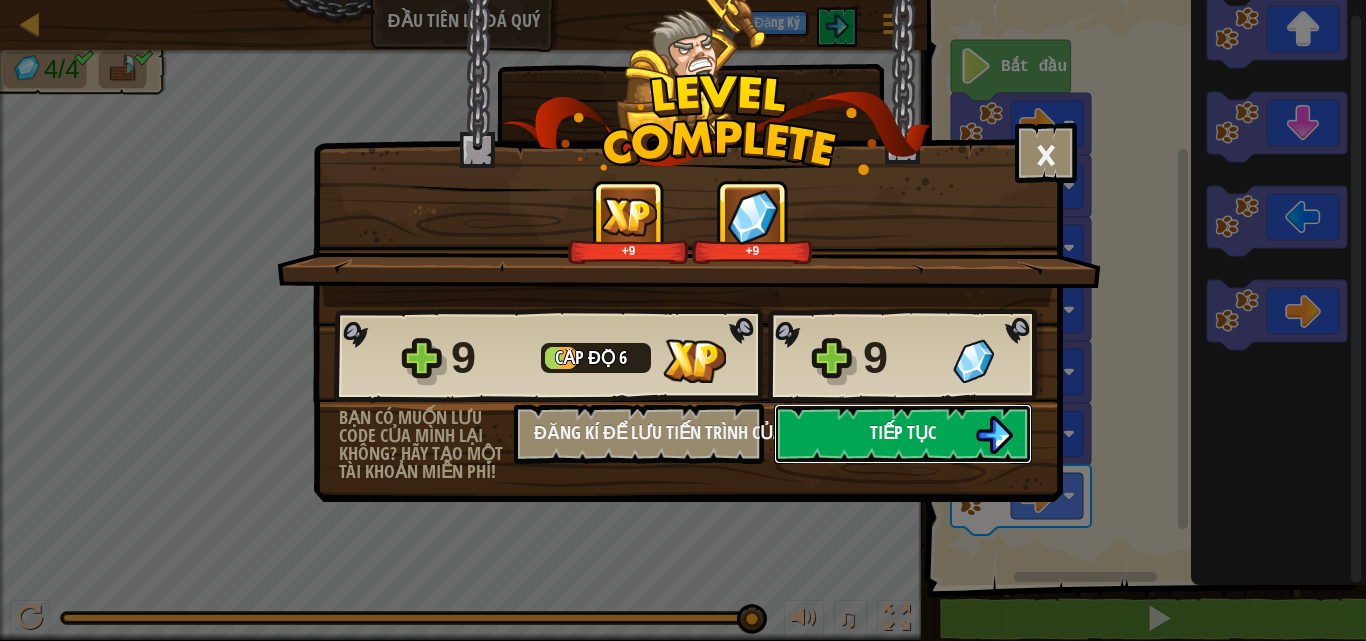 click on "Tiếp tục" at bounding box center [903, 434] 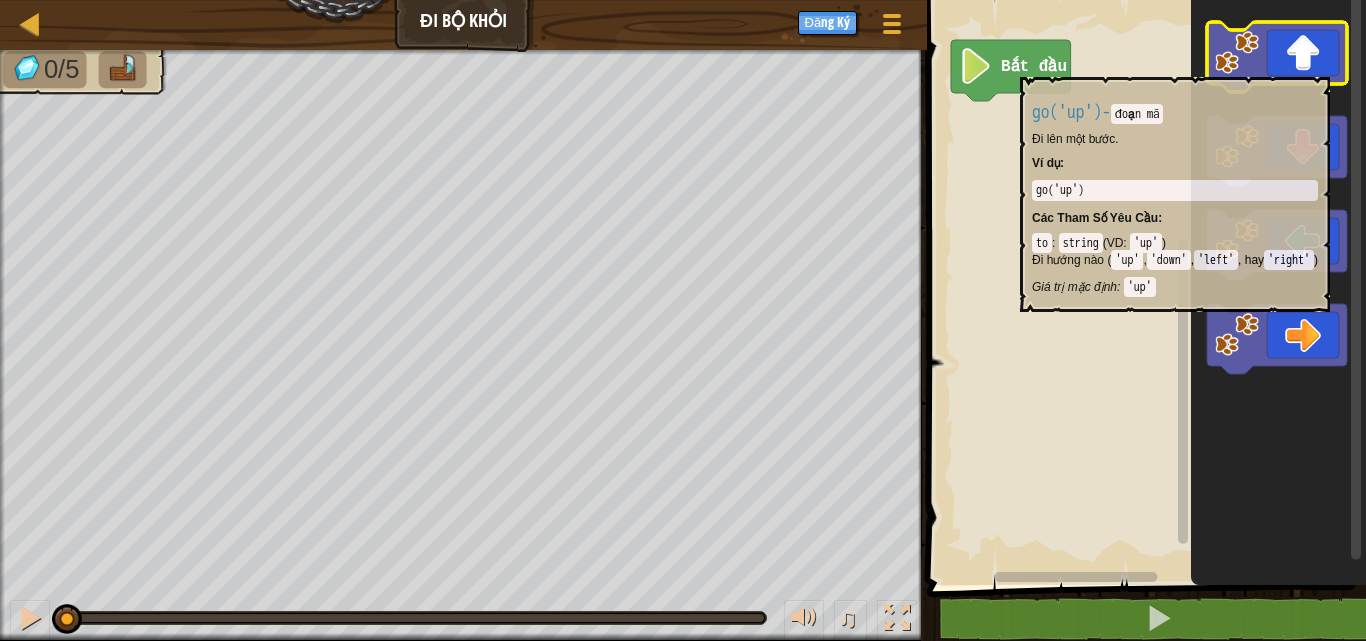 click 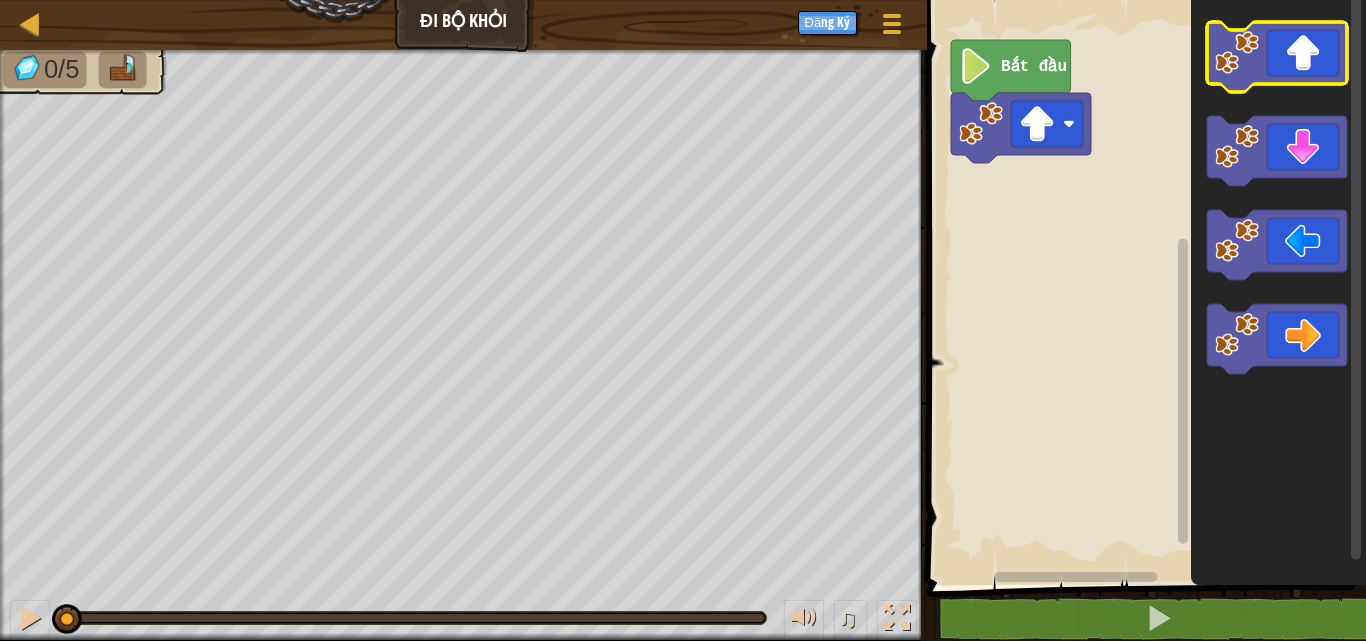 click 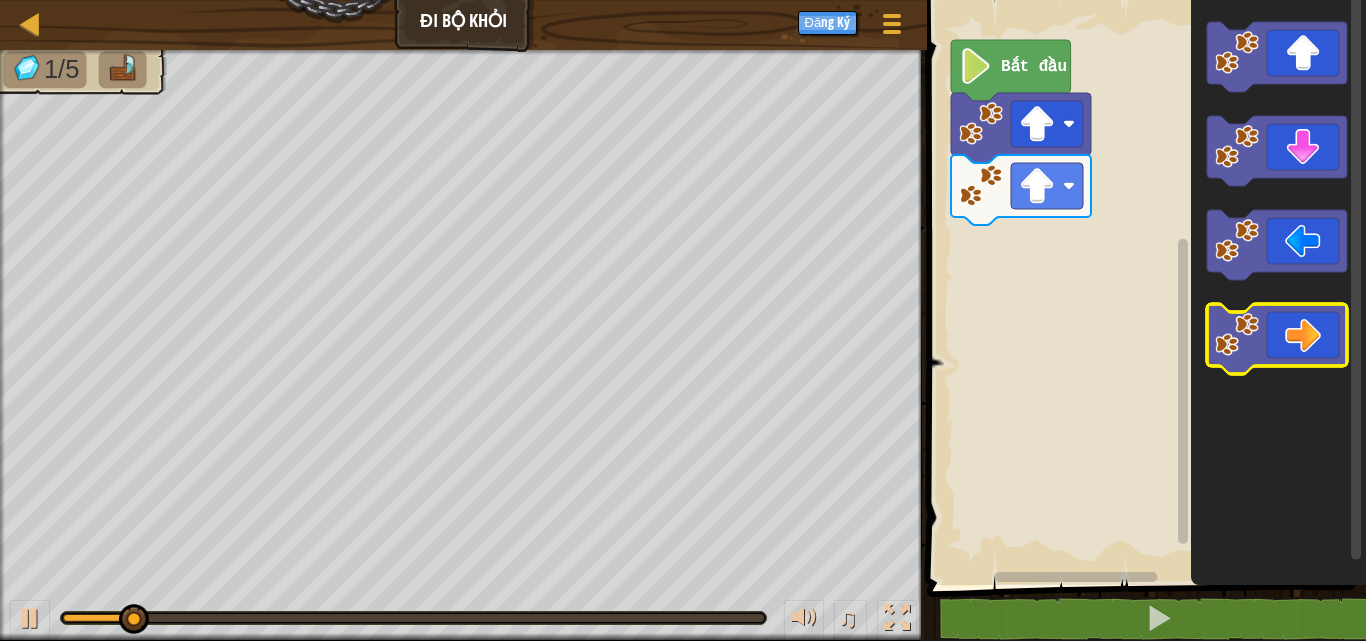 click 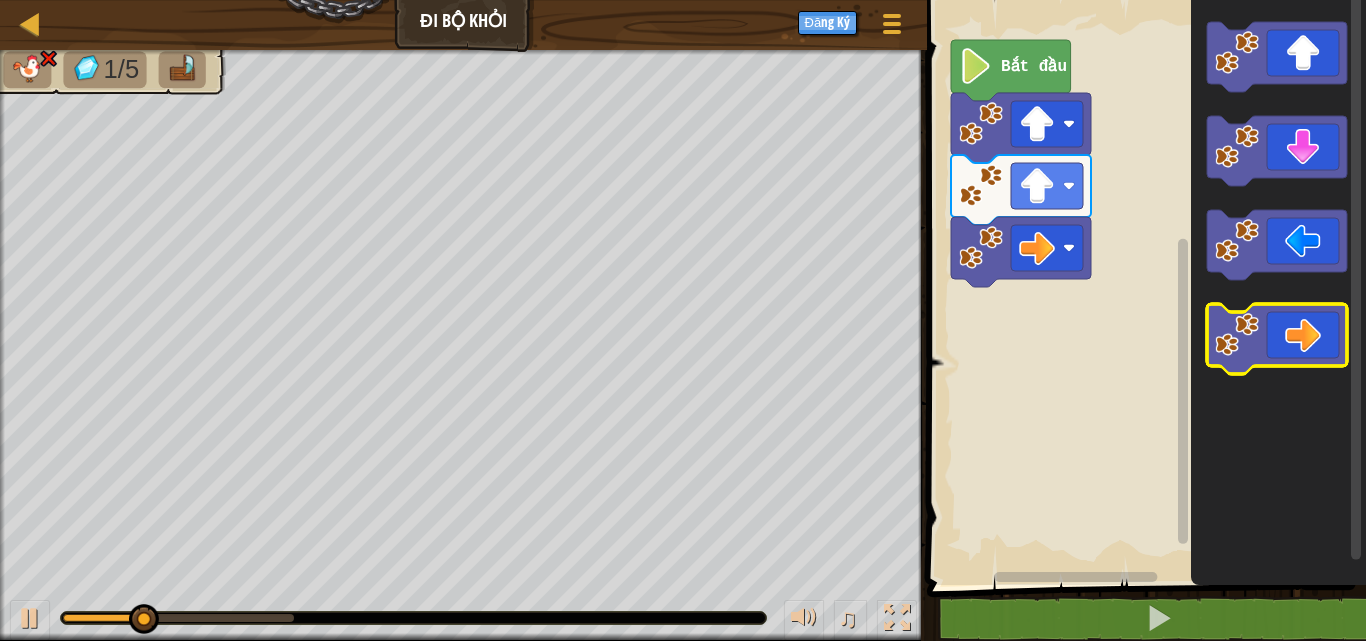 click 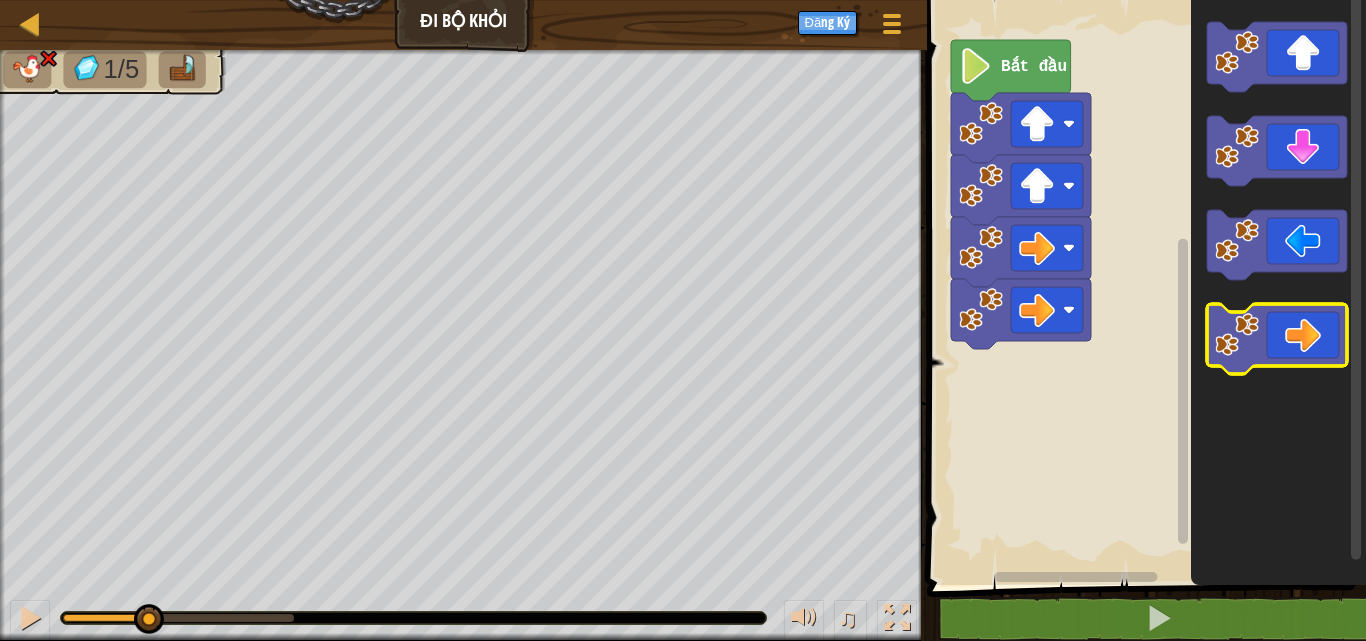 click 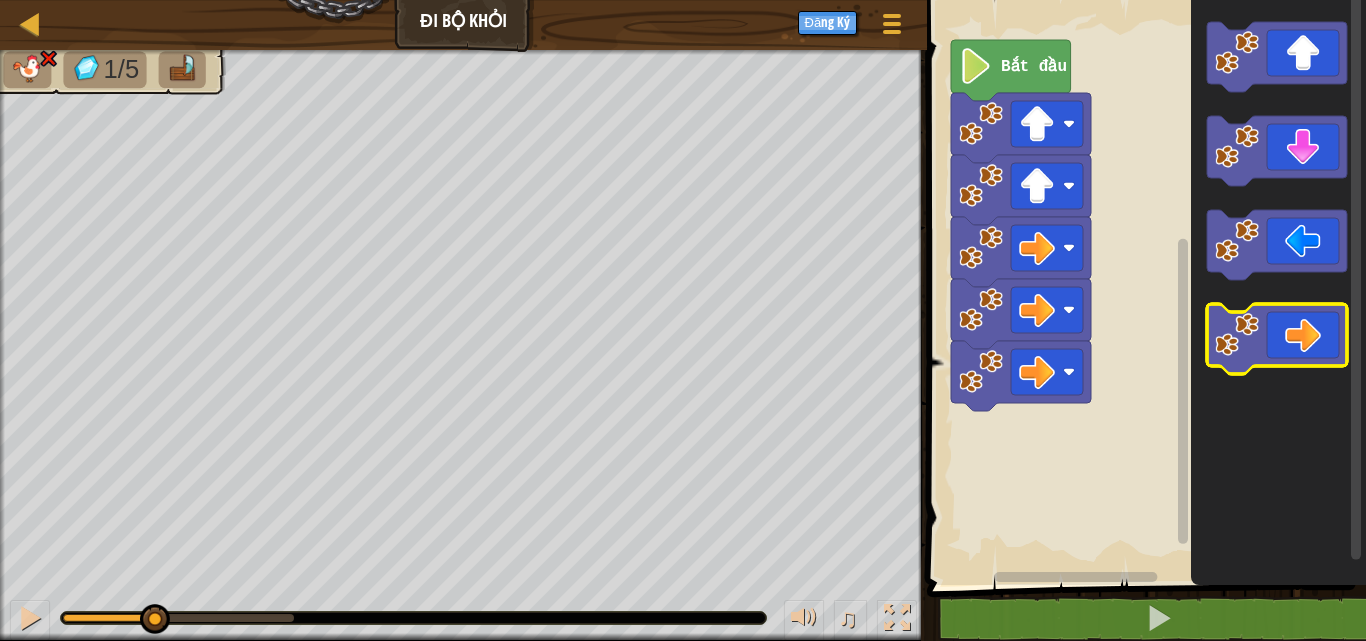 click 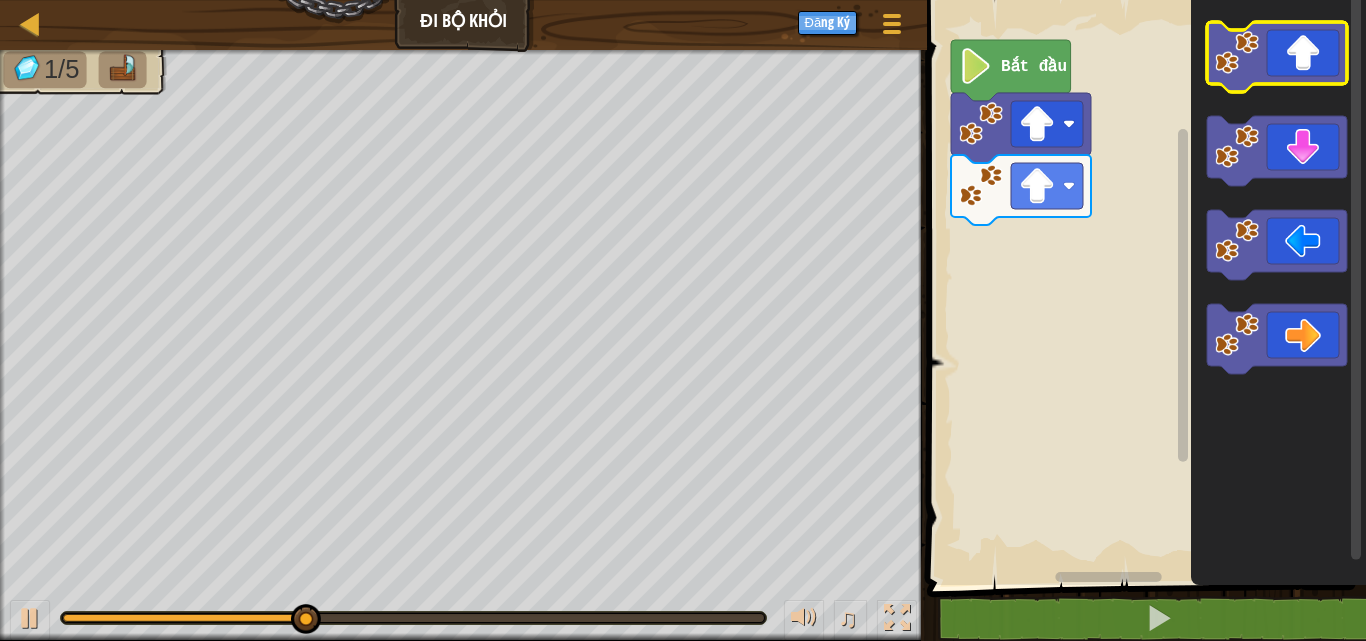 click 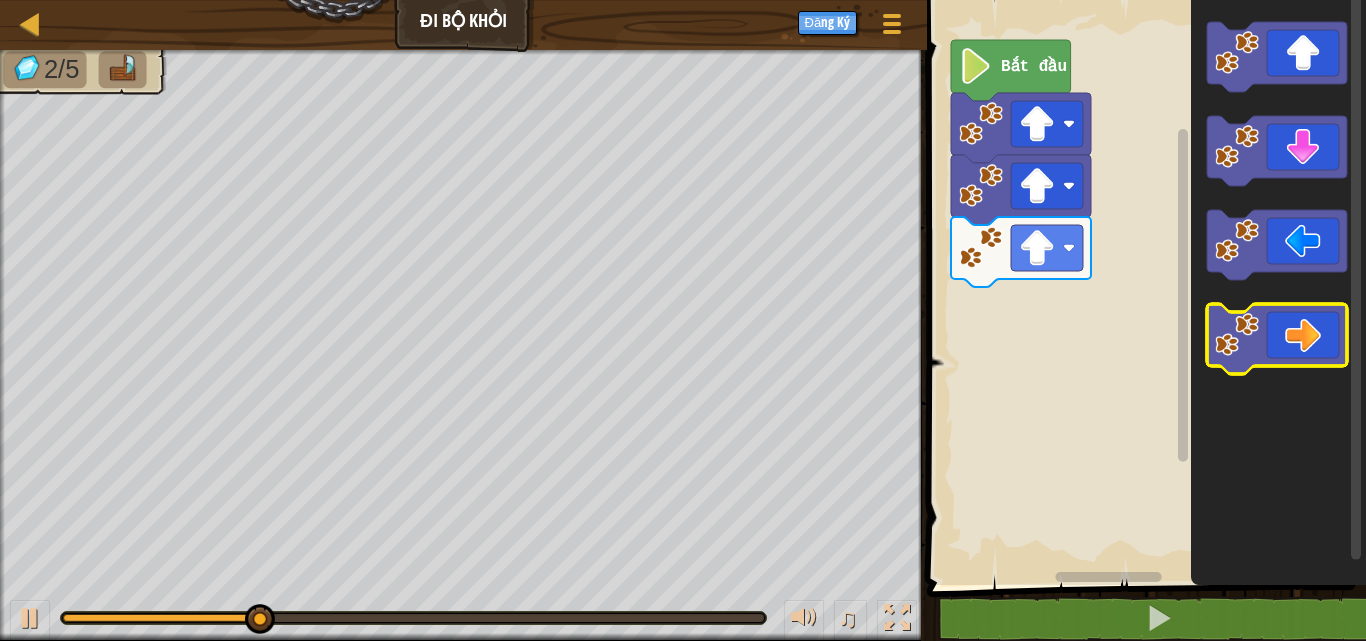 click 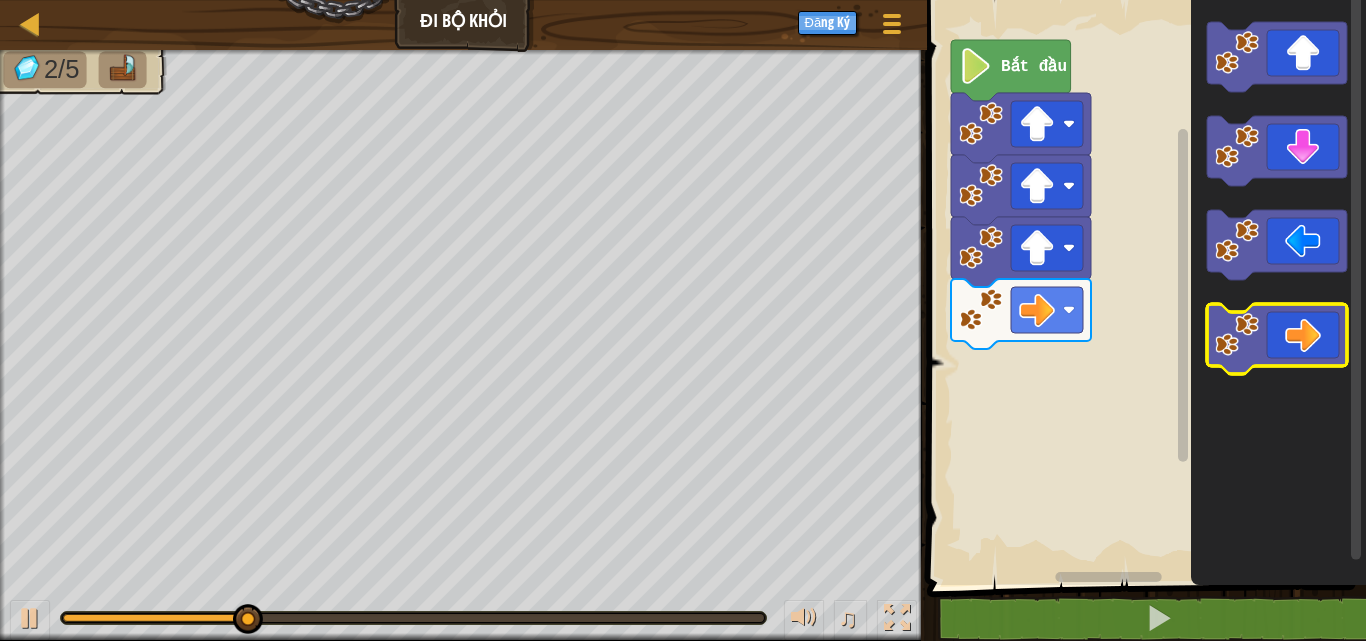 click 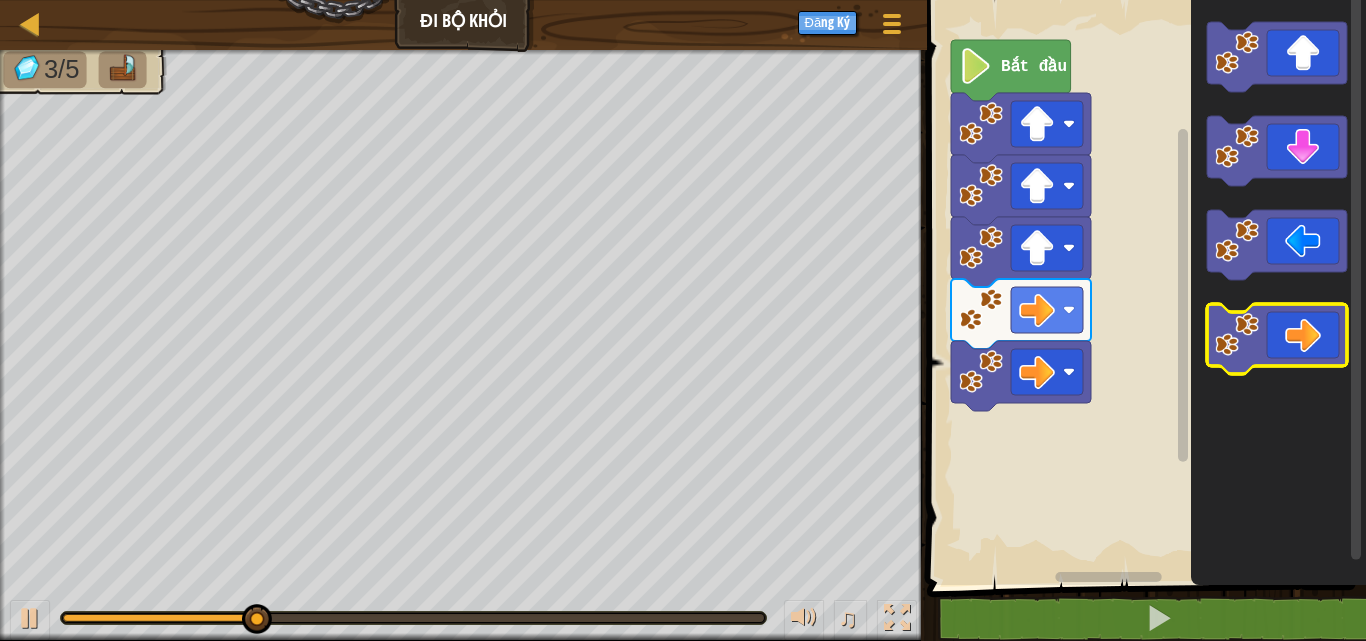 click 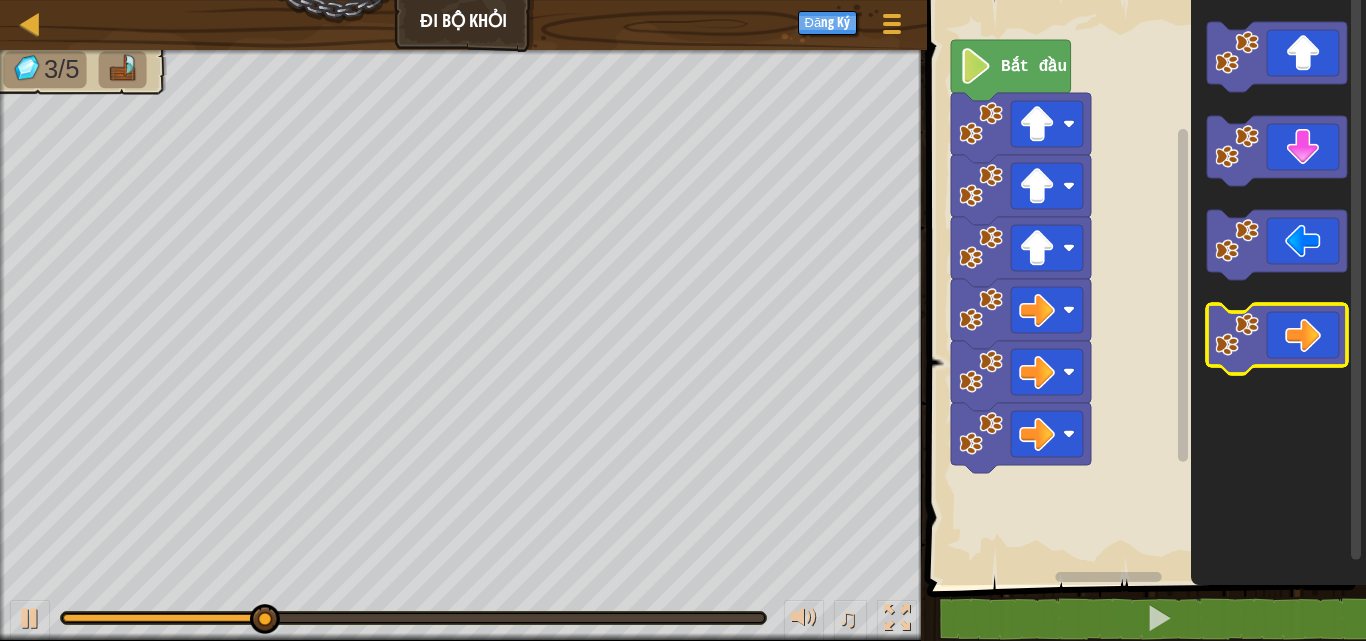 click 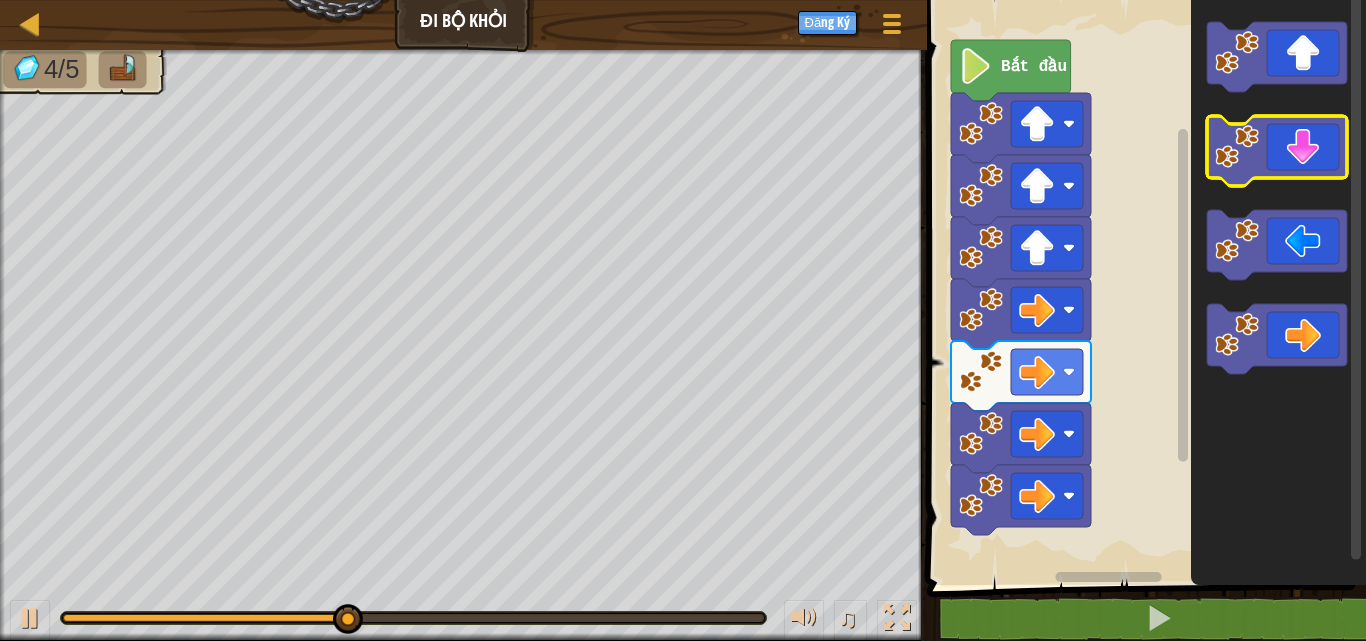 click 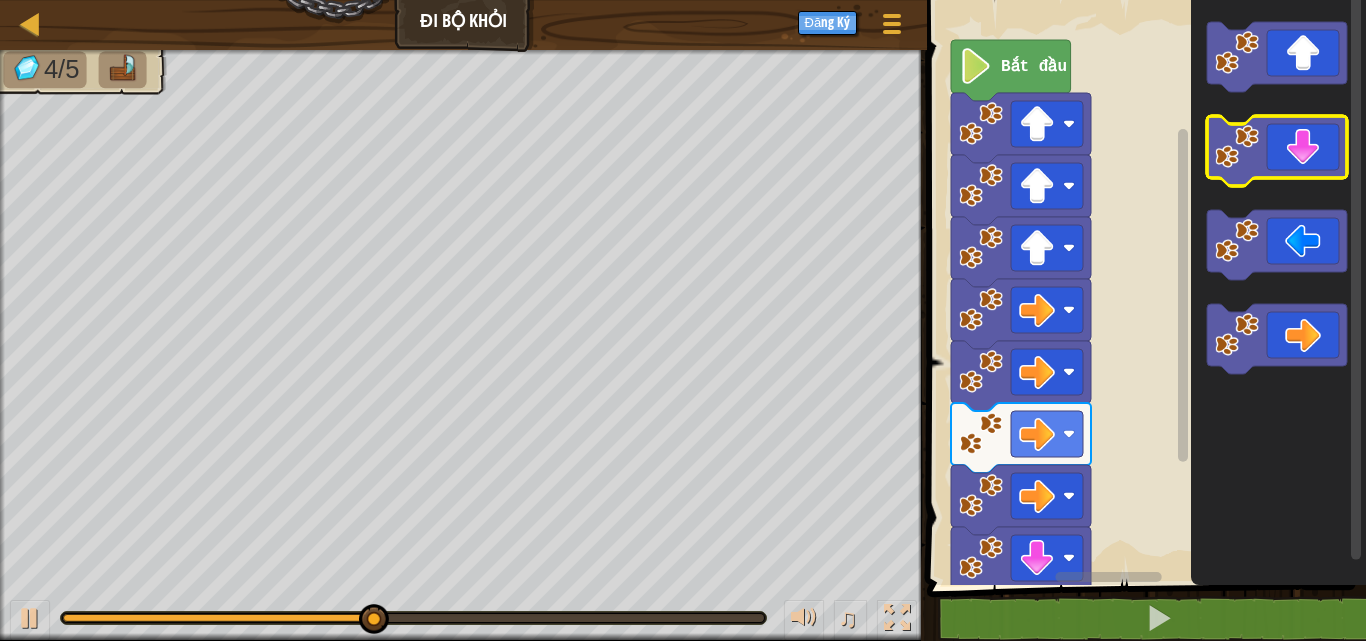 click 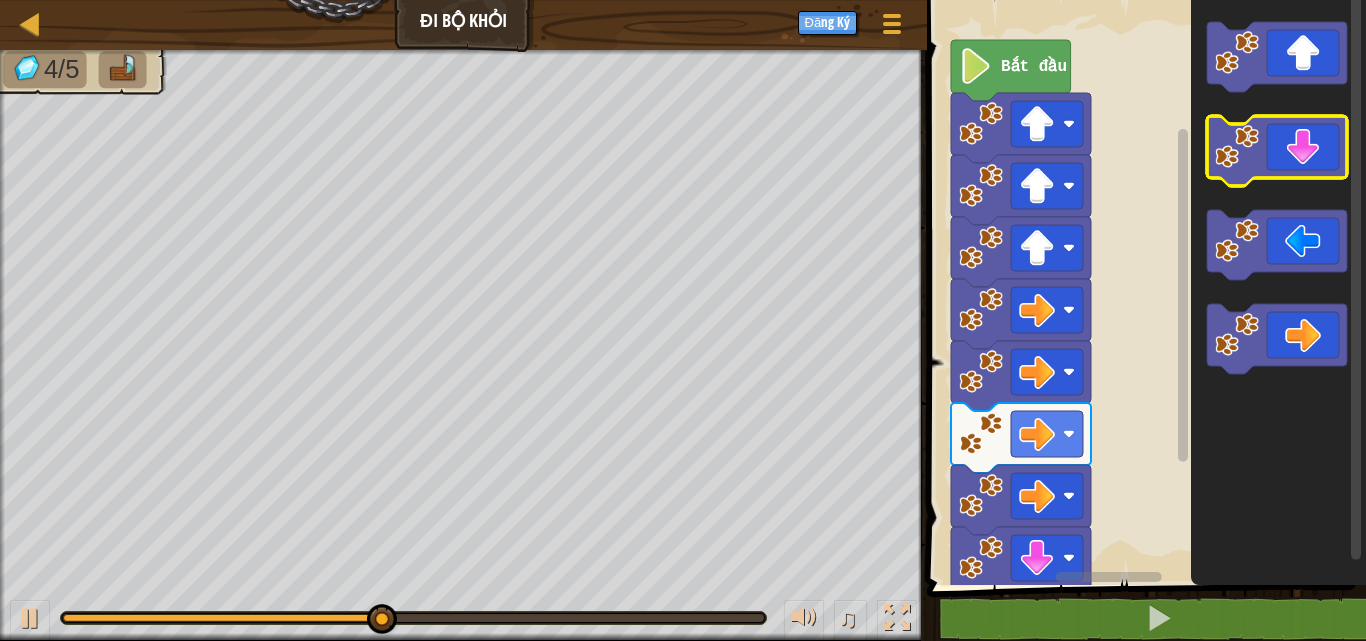 click 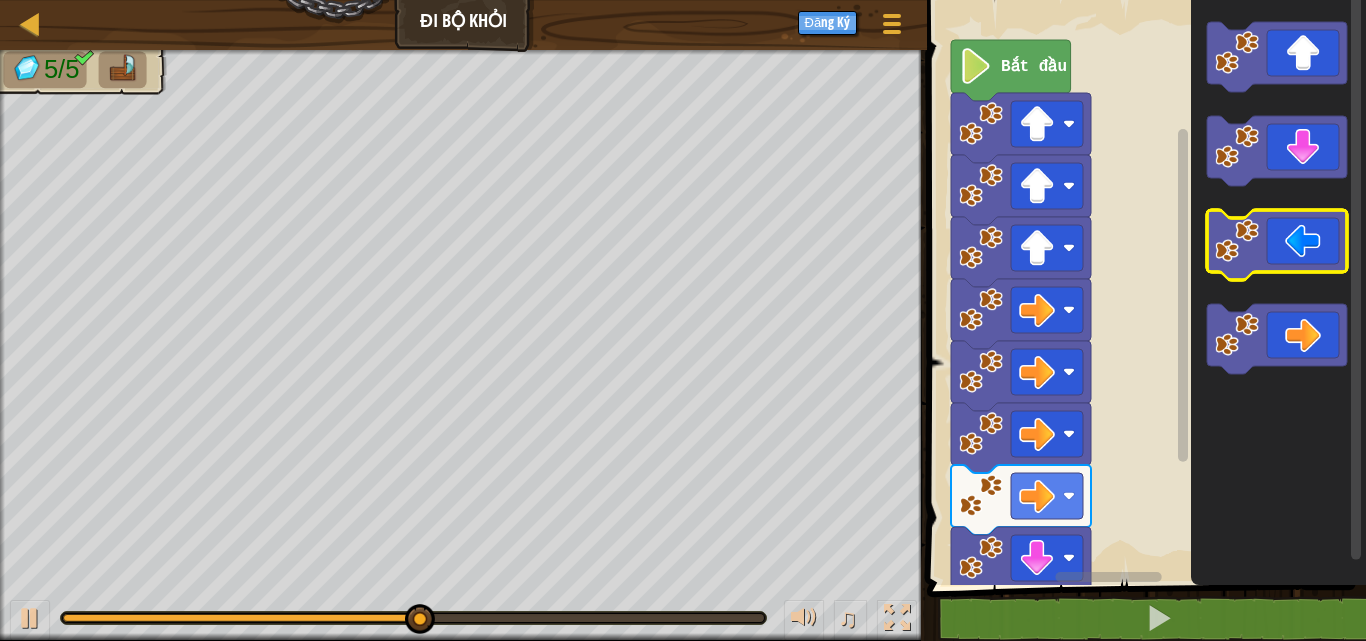 click 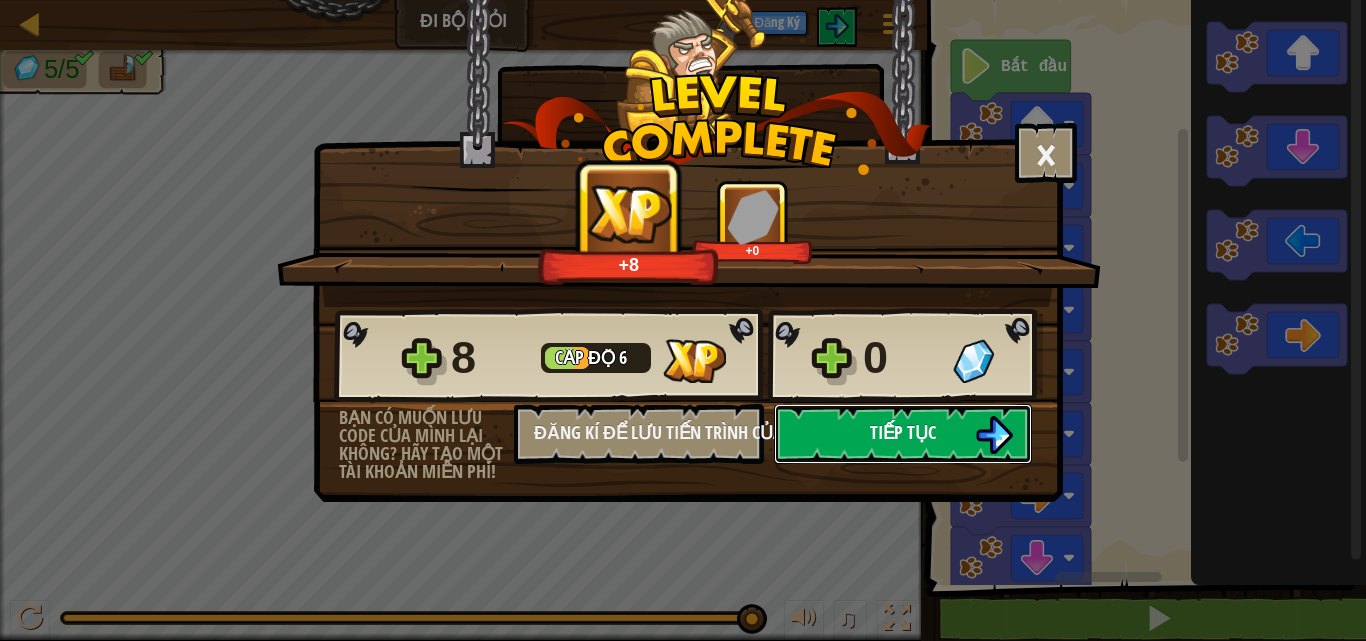 click on "Tiếp tục" at bounding box center [903, 434] 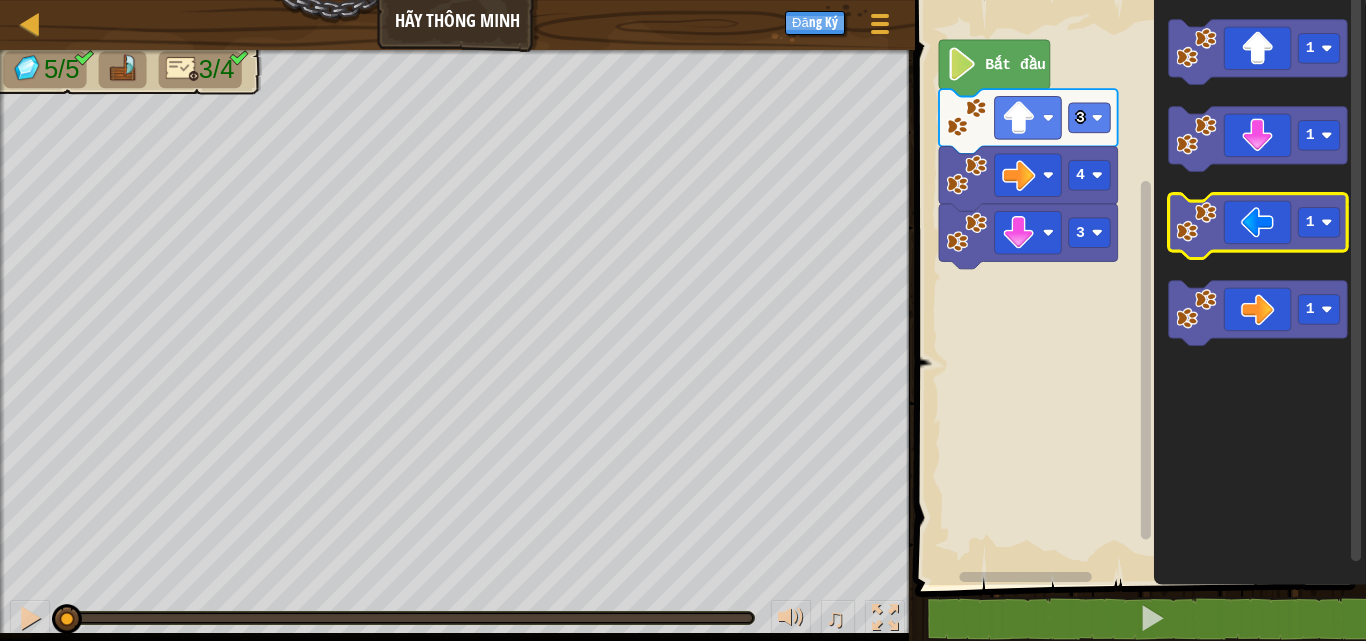 click 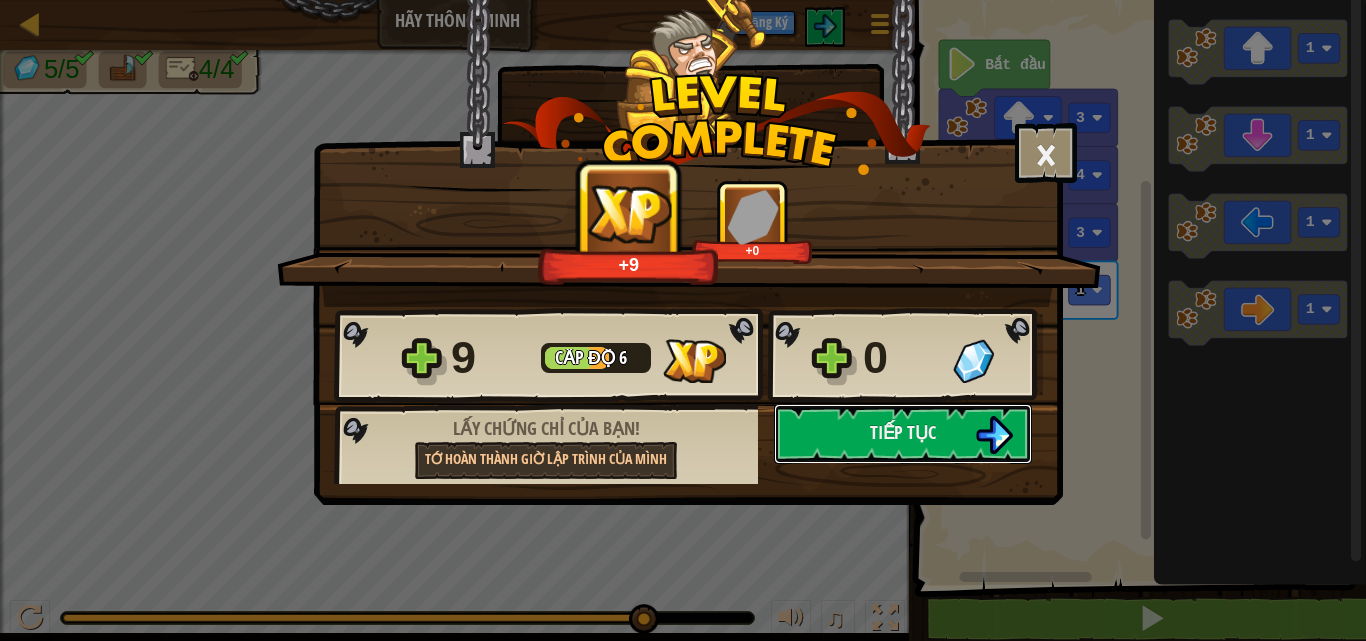 click on "Tiếp tục" at bounding box center [903, 434] 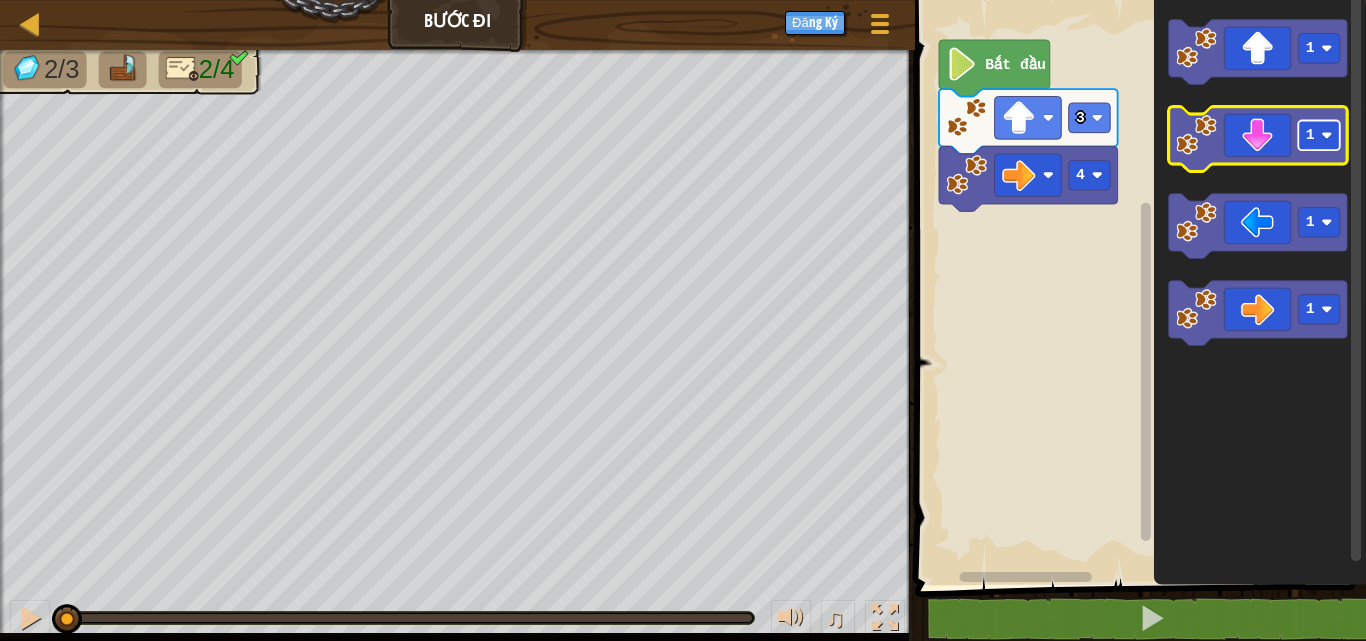 click 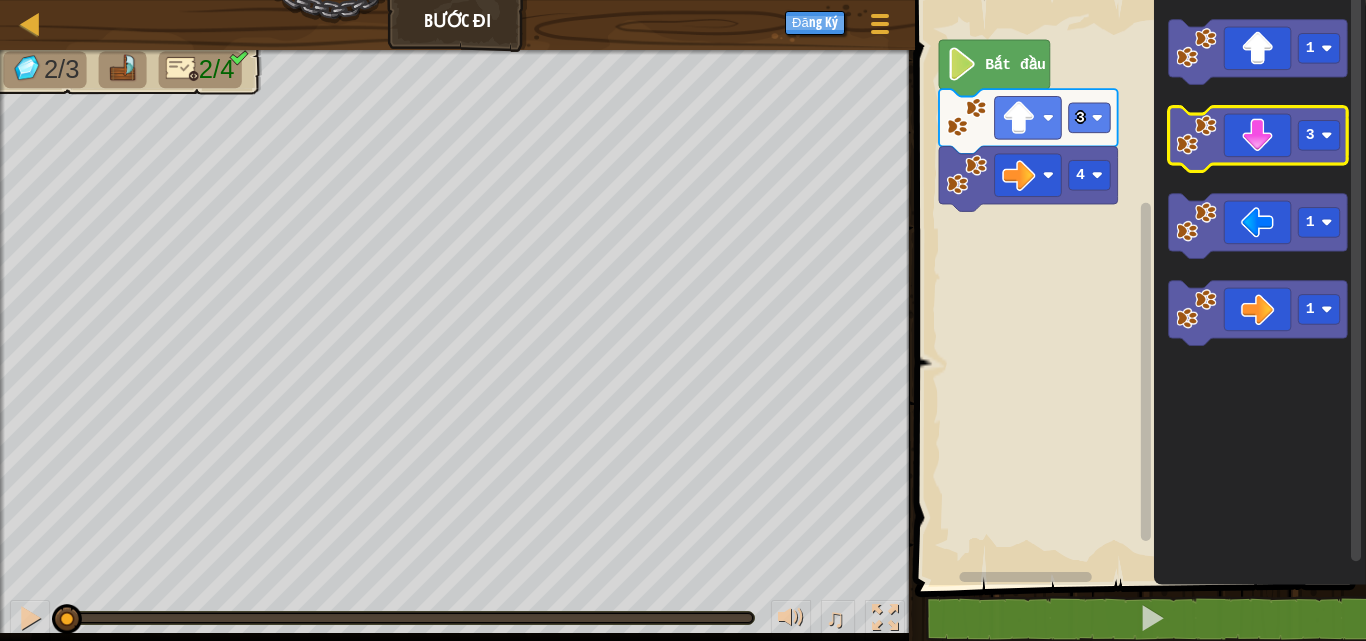 click 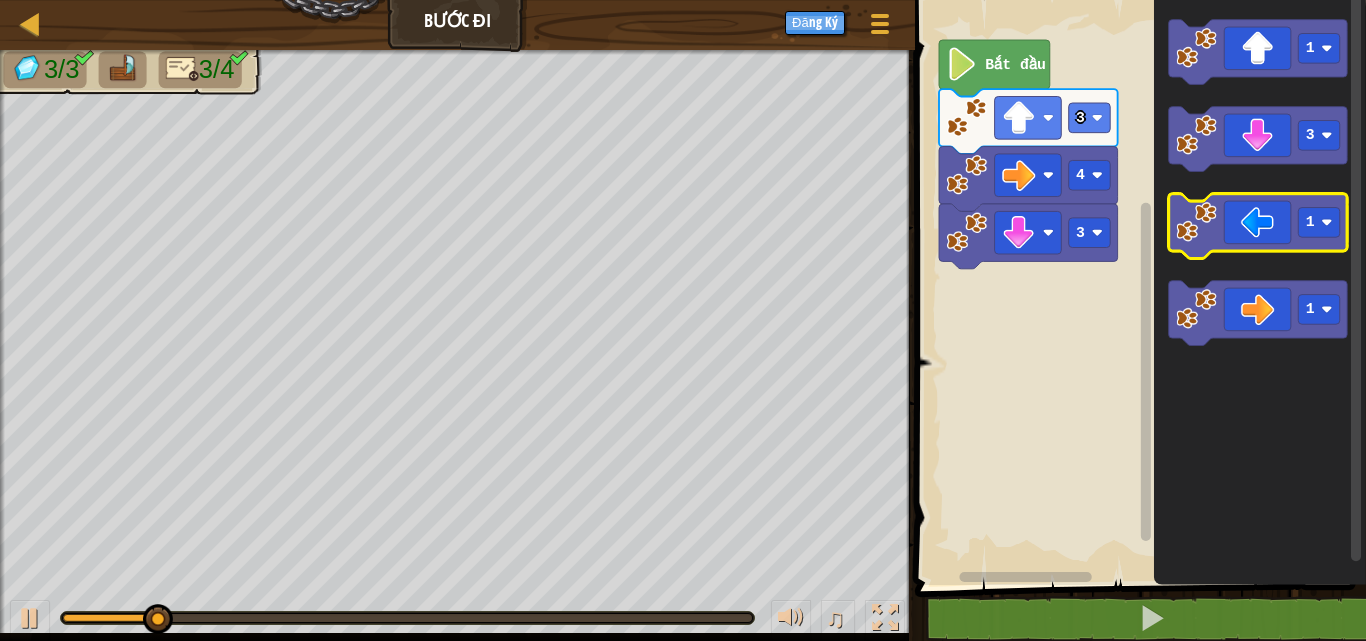 click 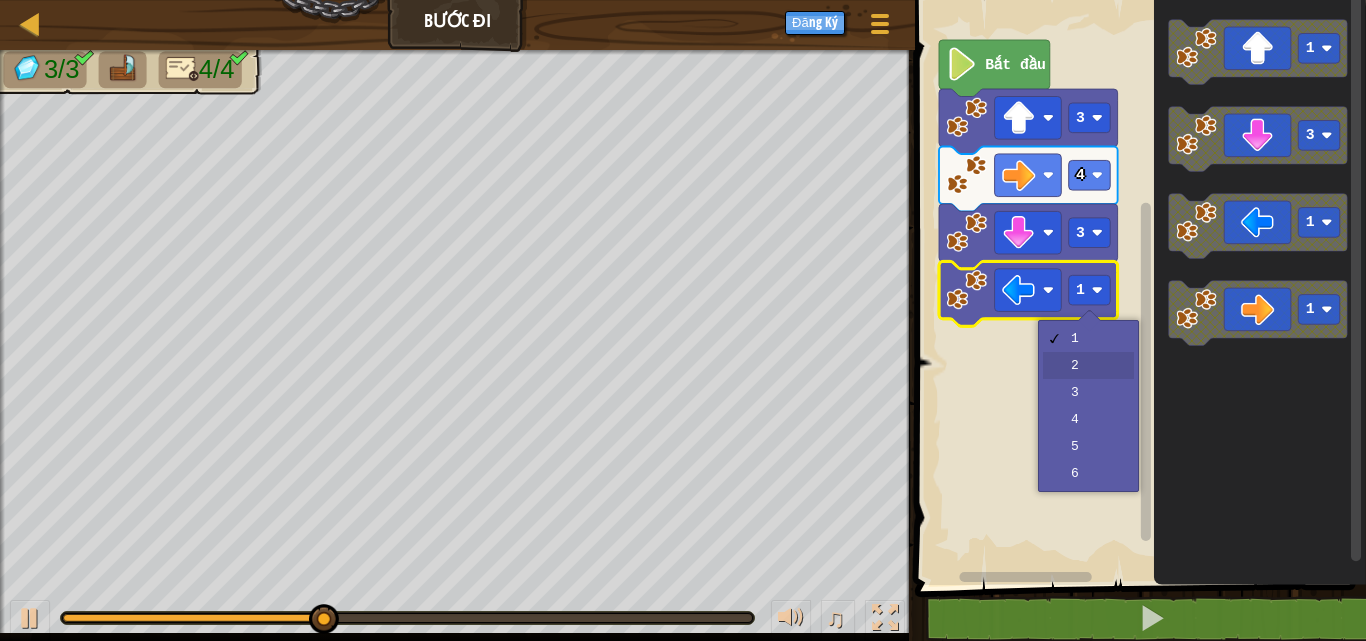 drag, startPoint x: 1127, startPoint y: 368, endPoint x: 1219, endPoint y: 397, distance: 96.462425 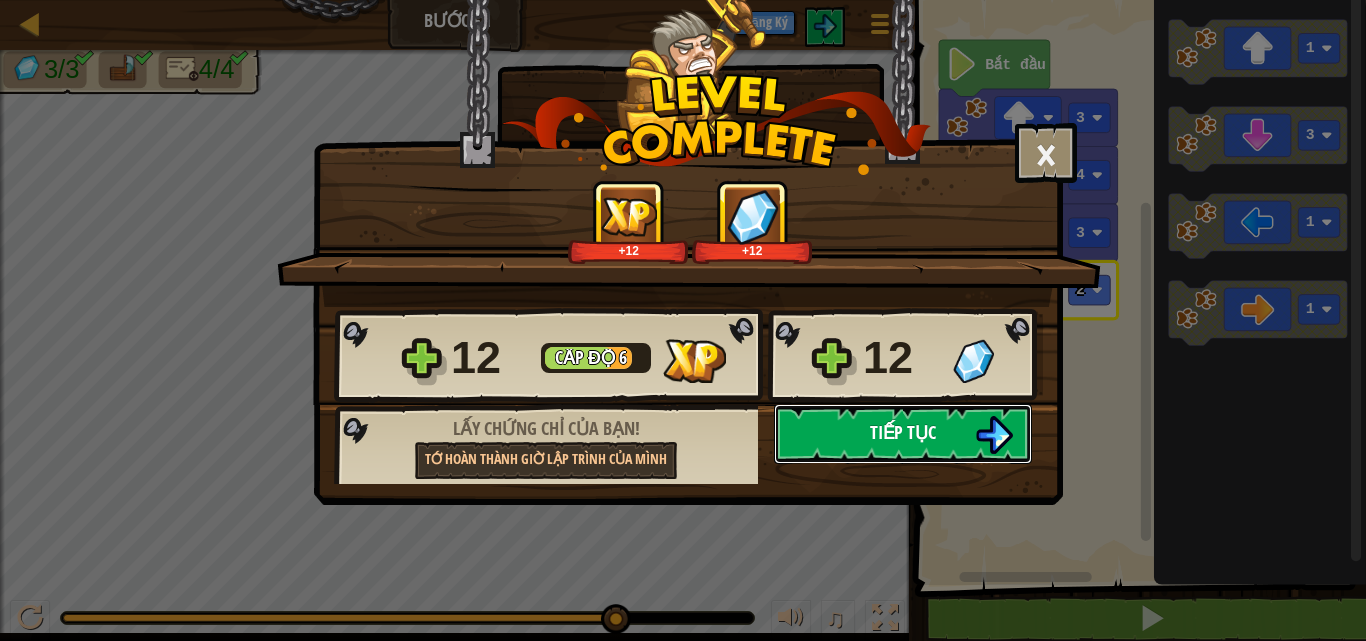 click on "Tiếp tục" at bounding box center (903, 434) 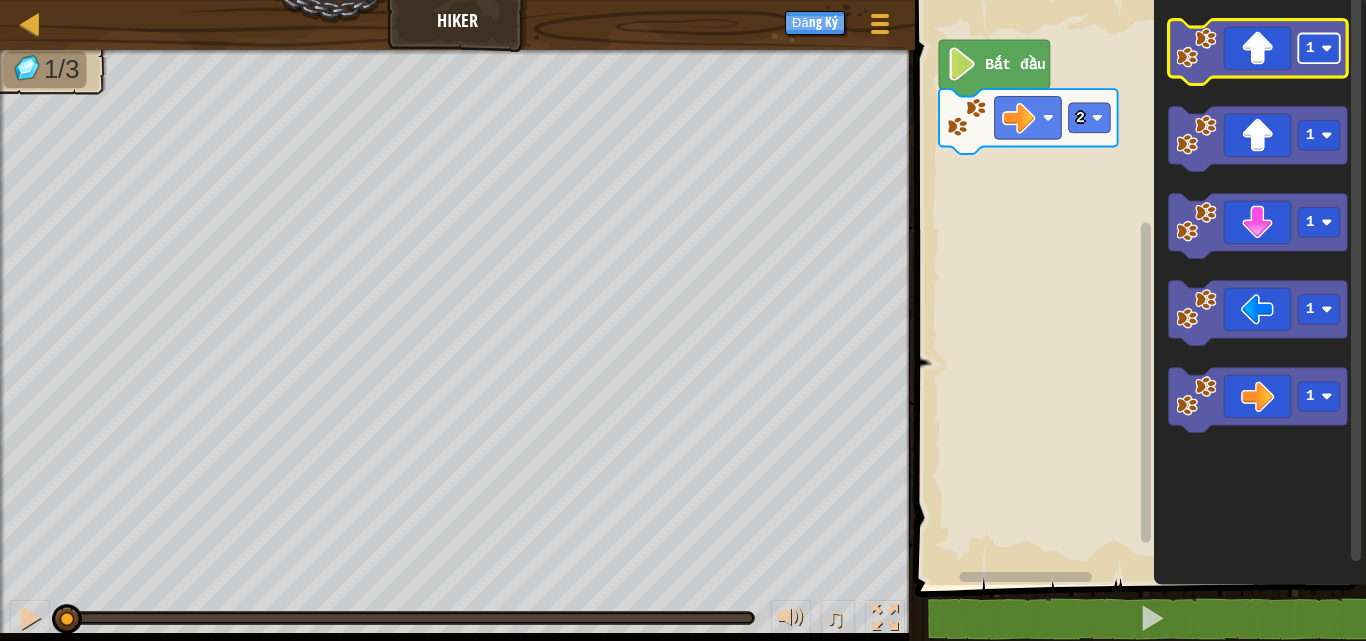 click 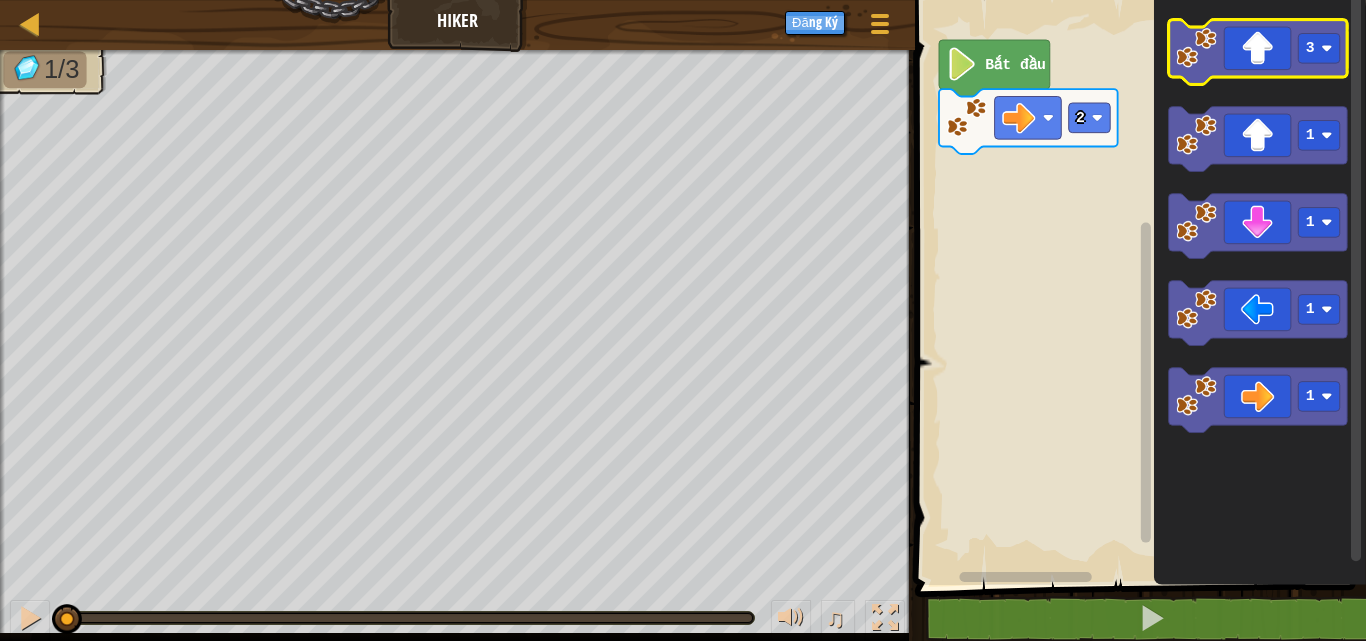 click 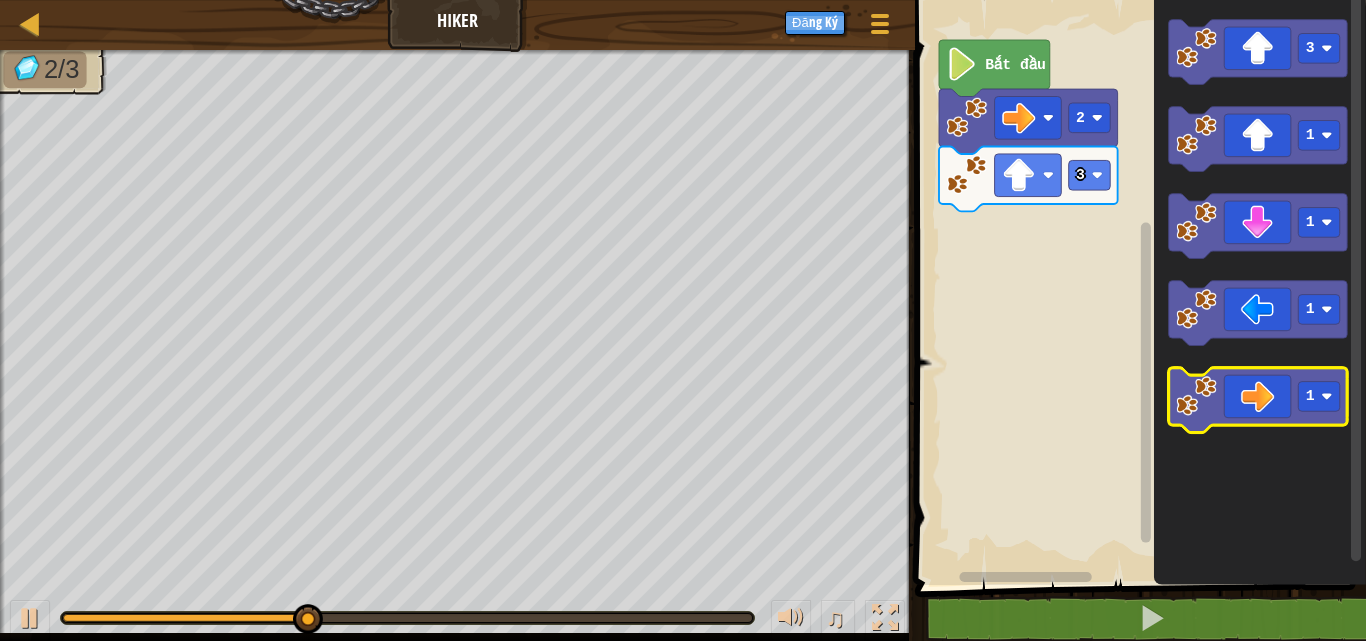 click 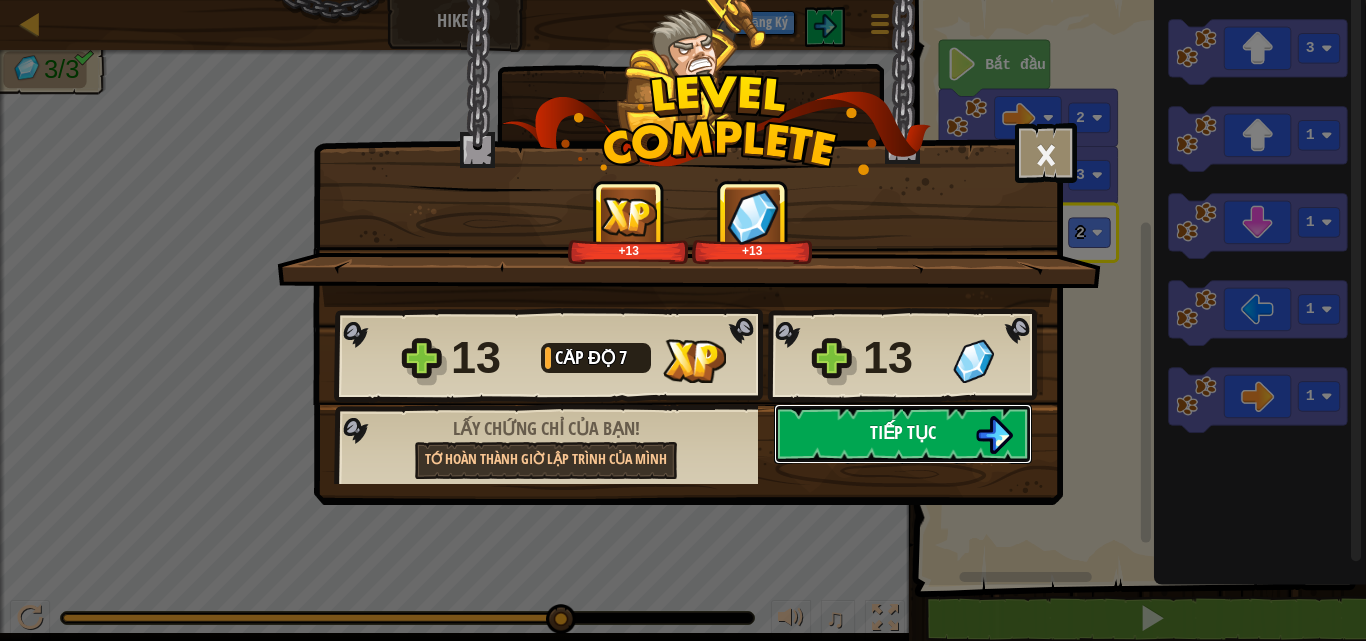 click on "Tiếp tục" at bounding box center (903, 434) 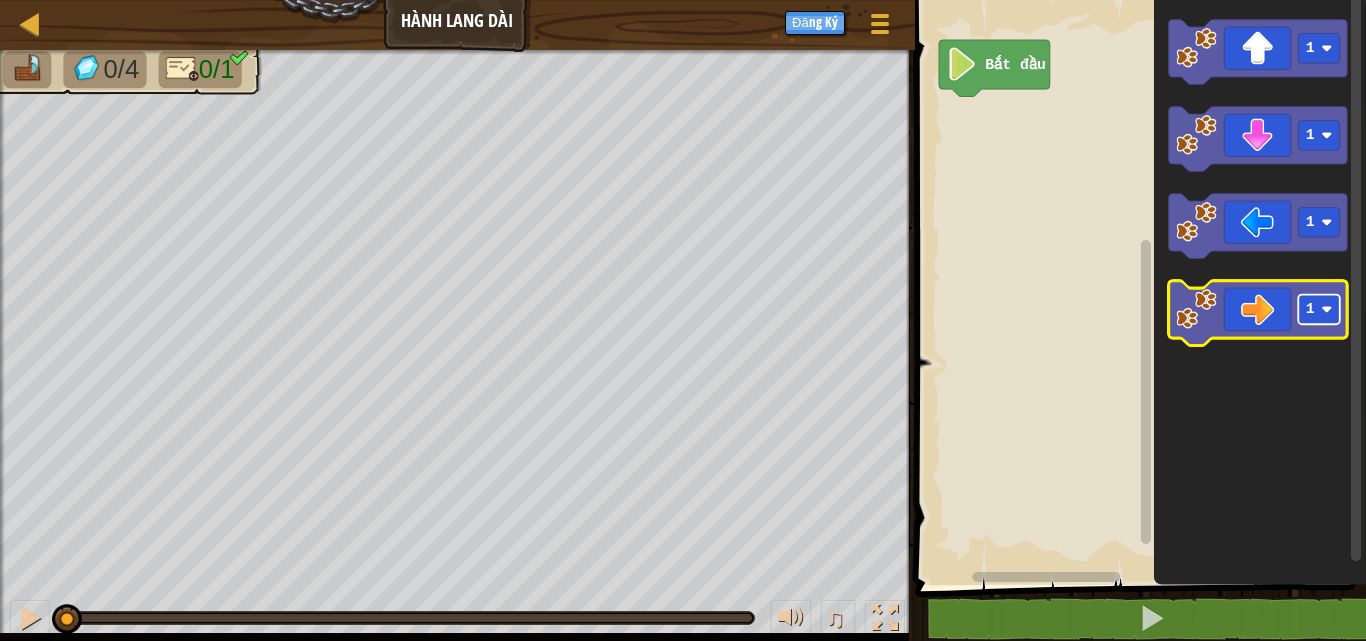 click on "1" 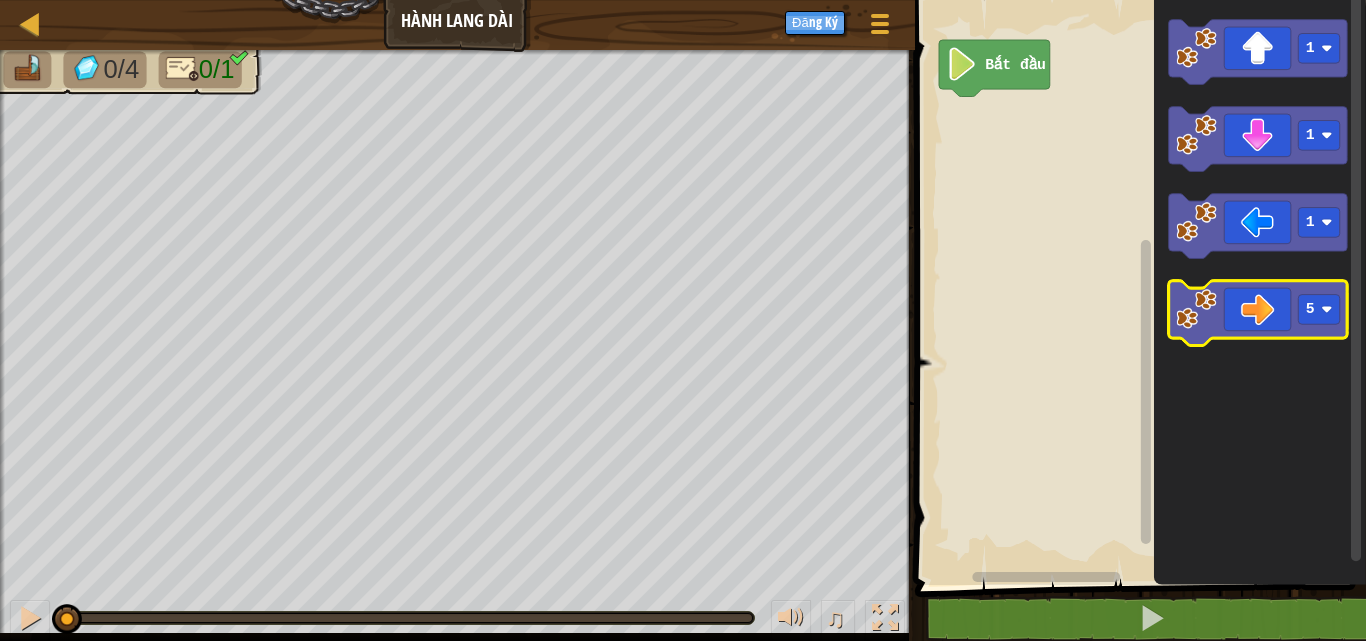 click 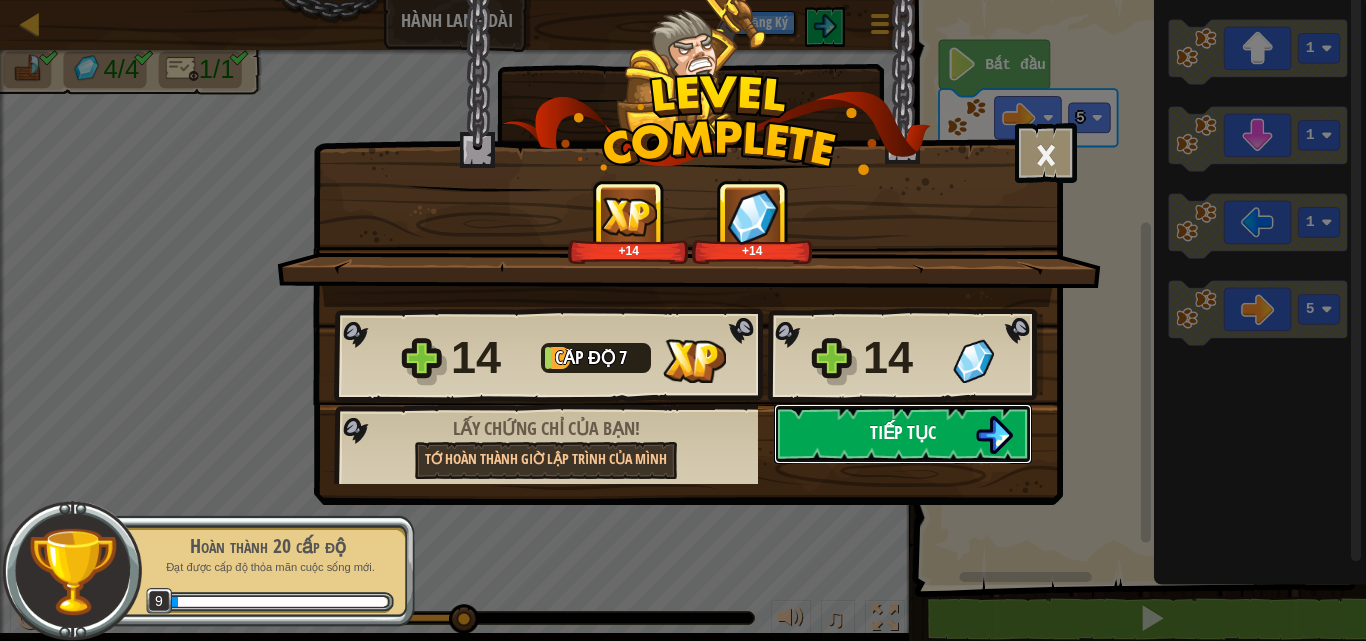 click on "Tiếp tục" at bounding box center [903, 432] 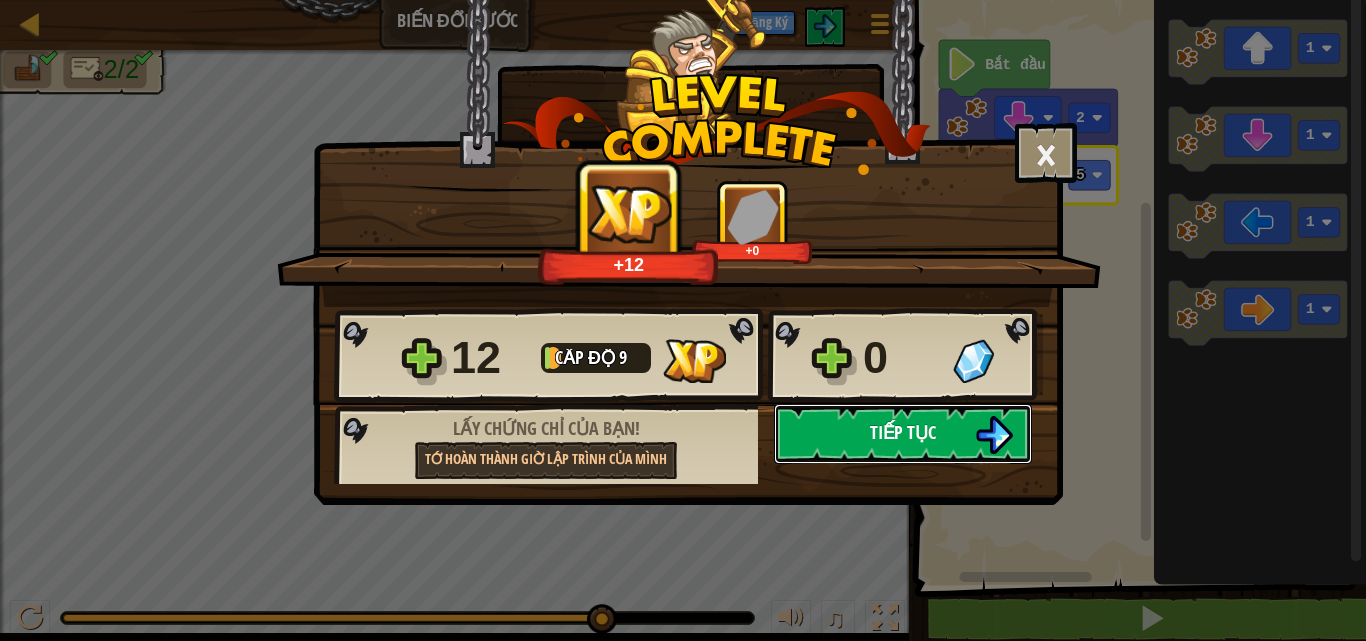 click on "Tiếp tục" at bounding box center [903, 434] 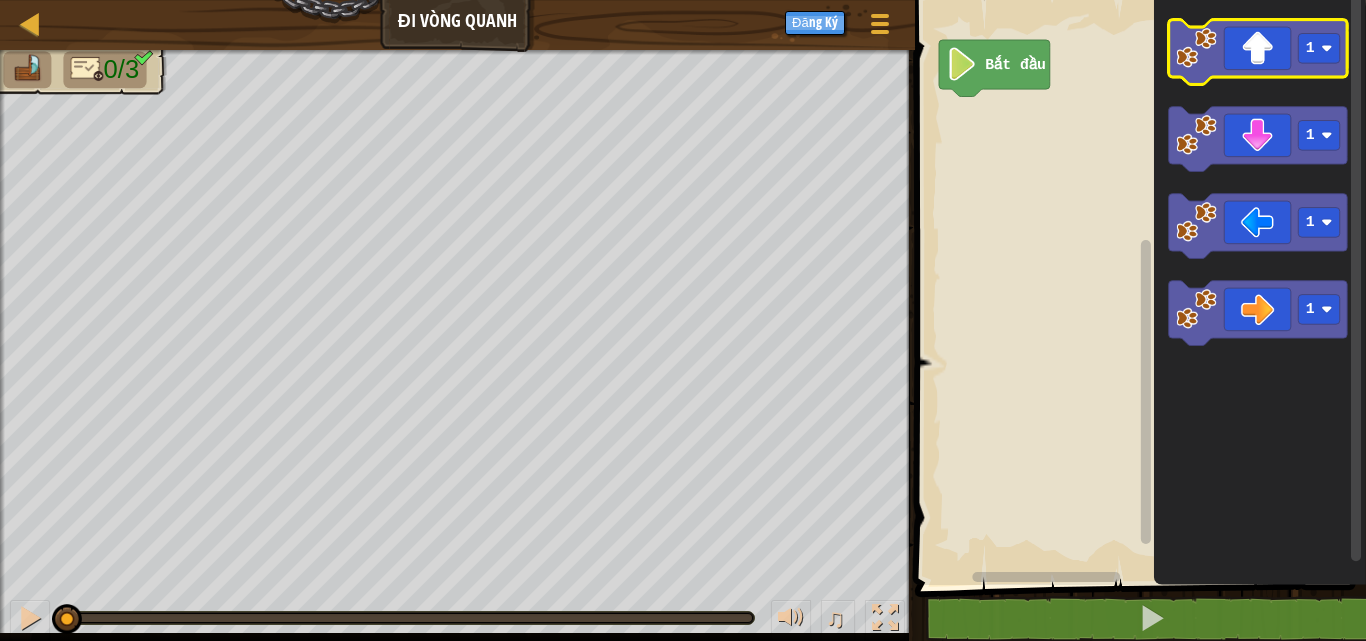 click 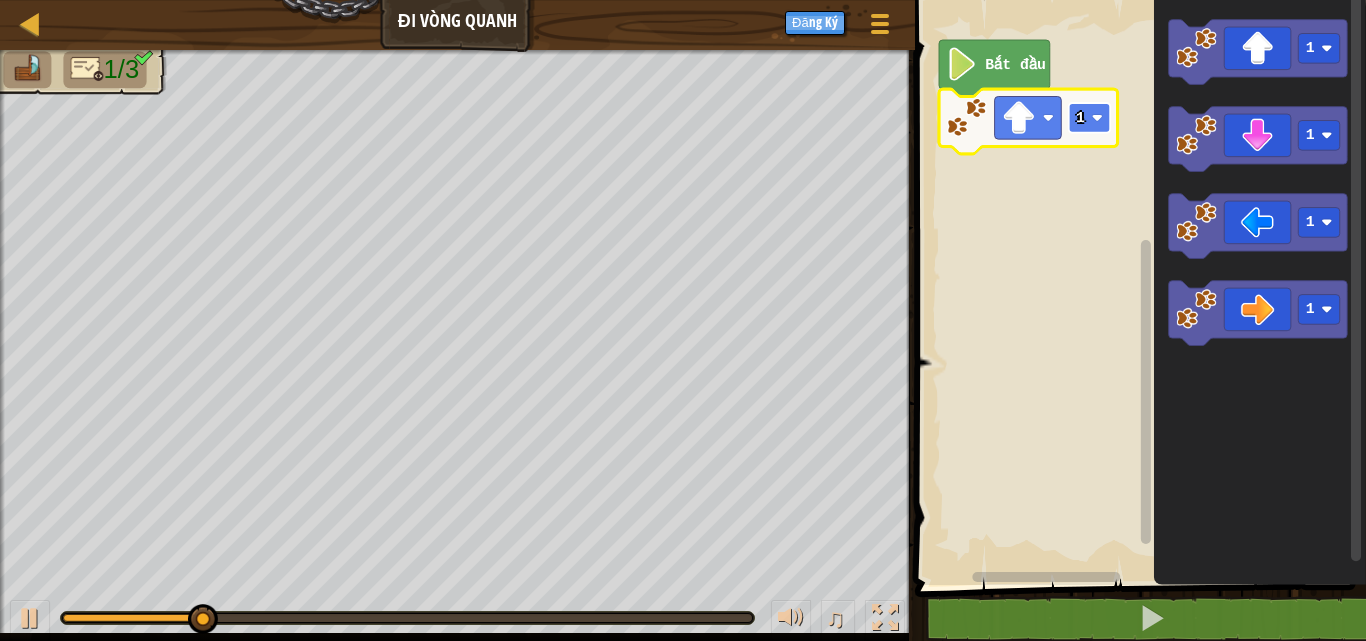 click 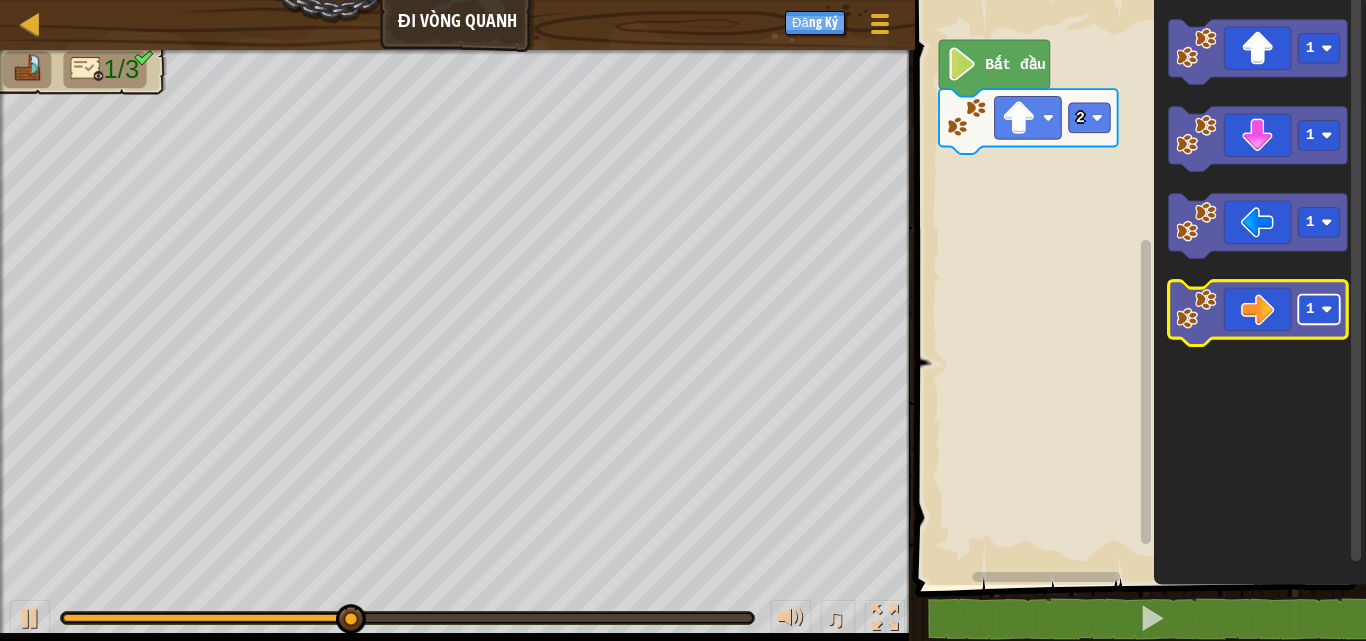 click 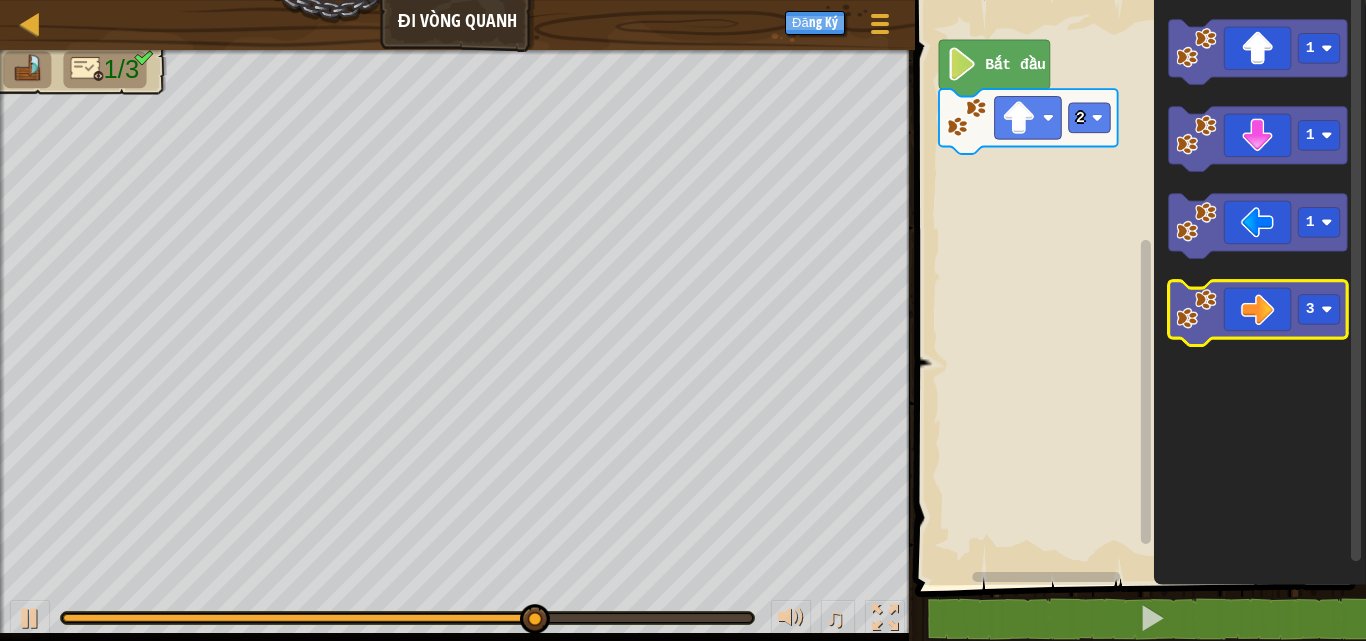 click 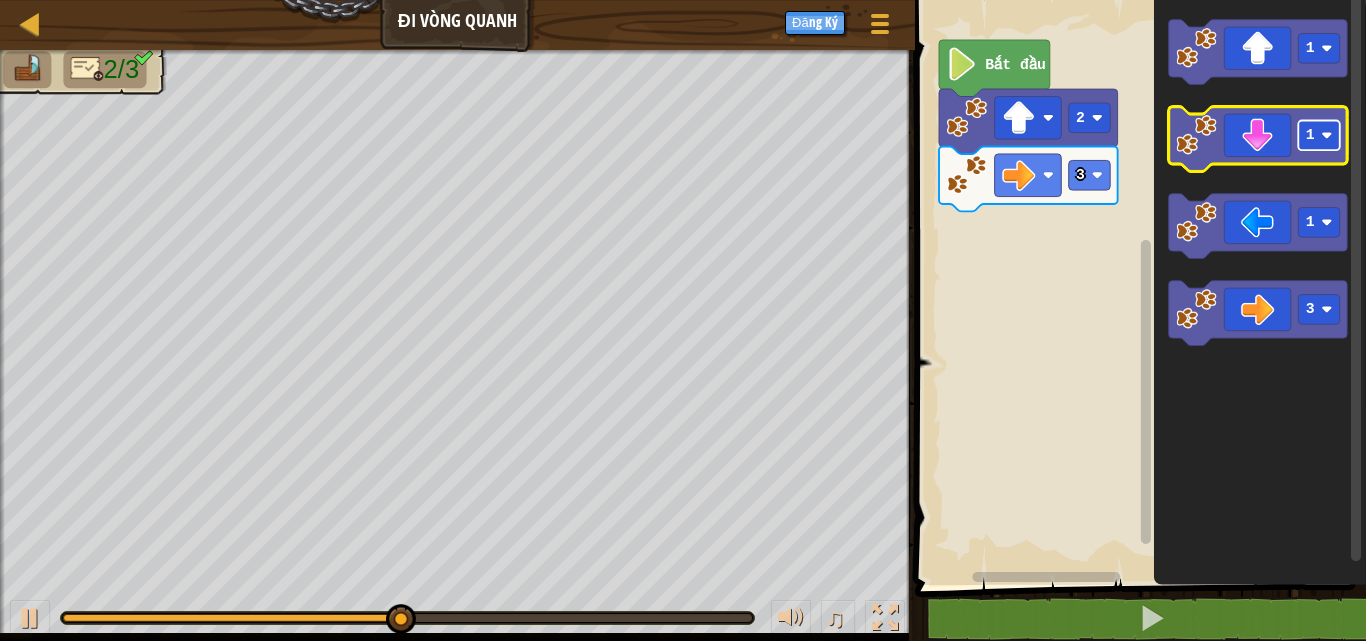 click 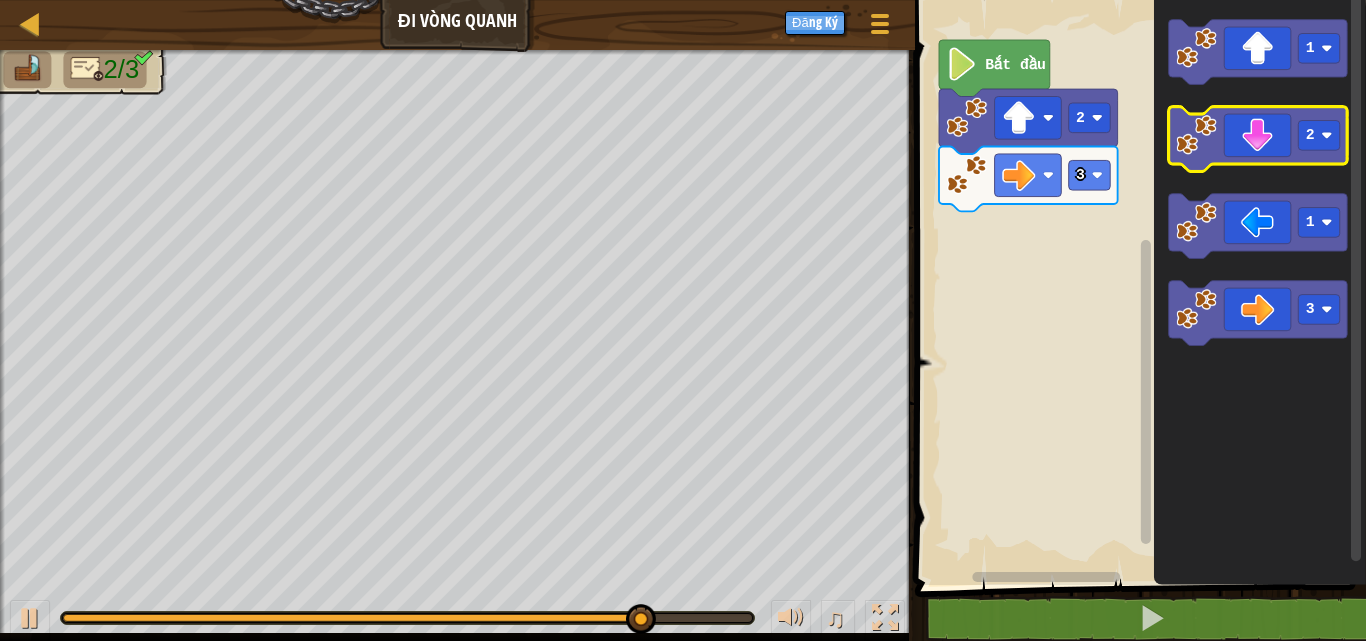 click 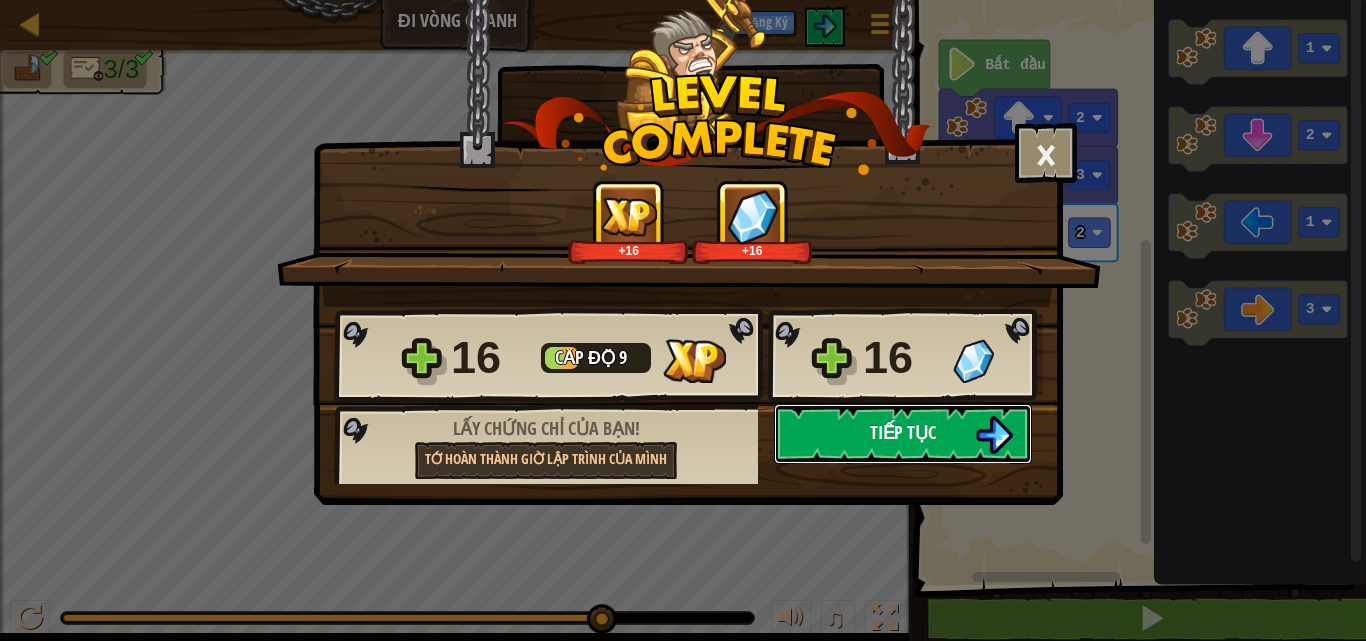 click on "Tiếp tục" at bounding box center (903, 434) 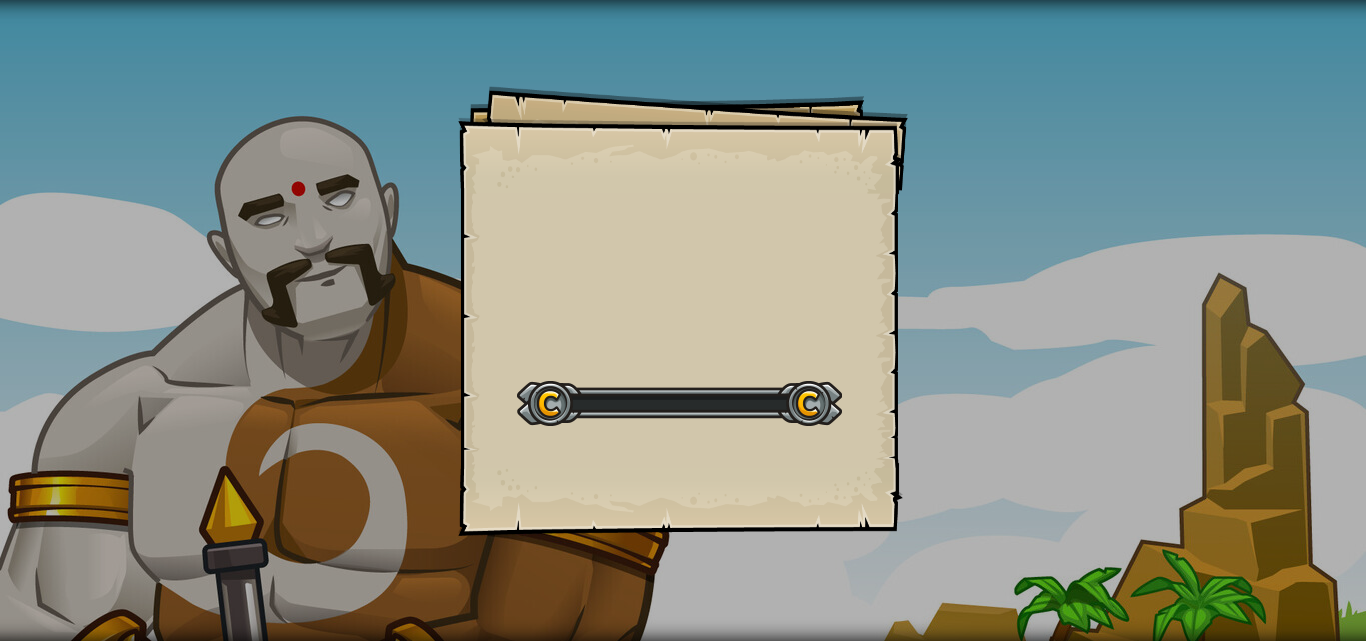 click on "Goals Start Level Không kết nối được với server Bạn cần mua gói dịch vụ để được chơi cấp độ này. Mua gói nâng cao Bạn cần tham gia một khóa học để chơi màn này. Trở Lại Khóa Học Của Tôi Hãy yêu cầu giáo viên cấp giấy phép cho bạn để bạn có thể tiếp tục chơi CodeCombat! Trở Lại Khóa Học Của Tôi Màn chơi này bị khóa. Trở Lại Khóa Học Của Tôi Nghĩ về cách giải, chứ không phải câu hỏi." at bounding box center [683, 320] 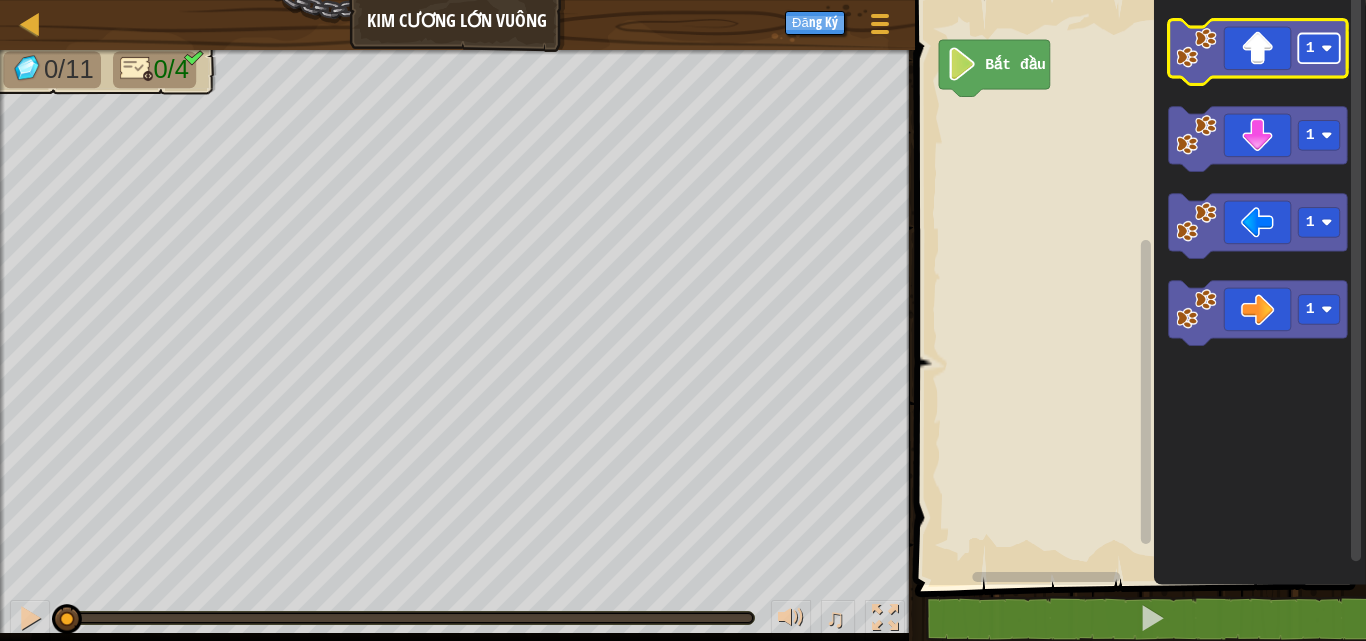 click 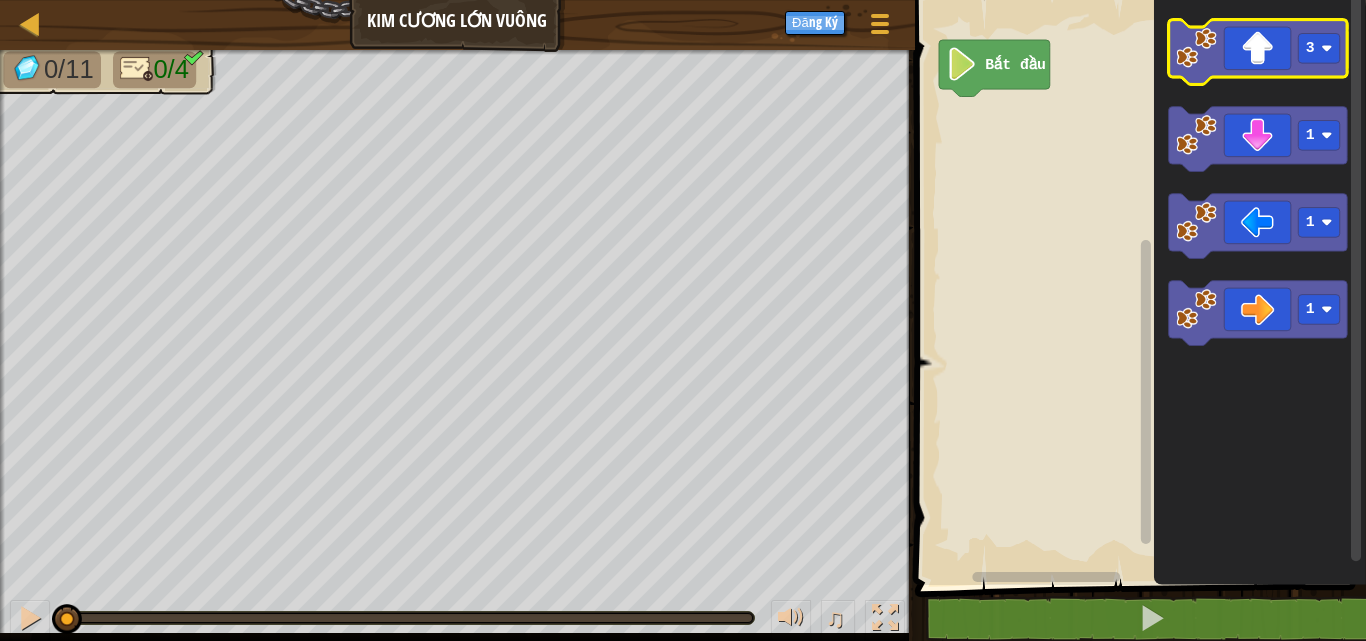 click 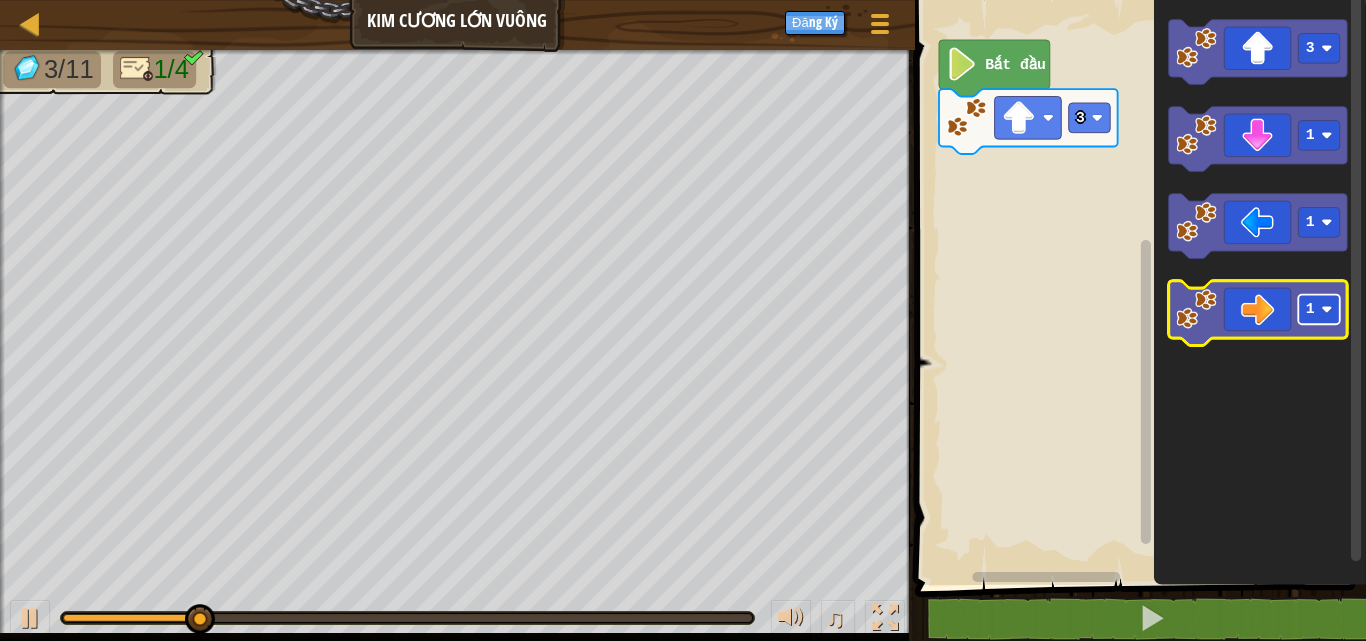 click 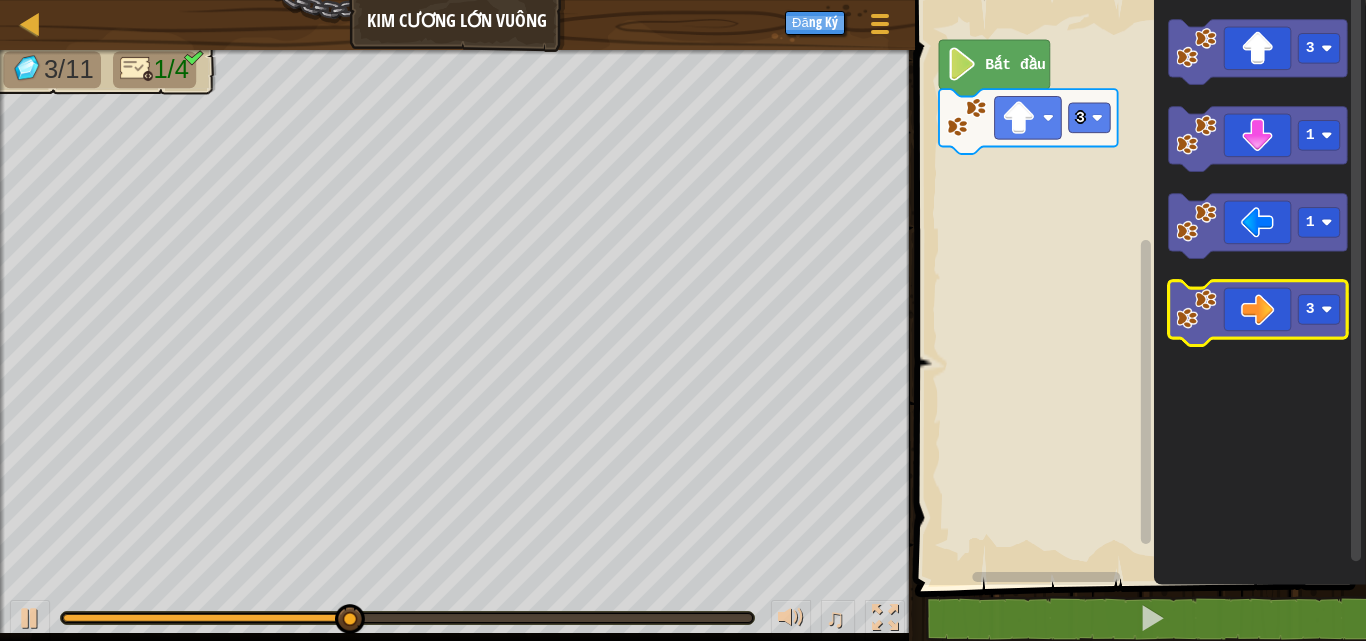 click 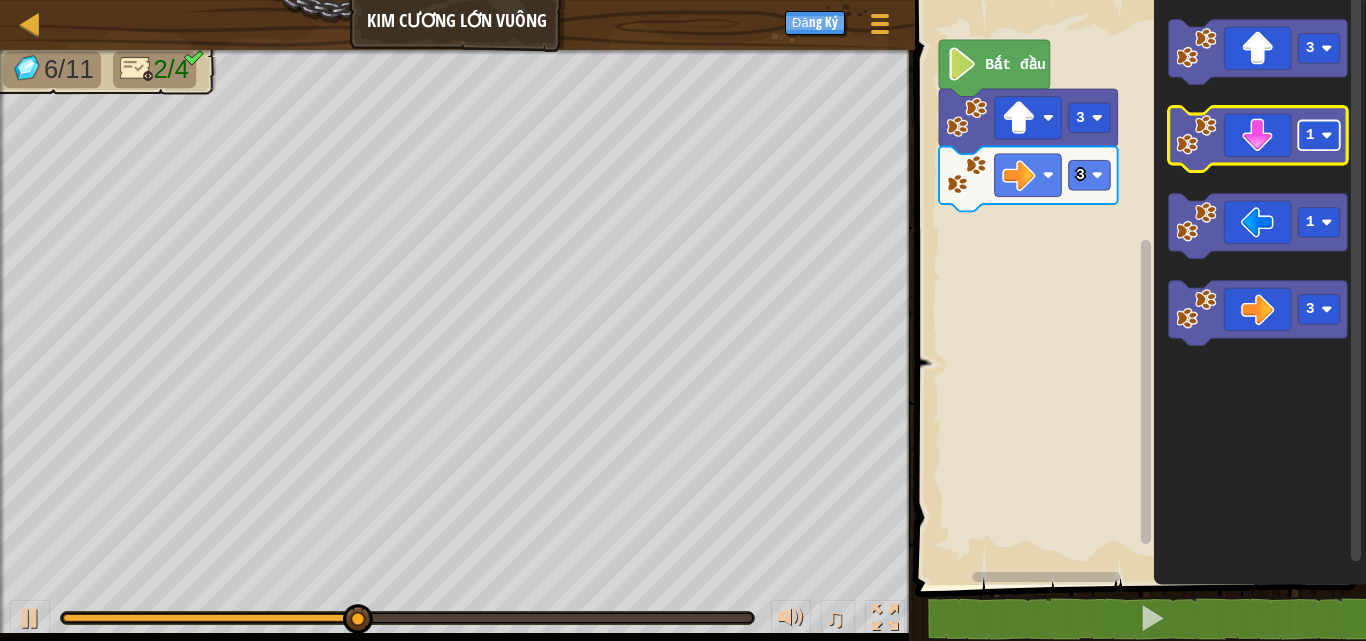 click 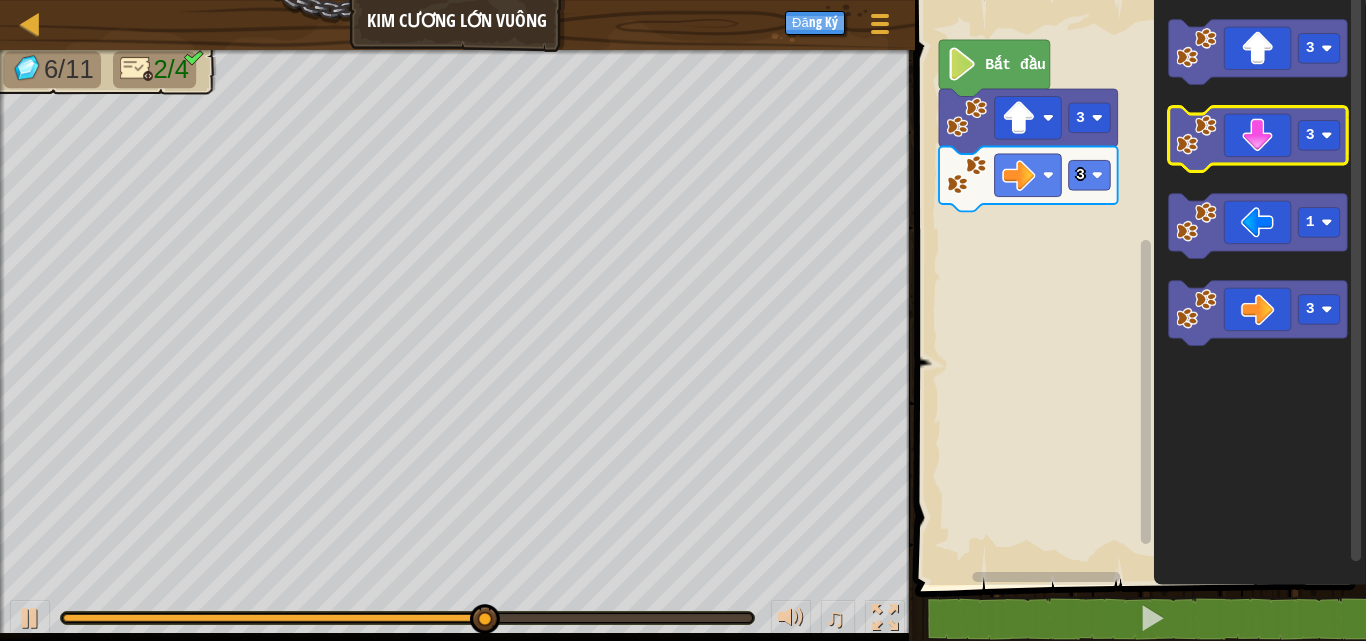click 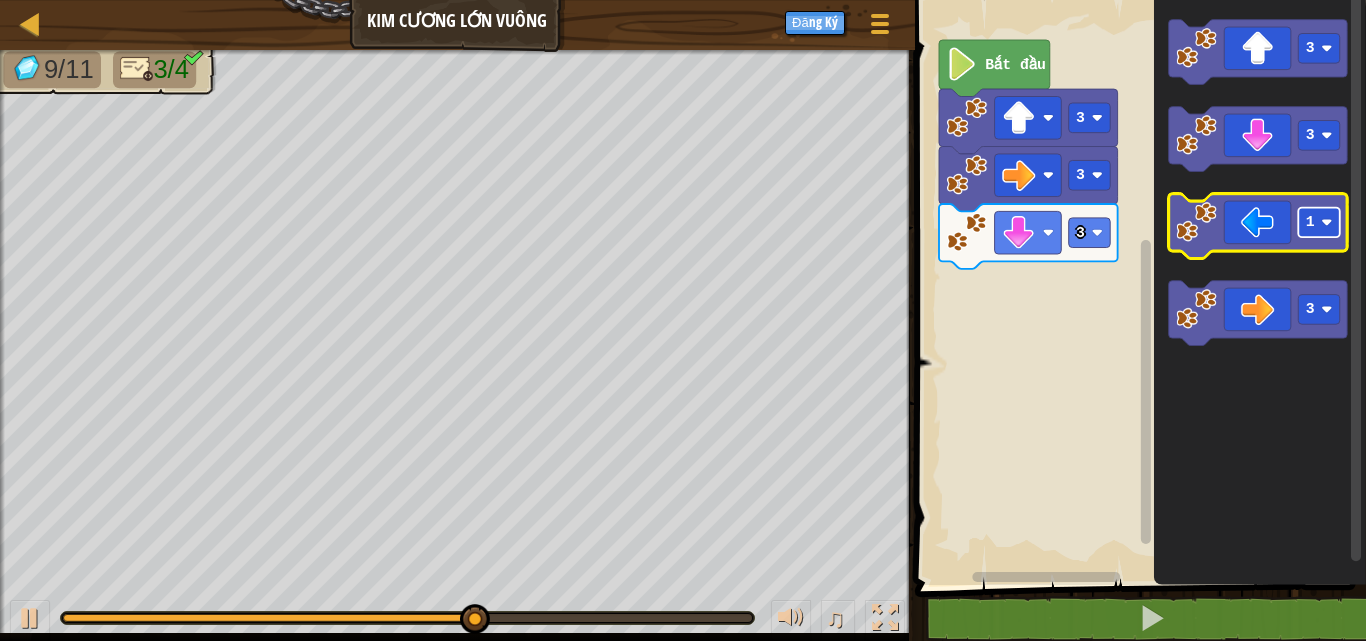 click 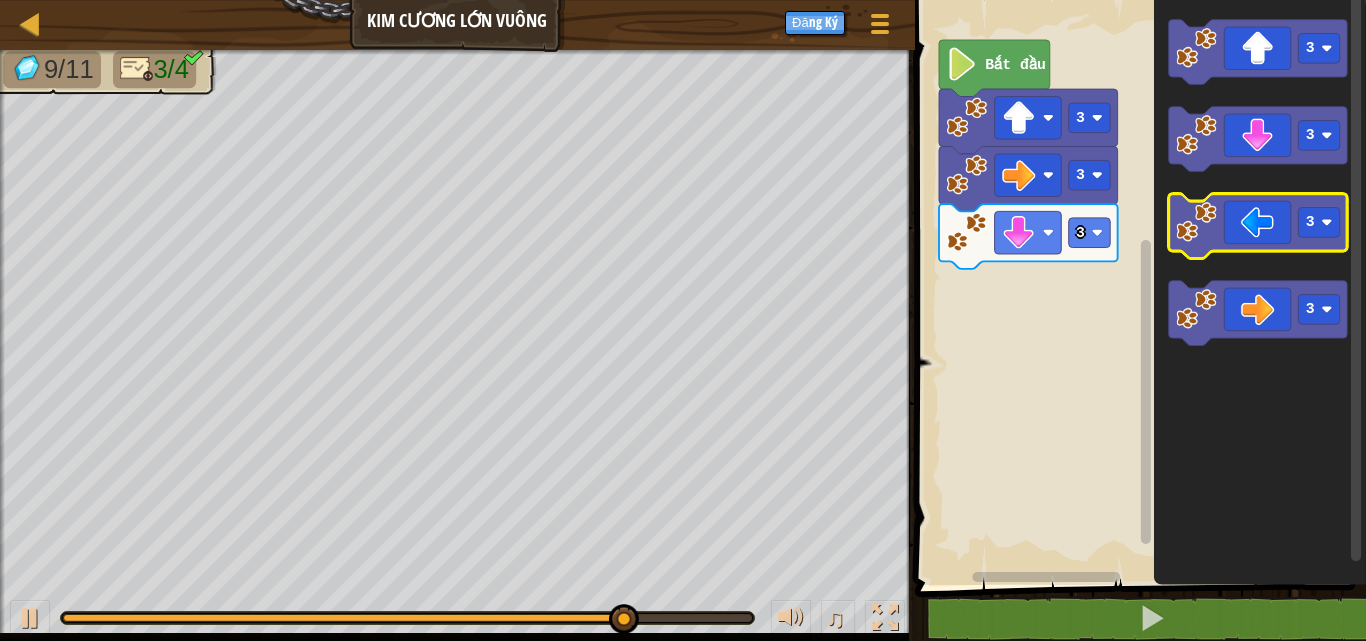 click 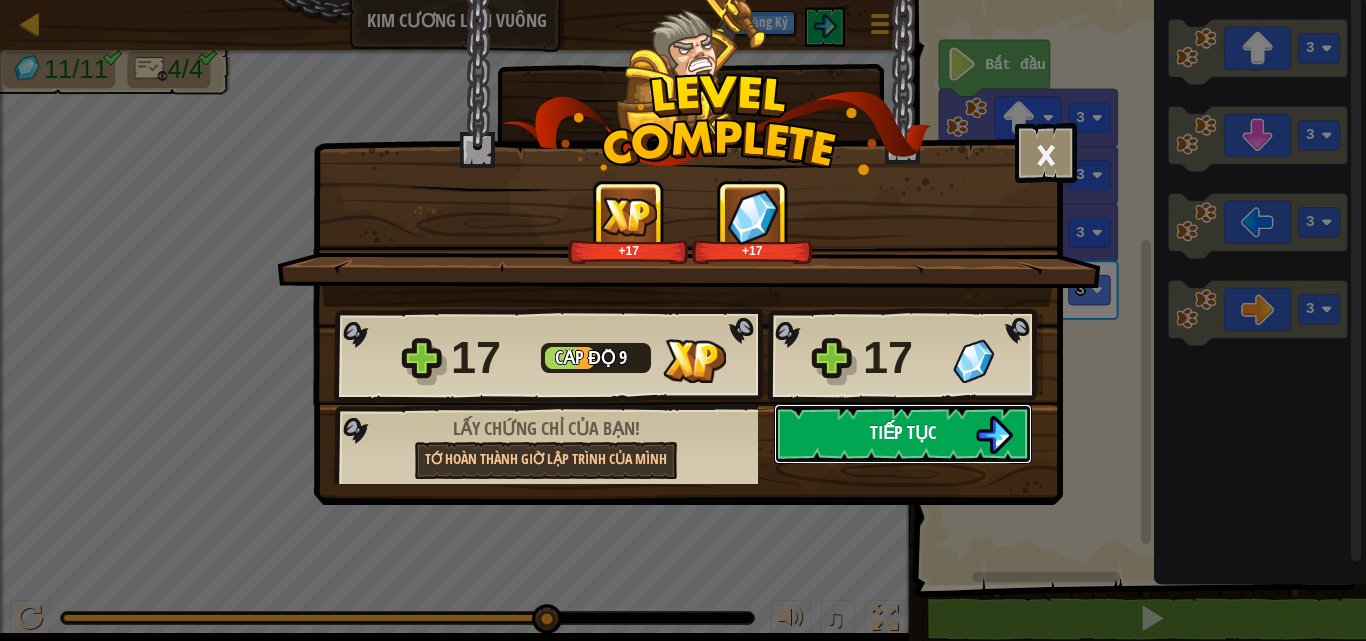 click on "Tiếp tục" at bounding box center [903, 434] 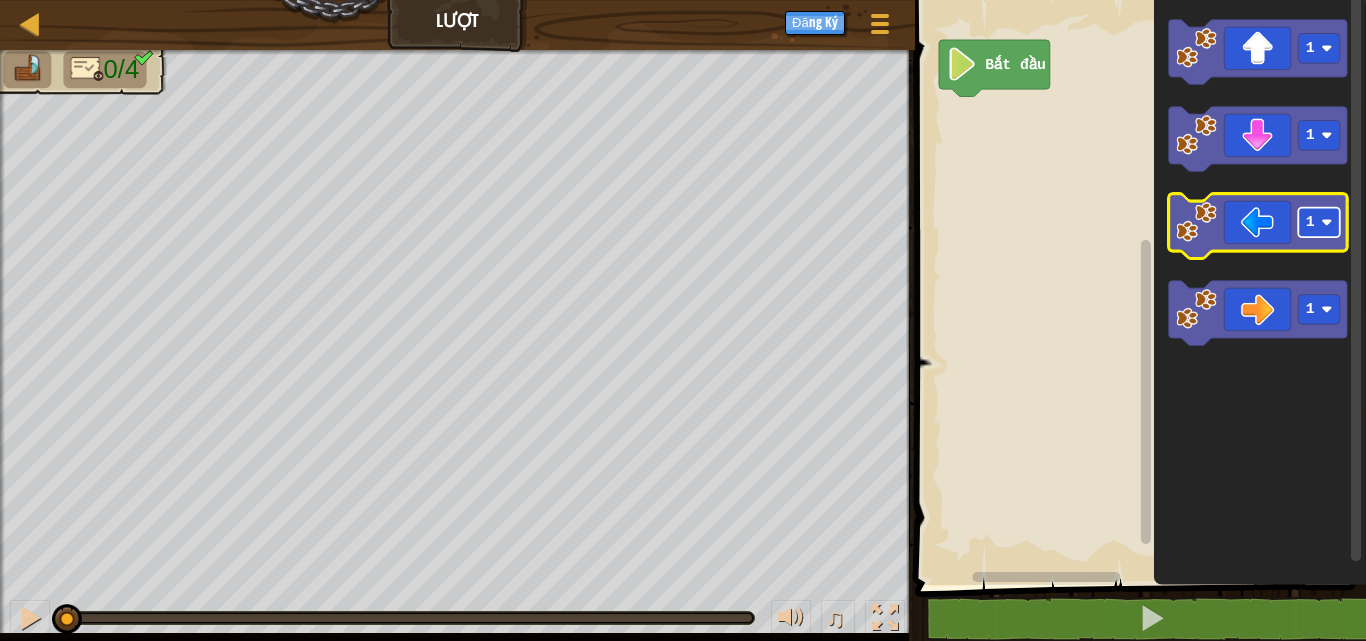 click on "1" 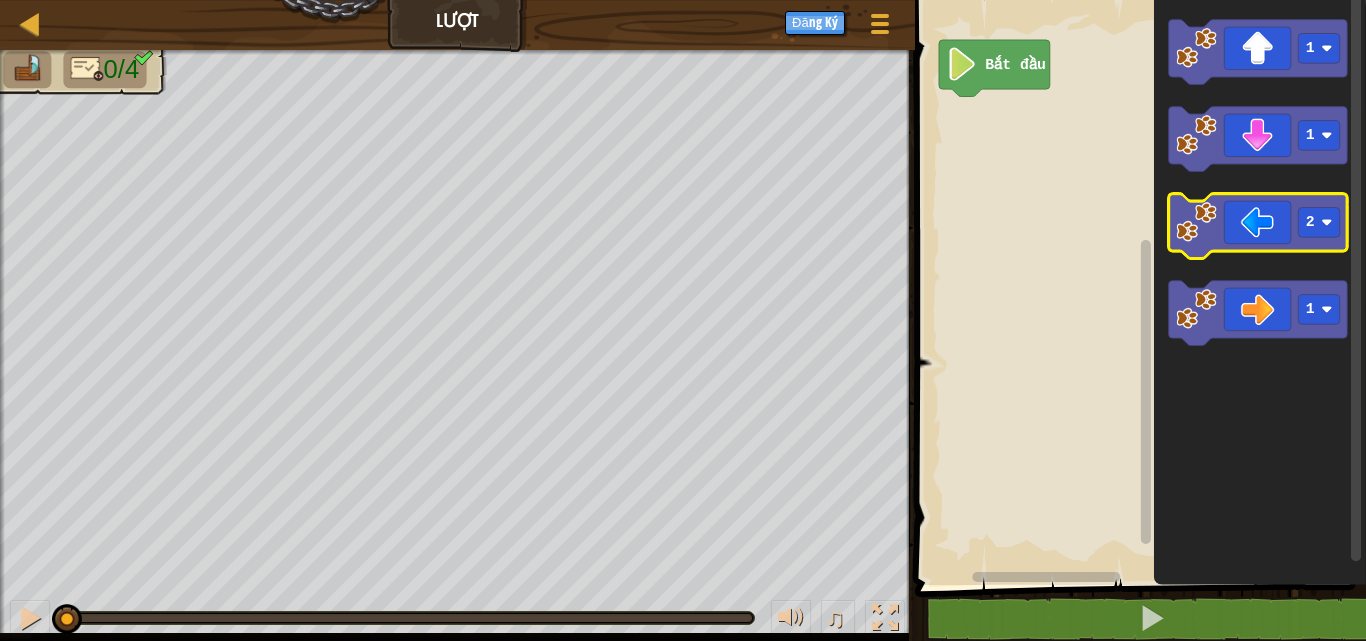 click 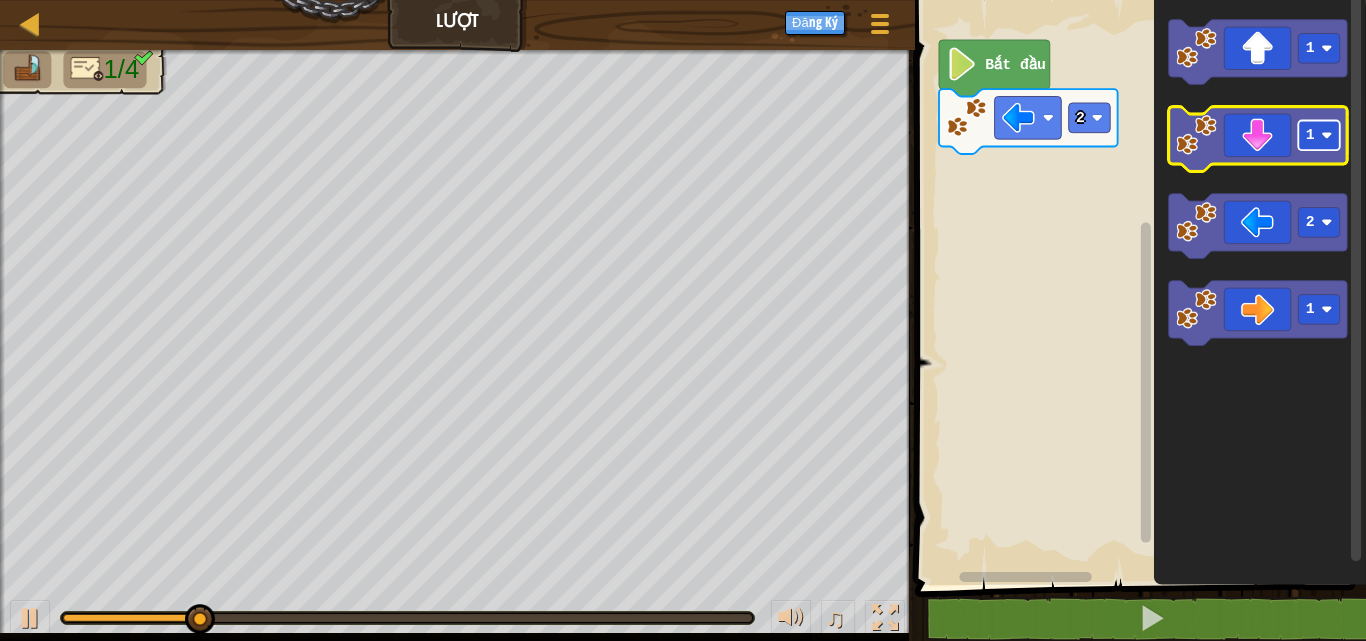 click 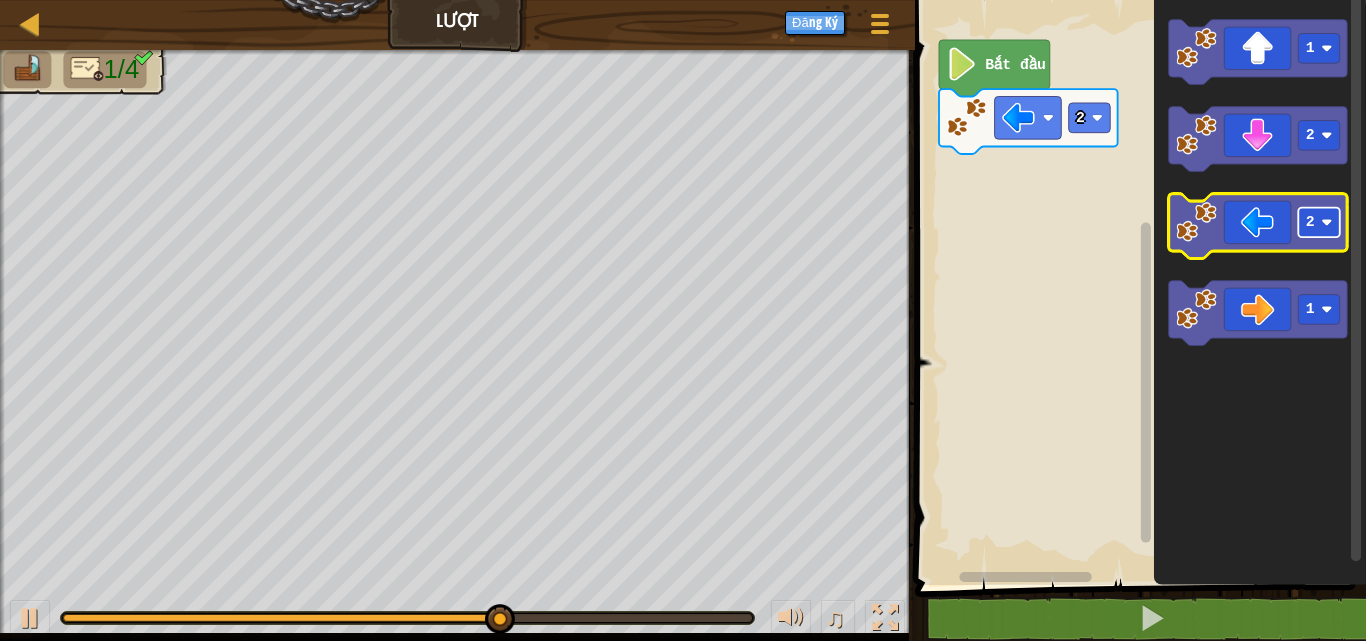 click 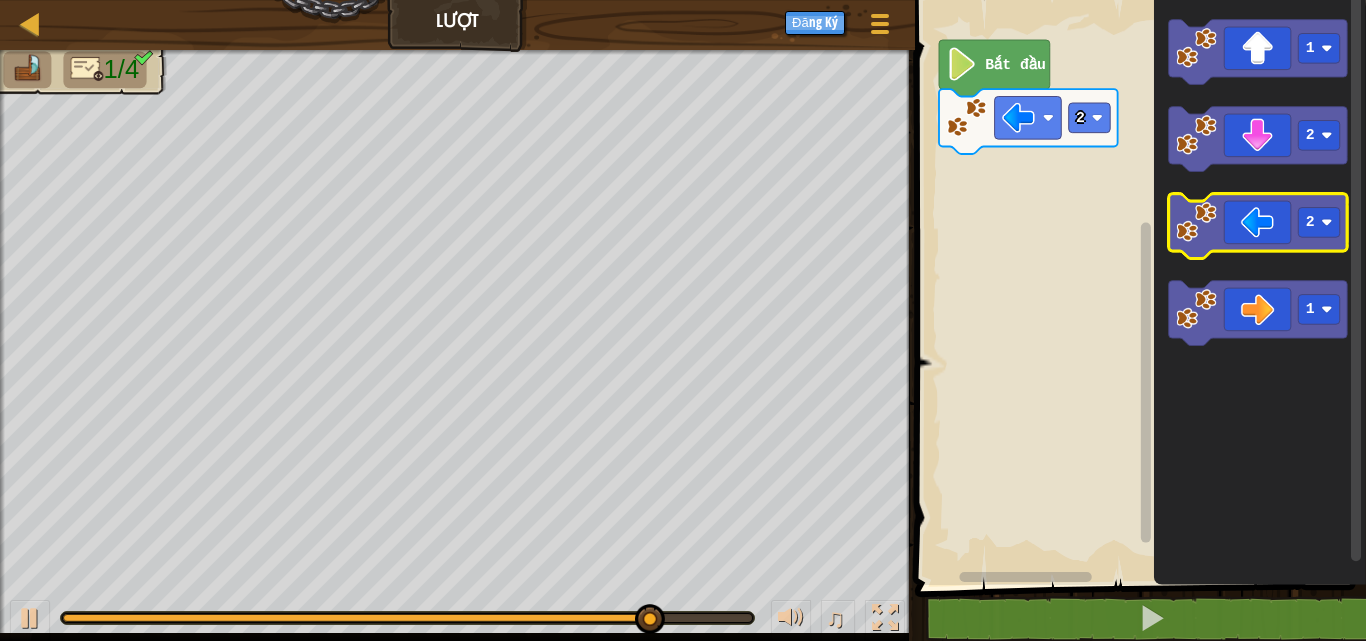 click 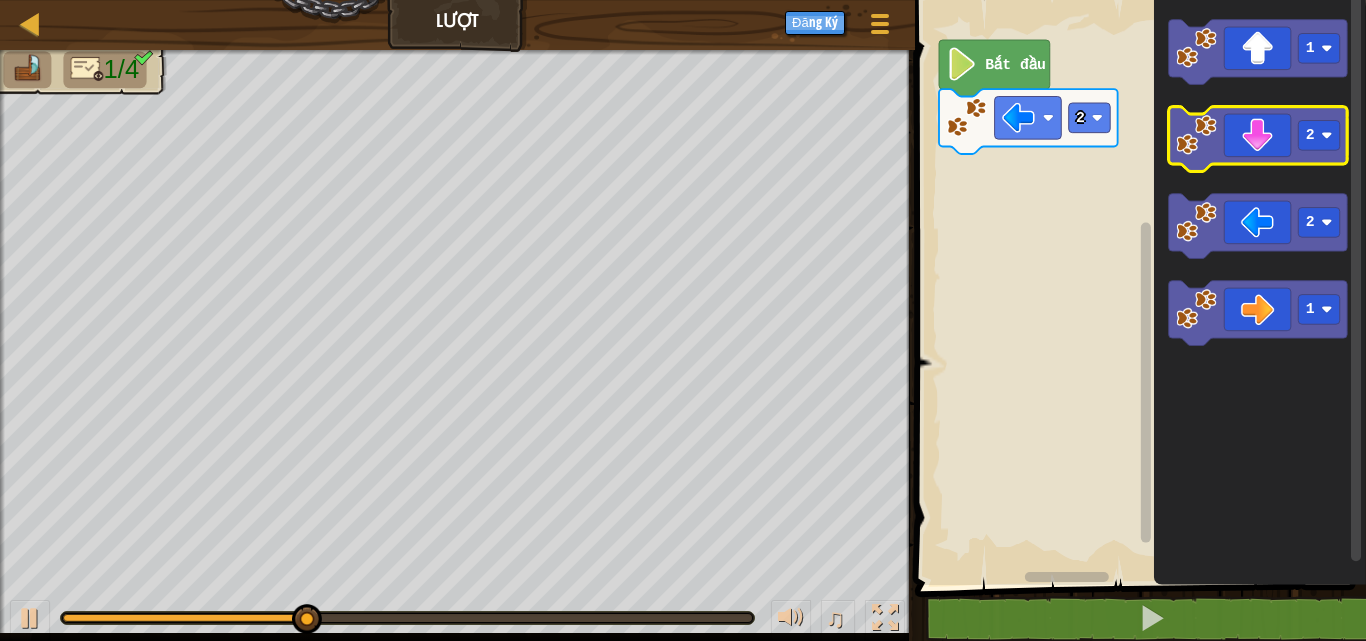 click 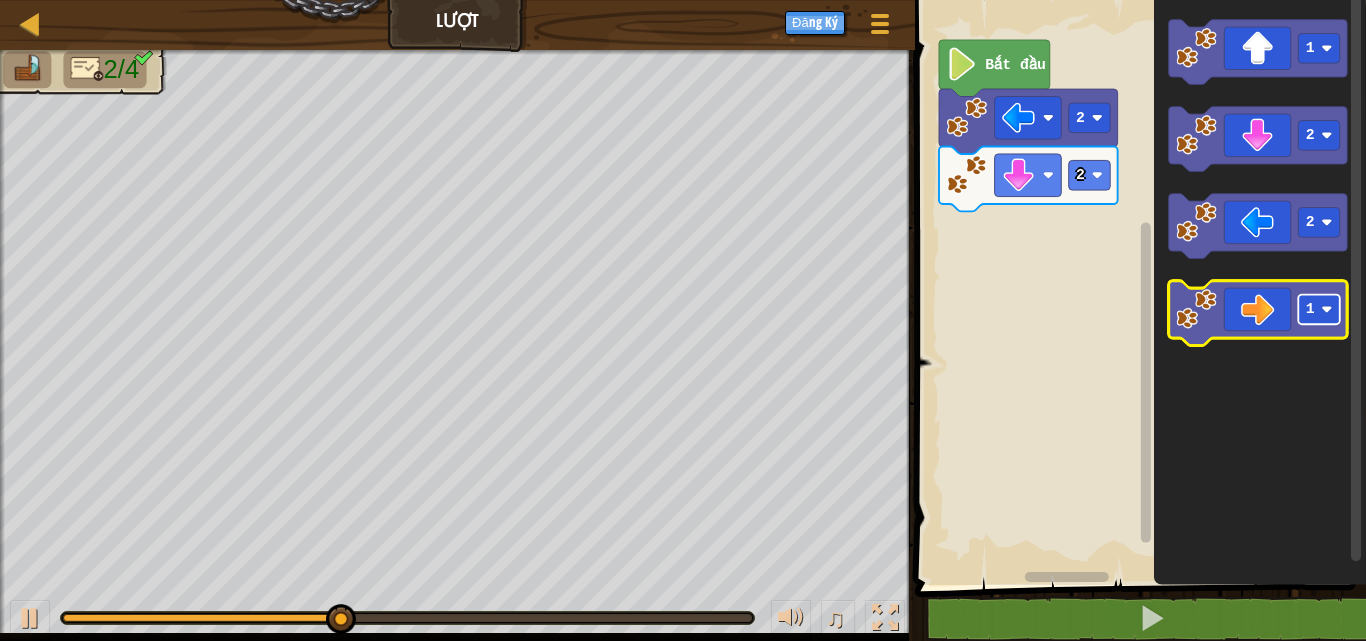 click 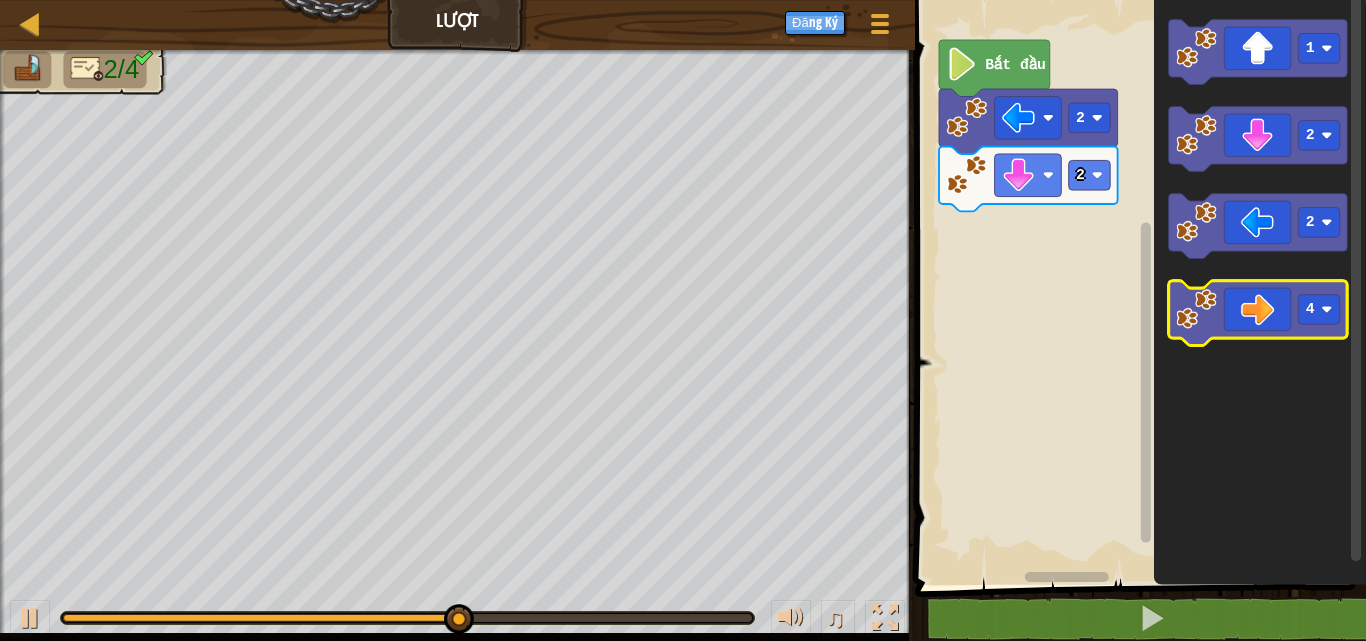 click 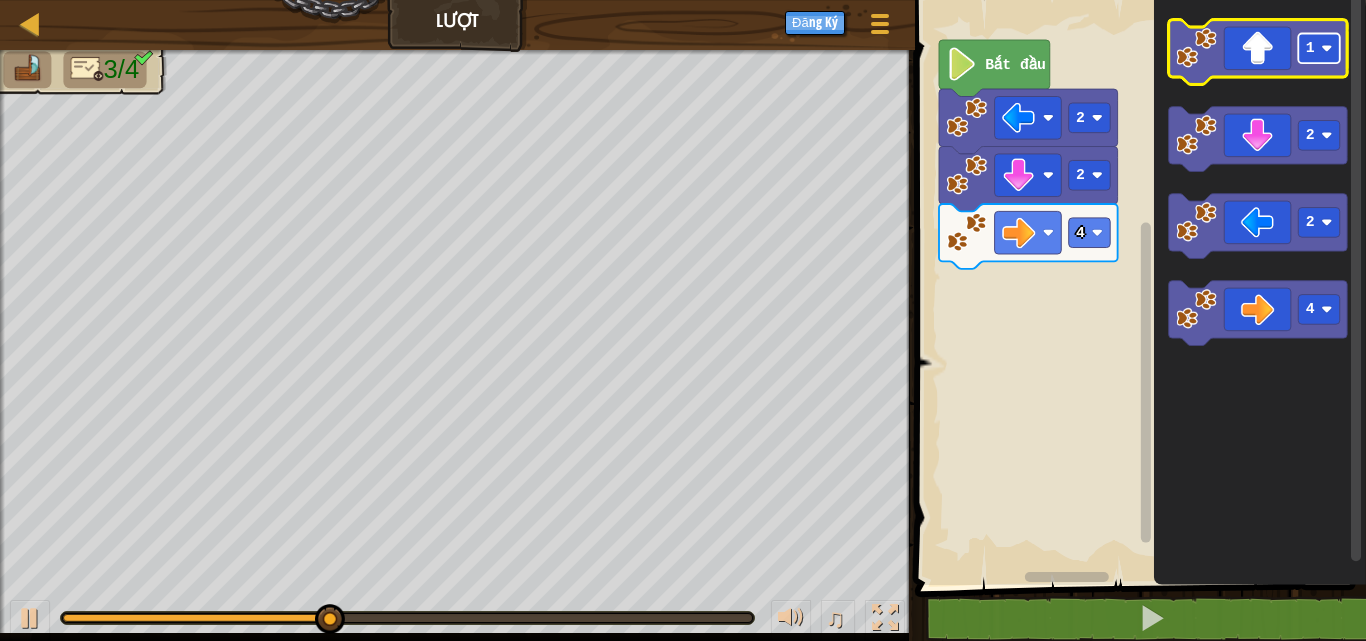 click 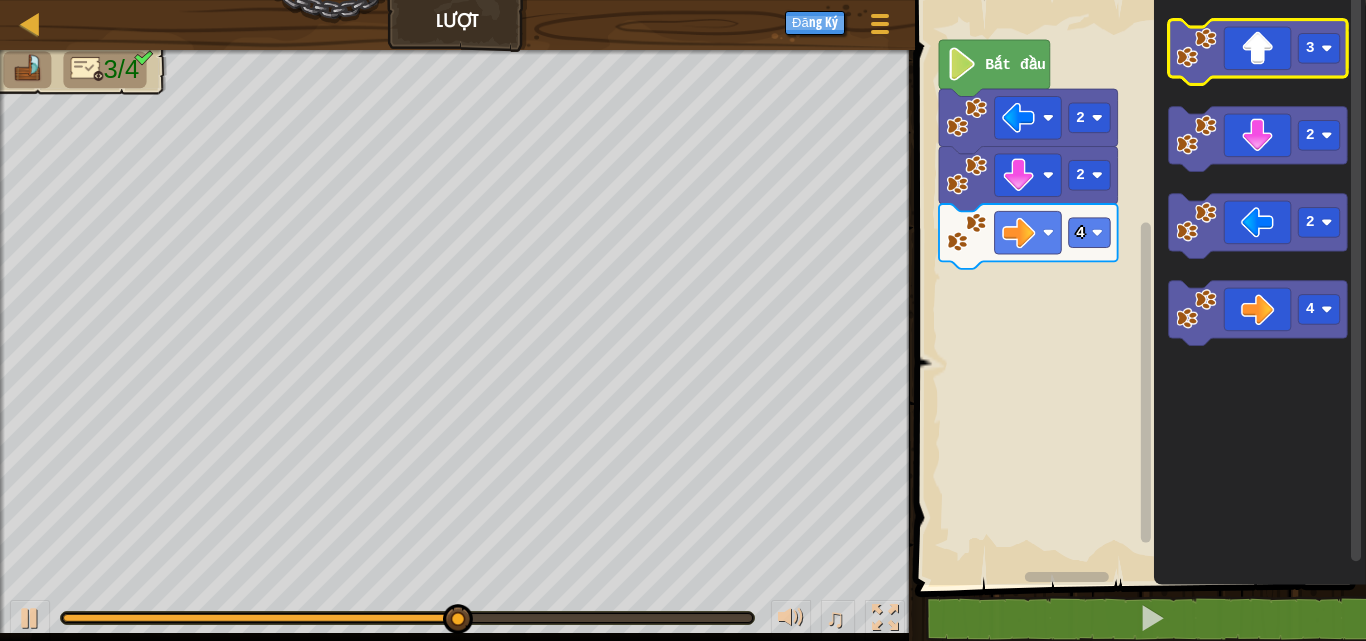 click 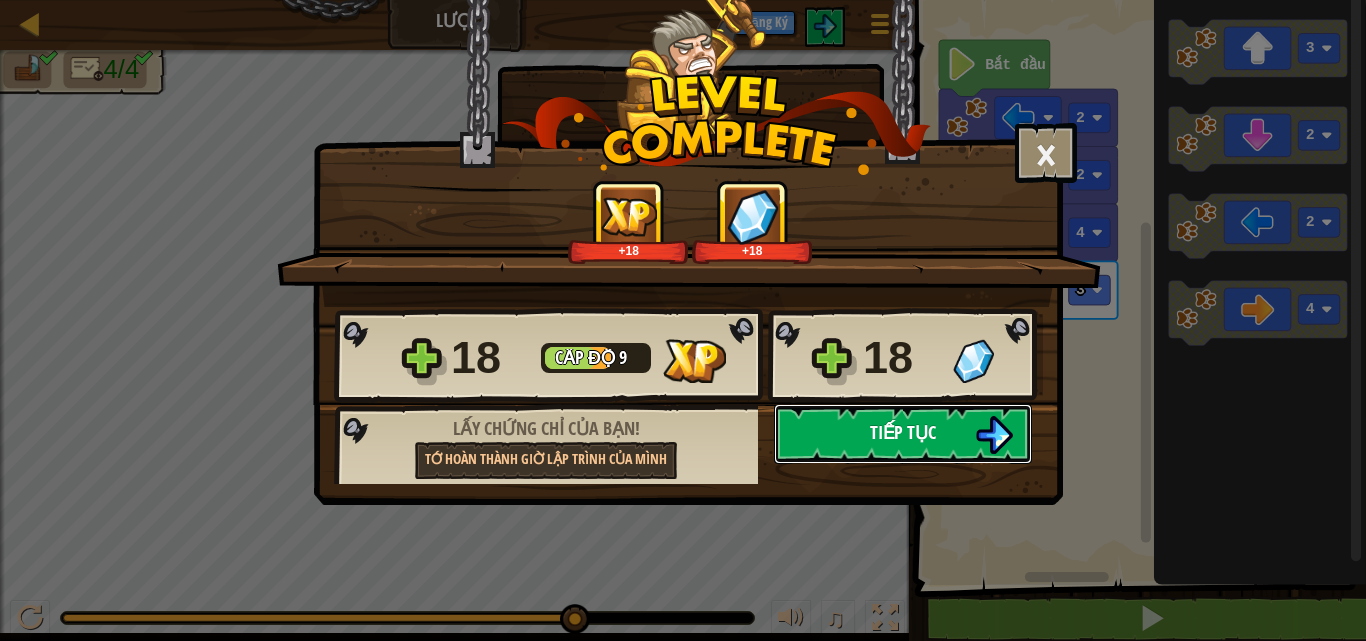 click on "Tiếp tục" at bounding box center [903, 432] 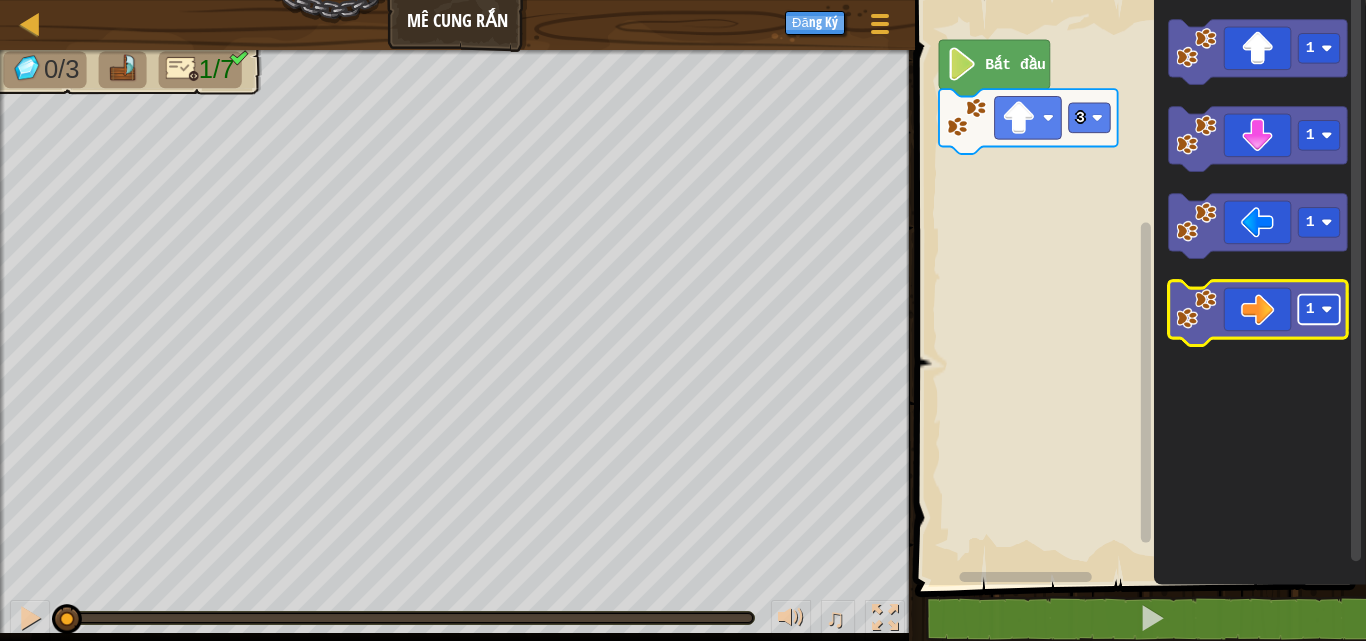 click 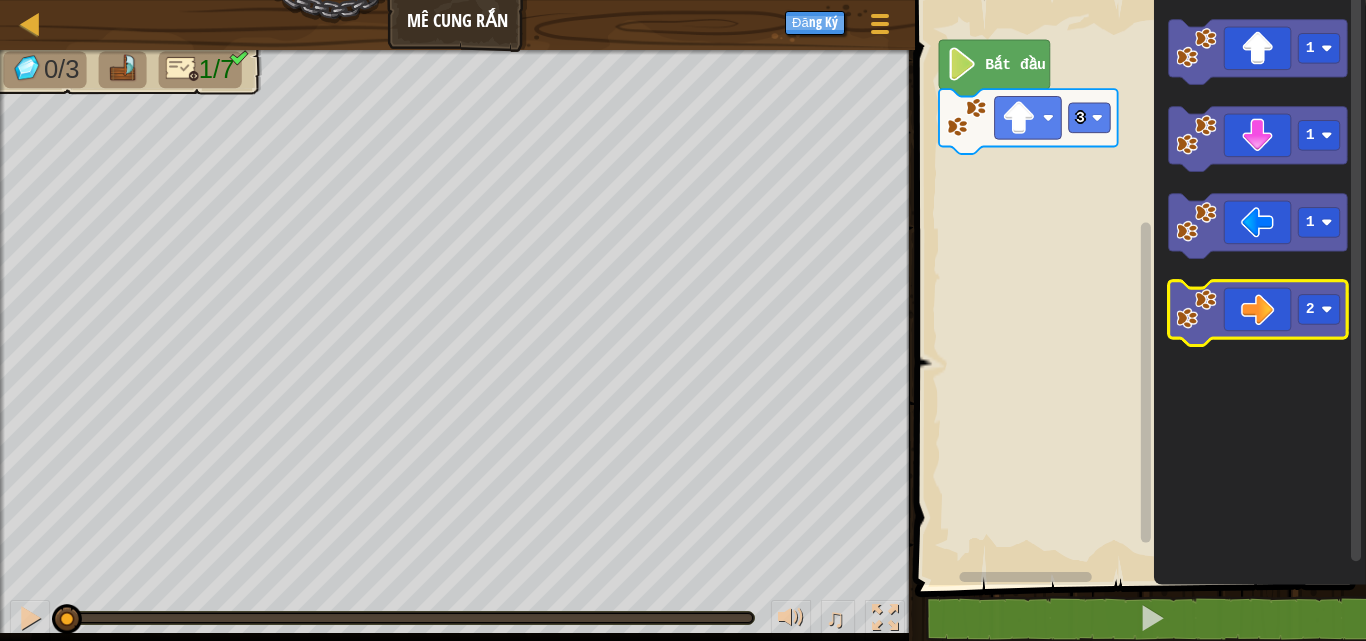 click 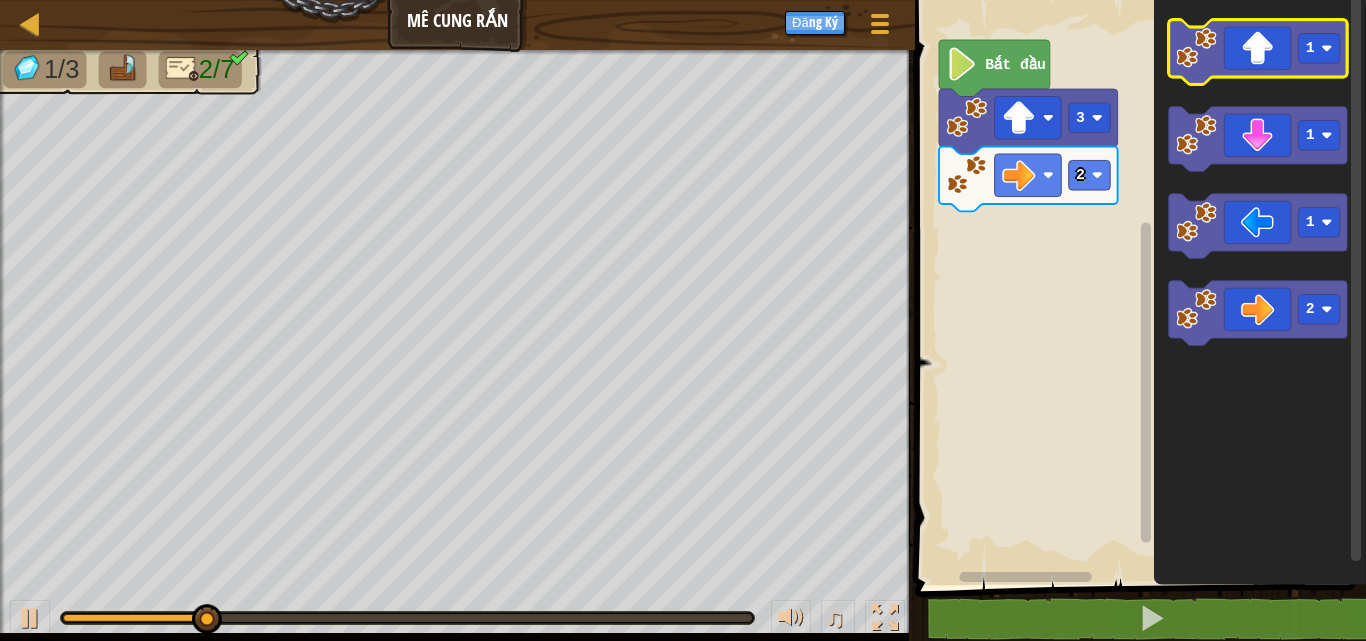 click 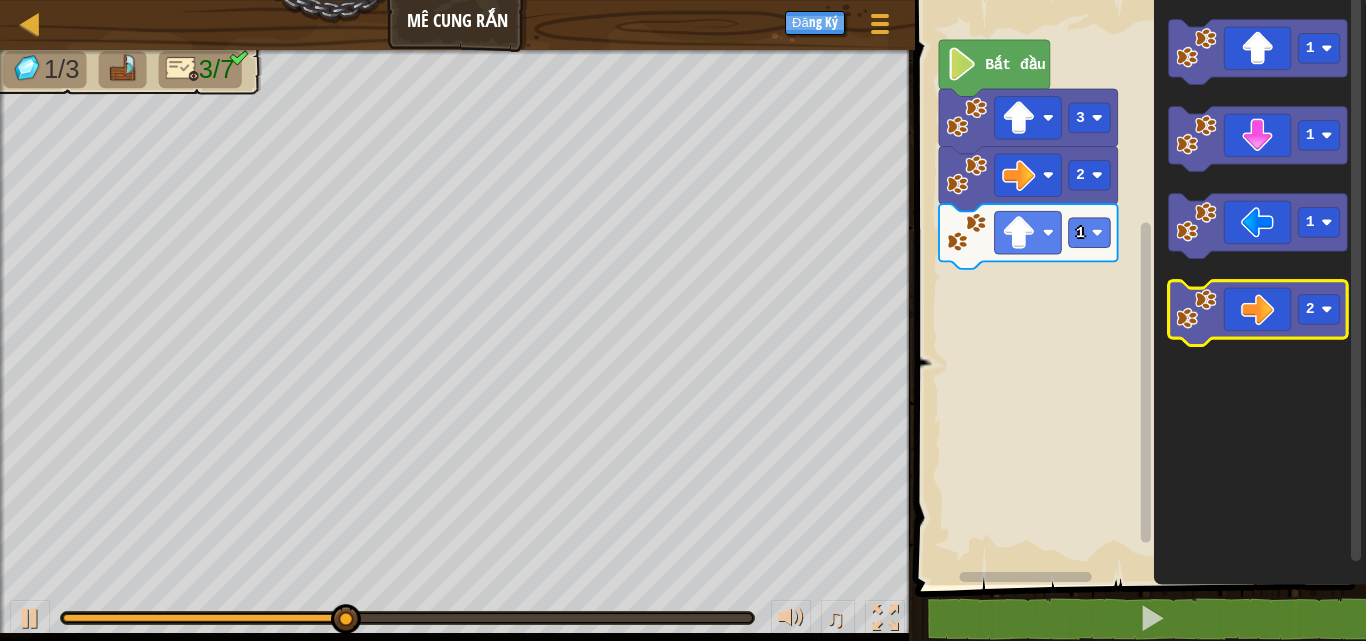 click 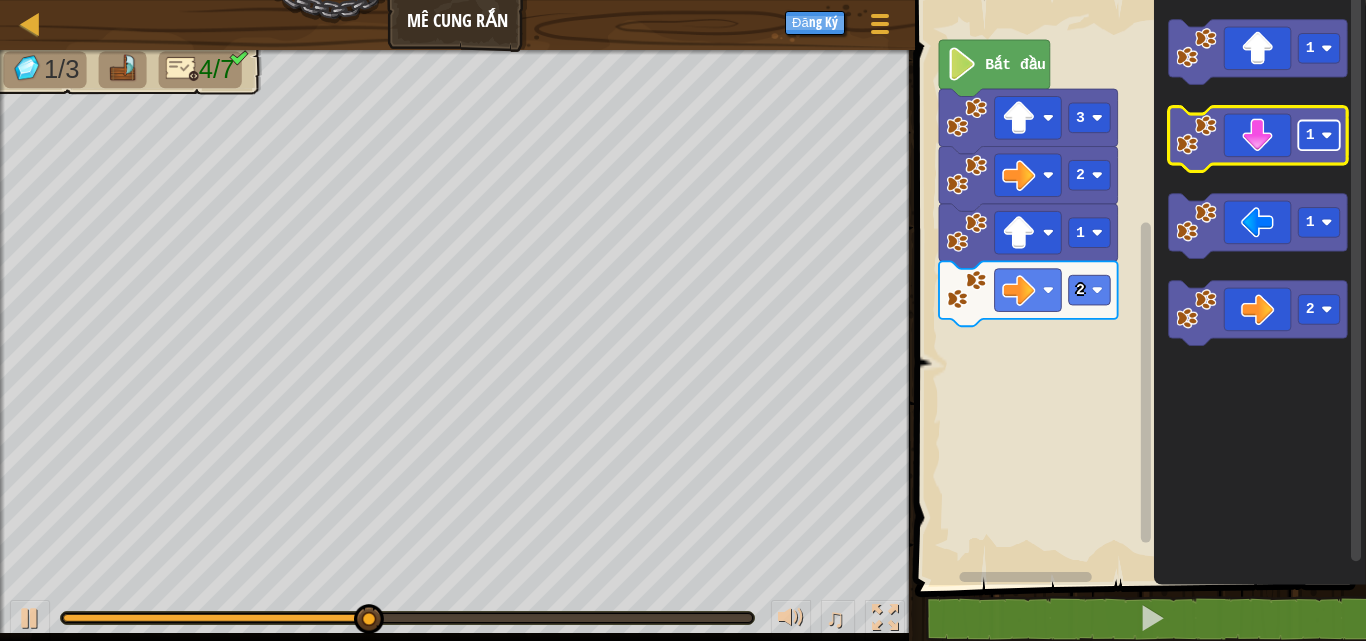 click 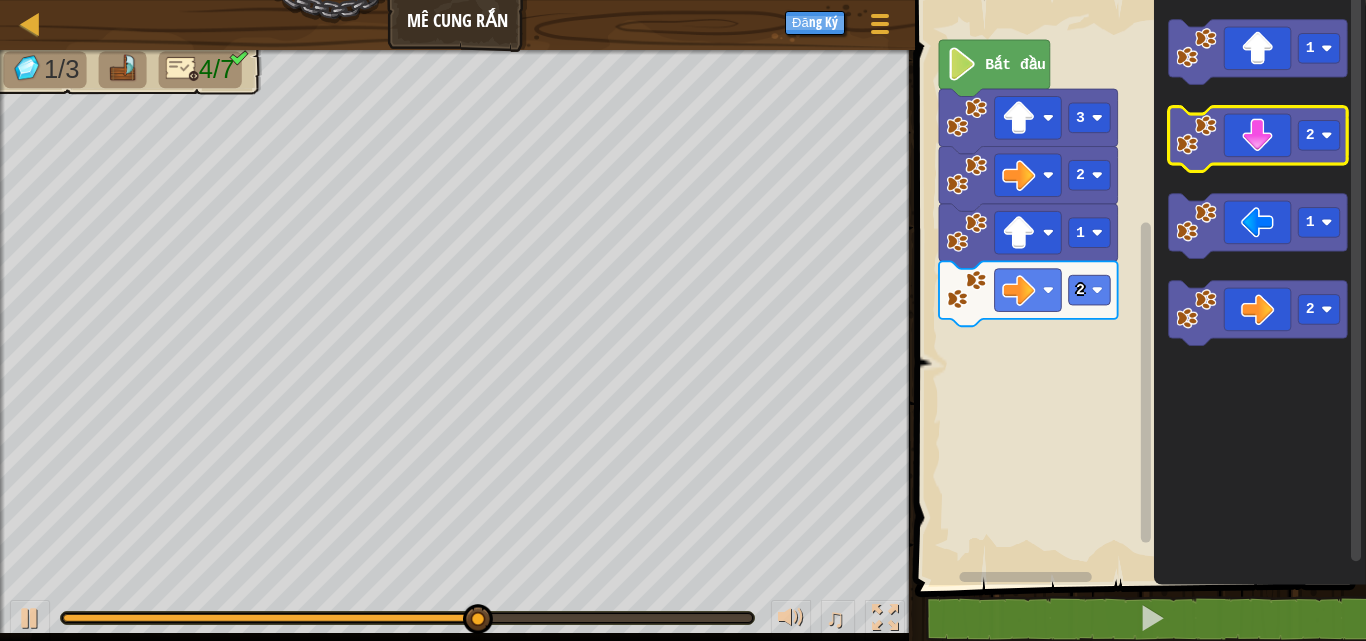 click 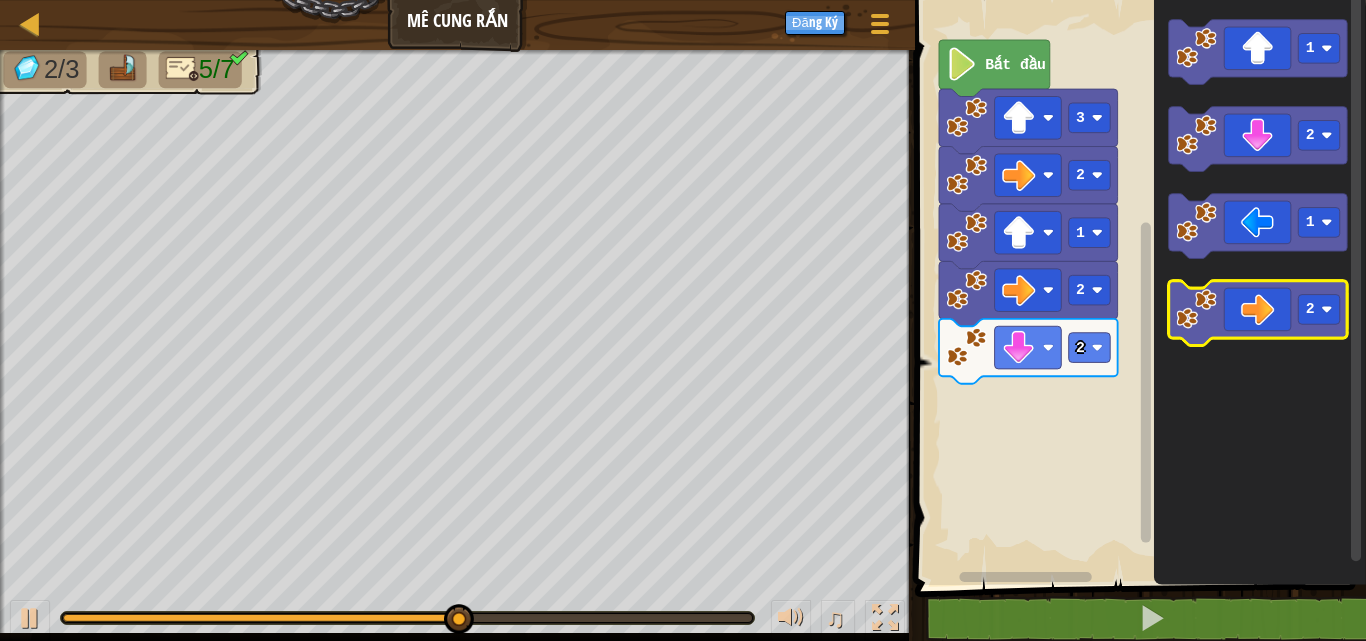 click 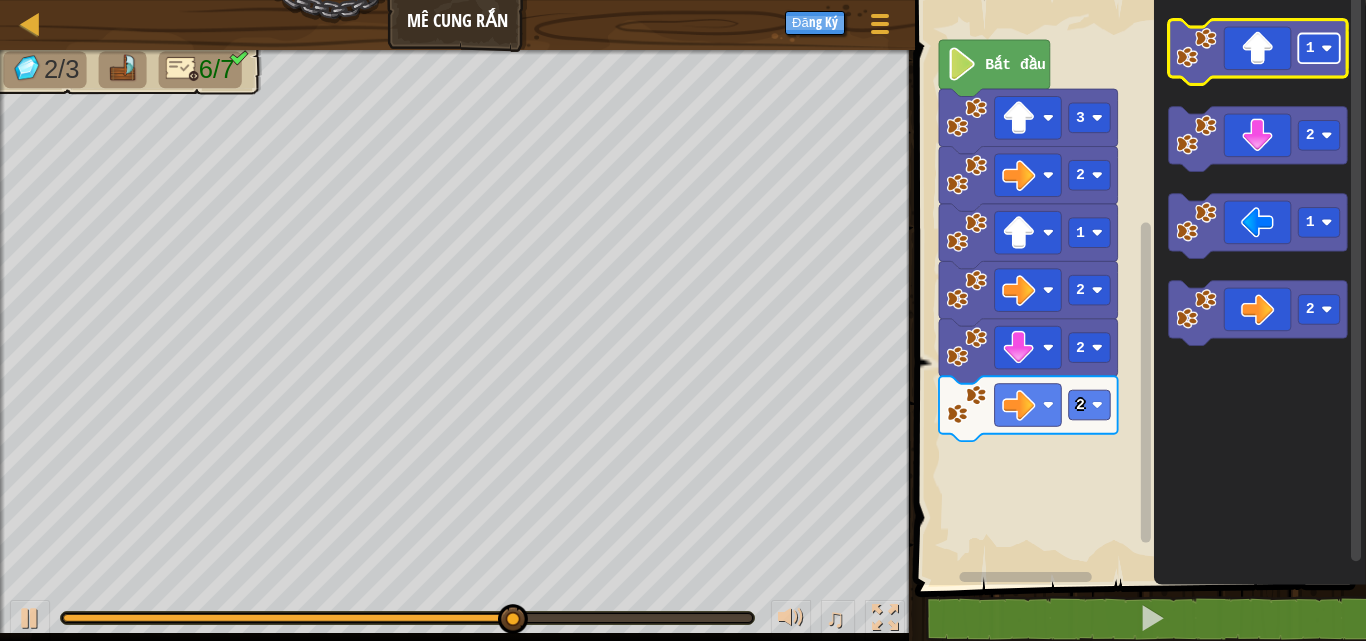 click 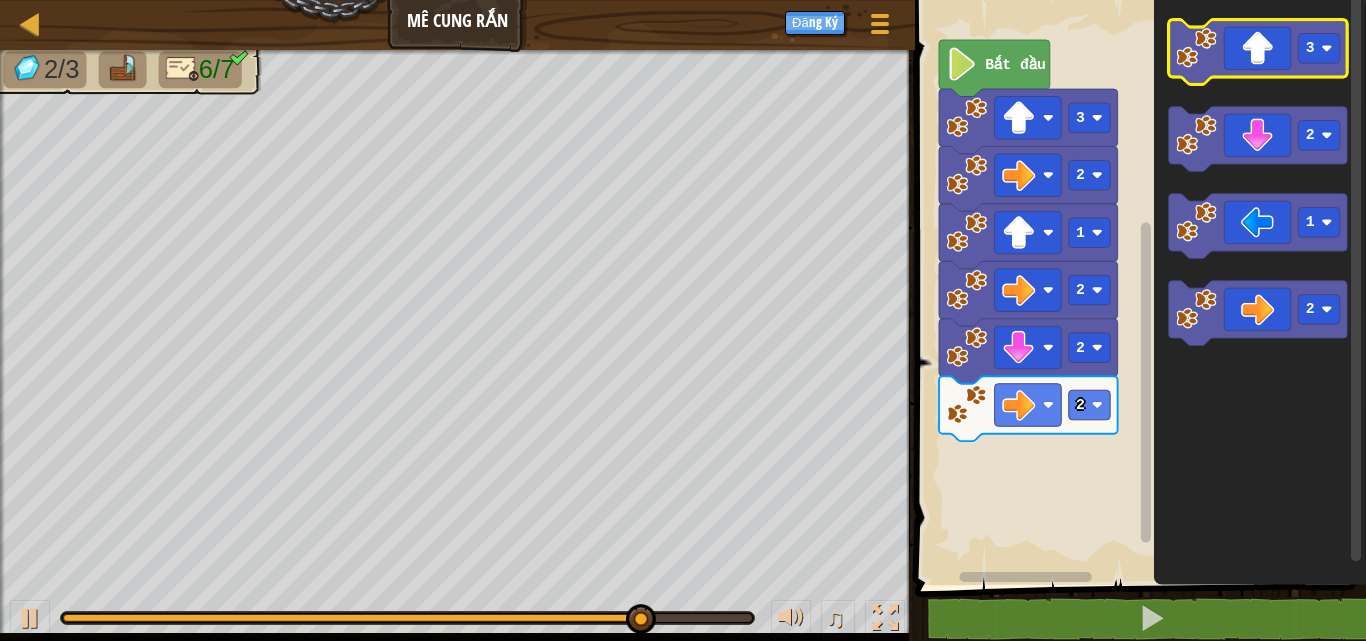 click 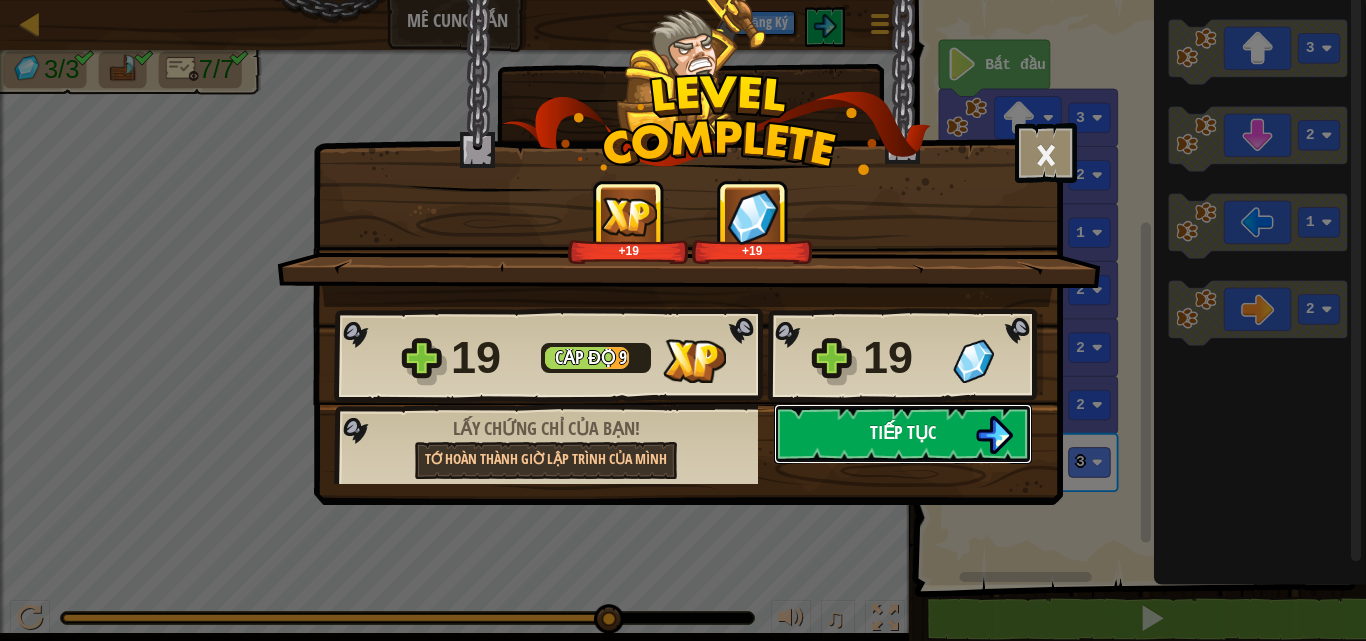 click on "Tiếp tục" at bounding box center [903, 432] 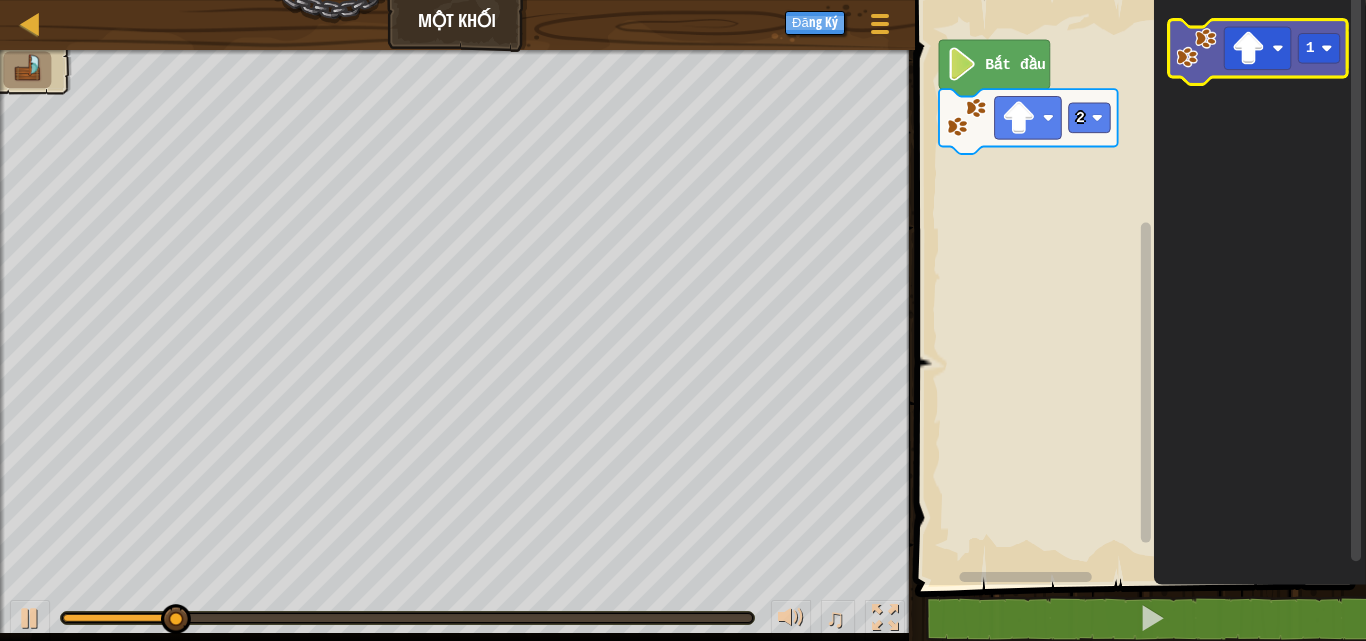 click 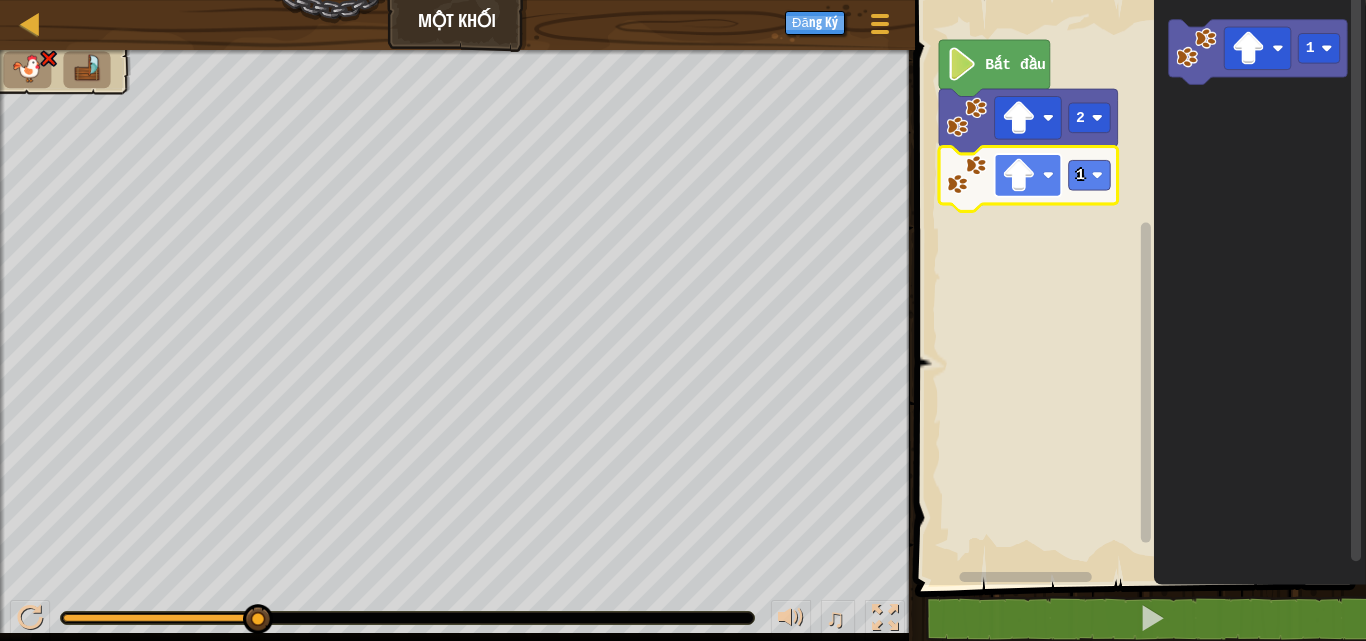 click 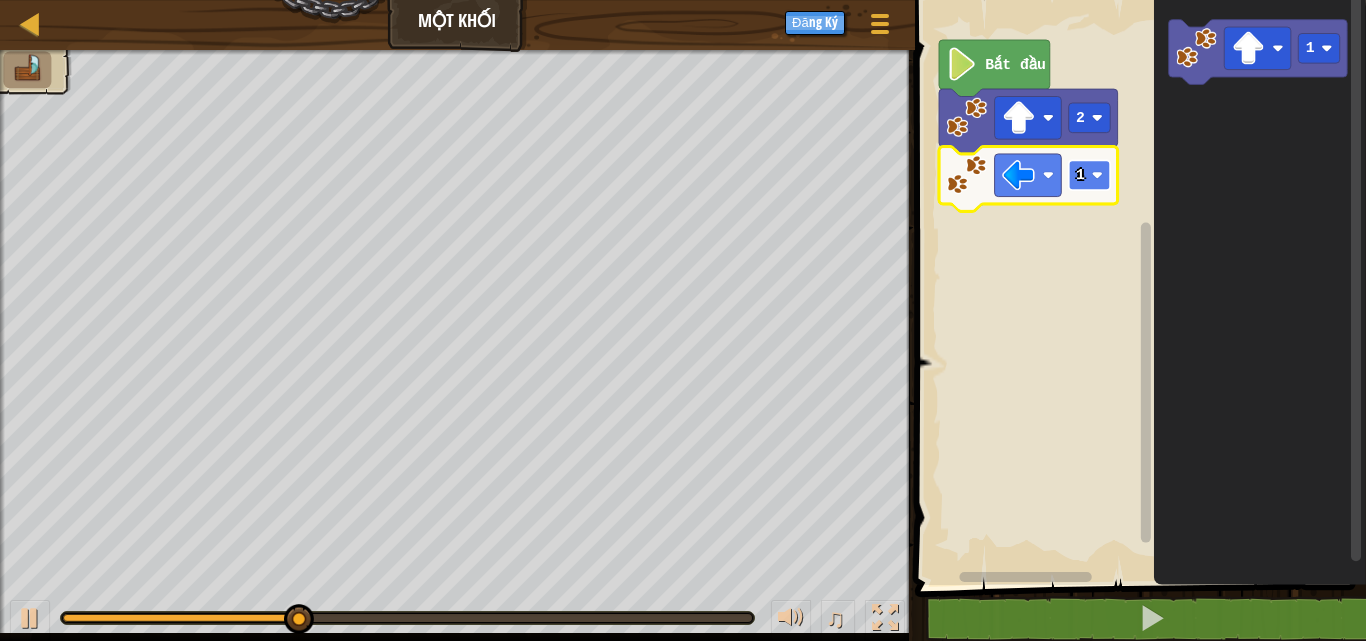 click 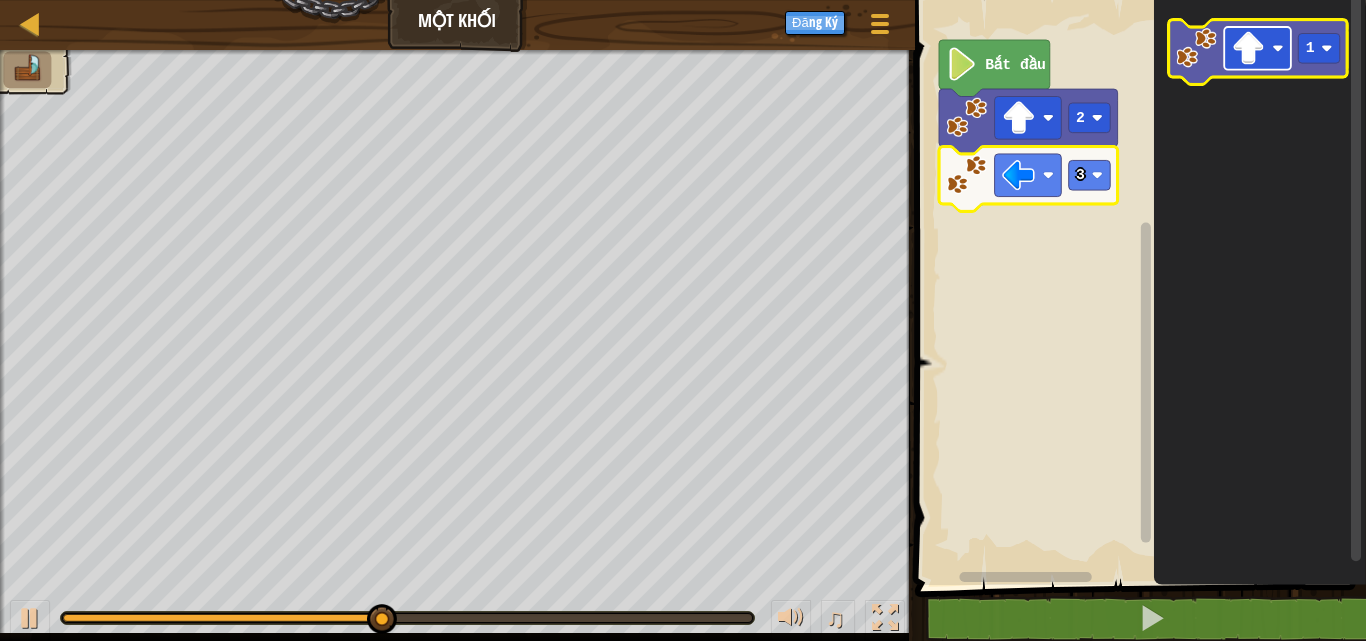 click 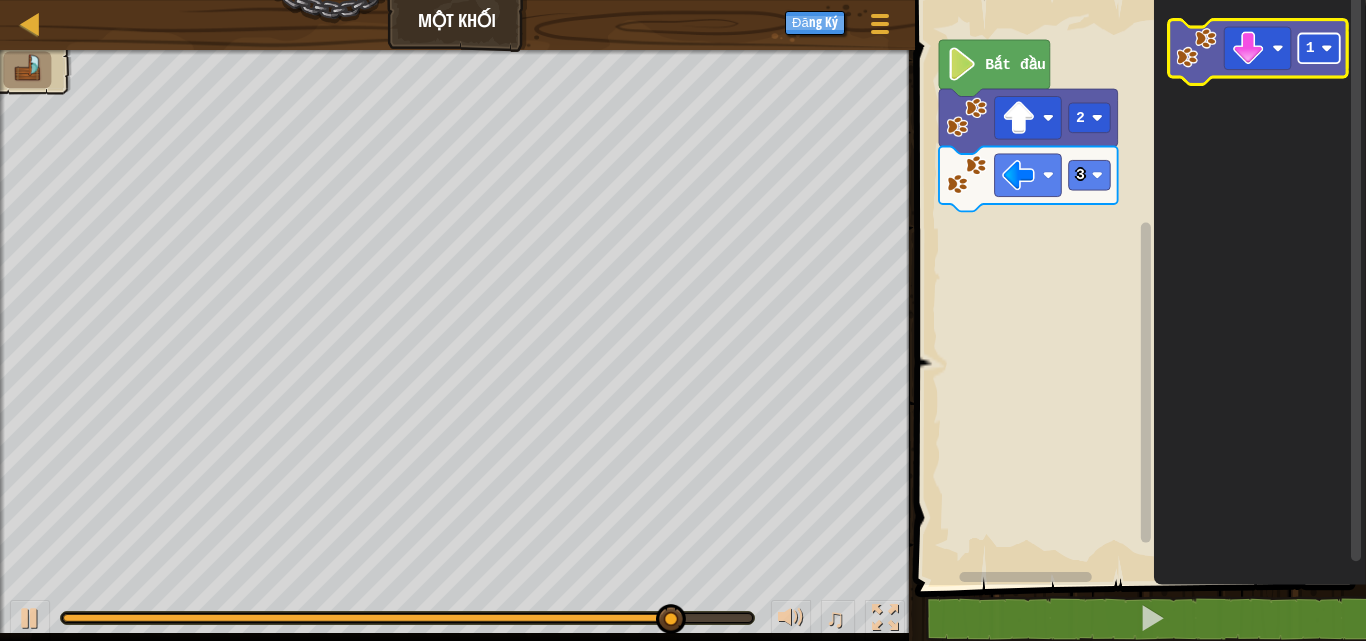 click 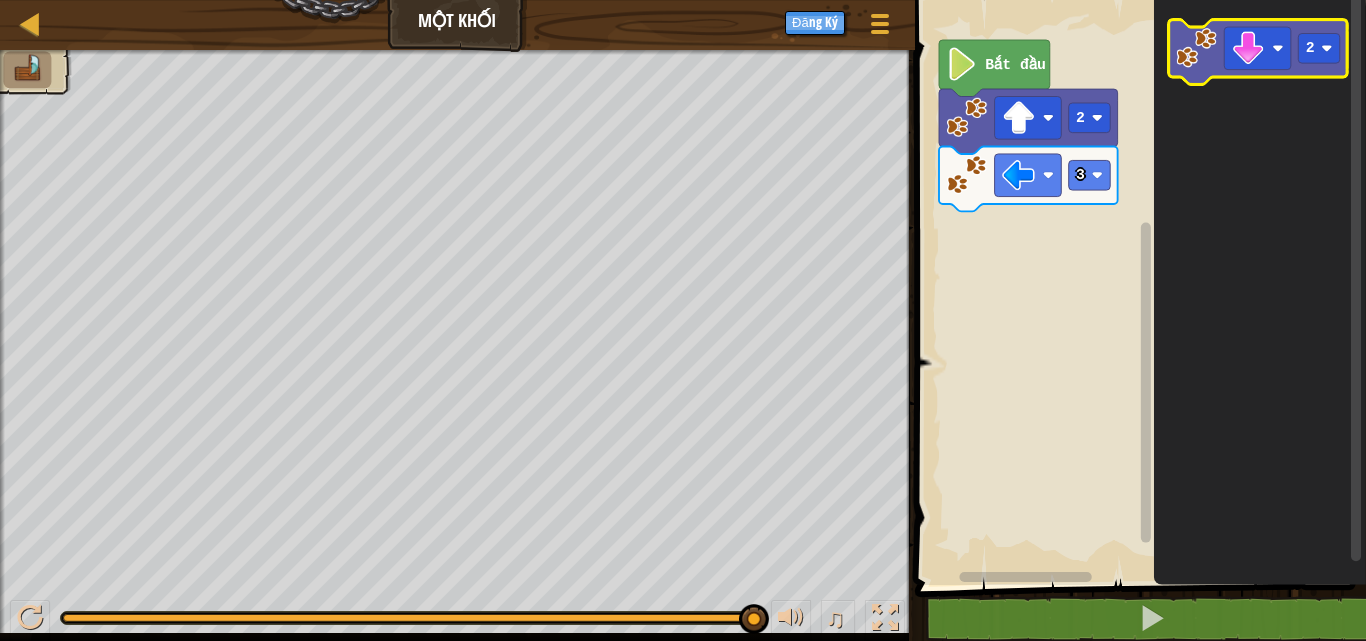 click 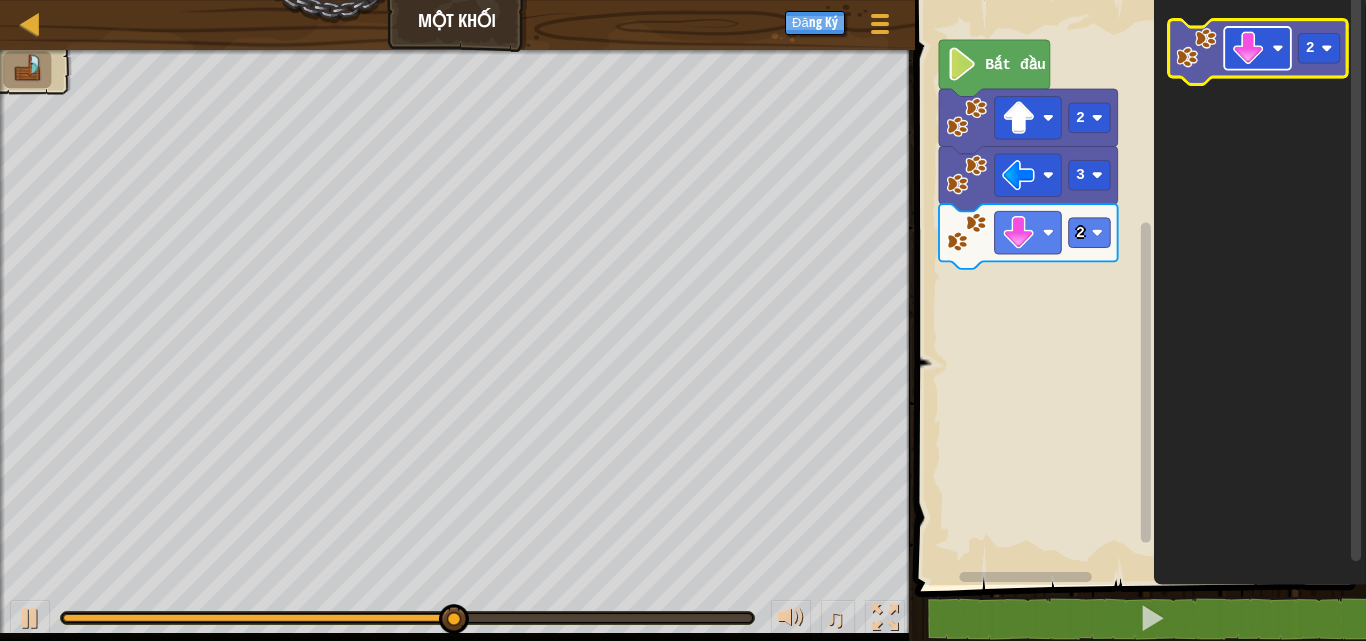 click 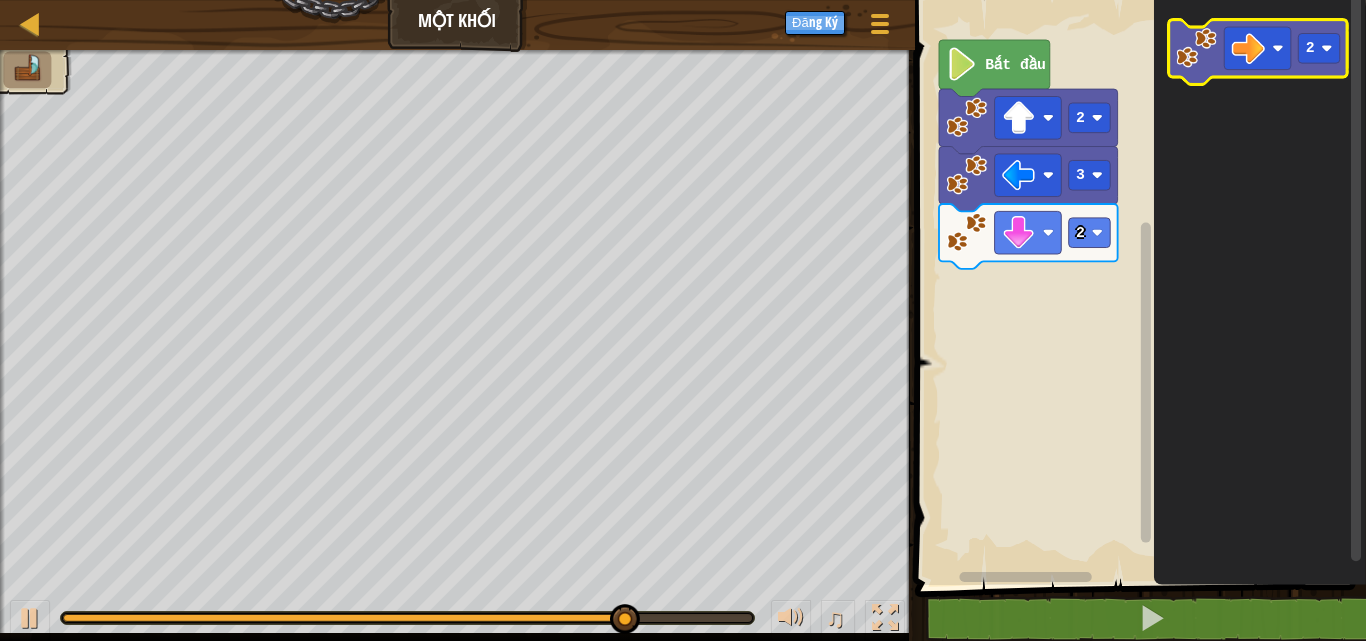 click 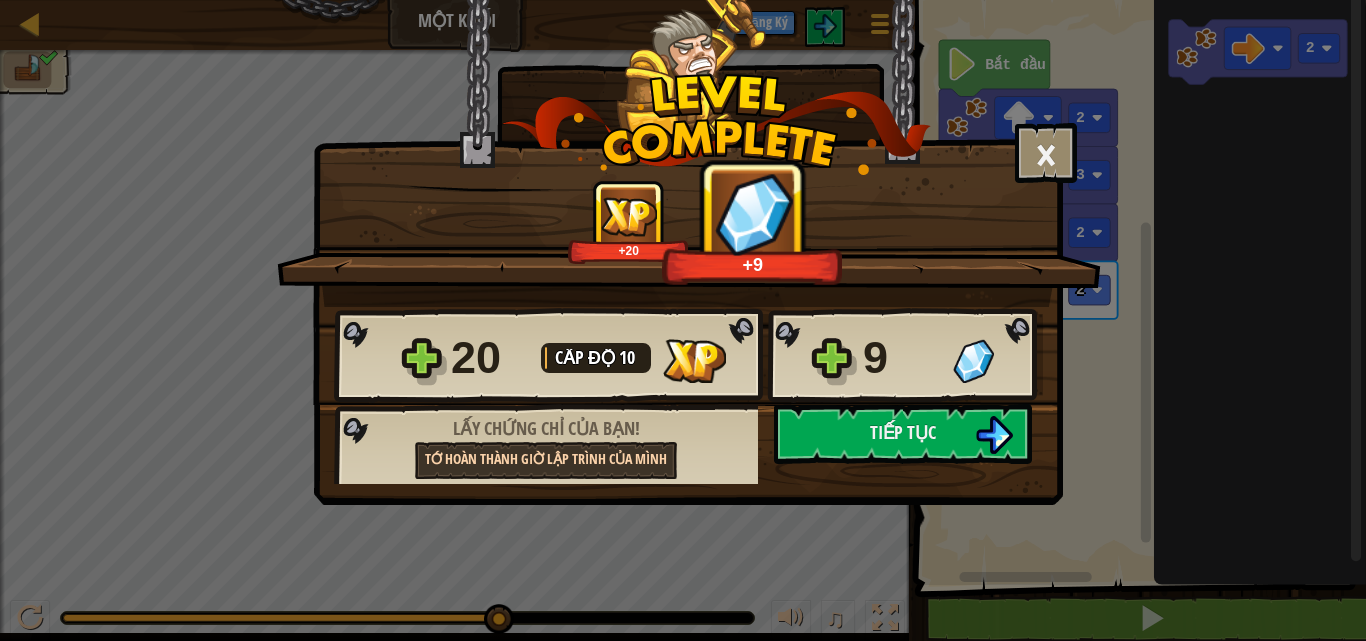 click on "Tớ hoàn thành Giờ lập trình của mình" at bounding box center [546, 460] 